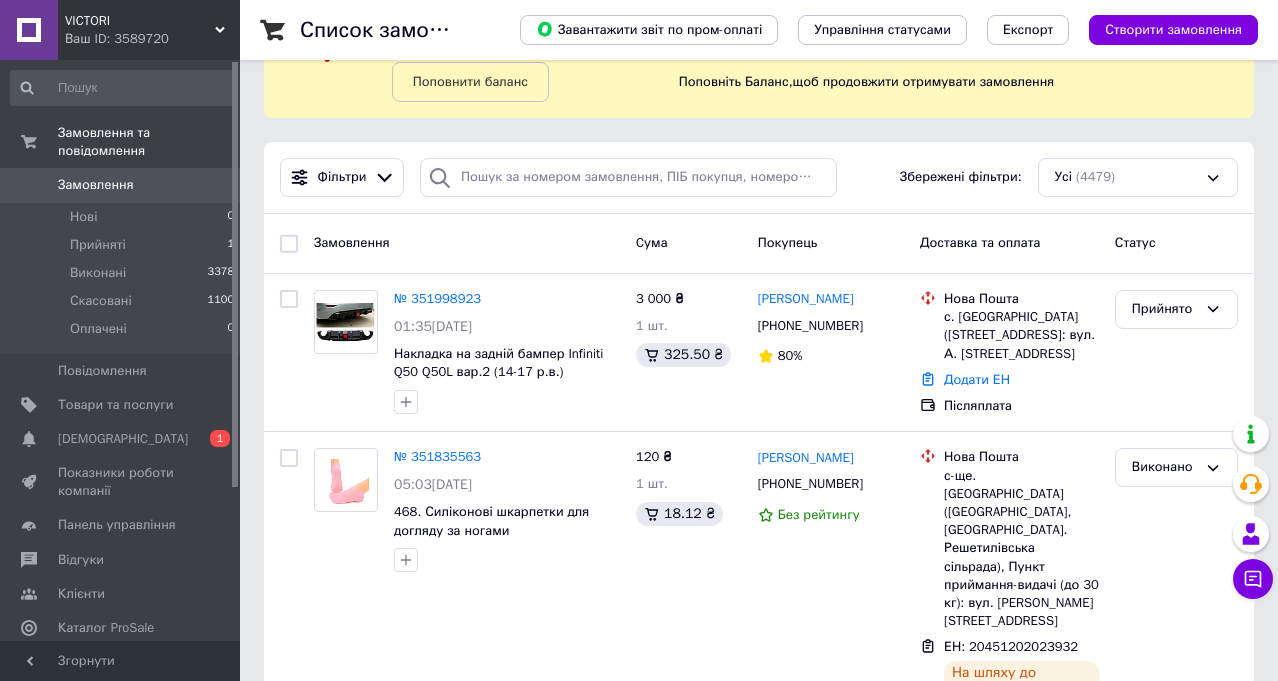 scroll, scrollTop: 0, scrollLeft: 0, axis: both 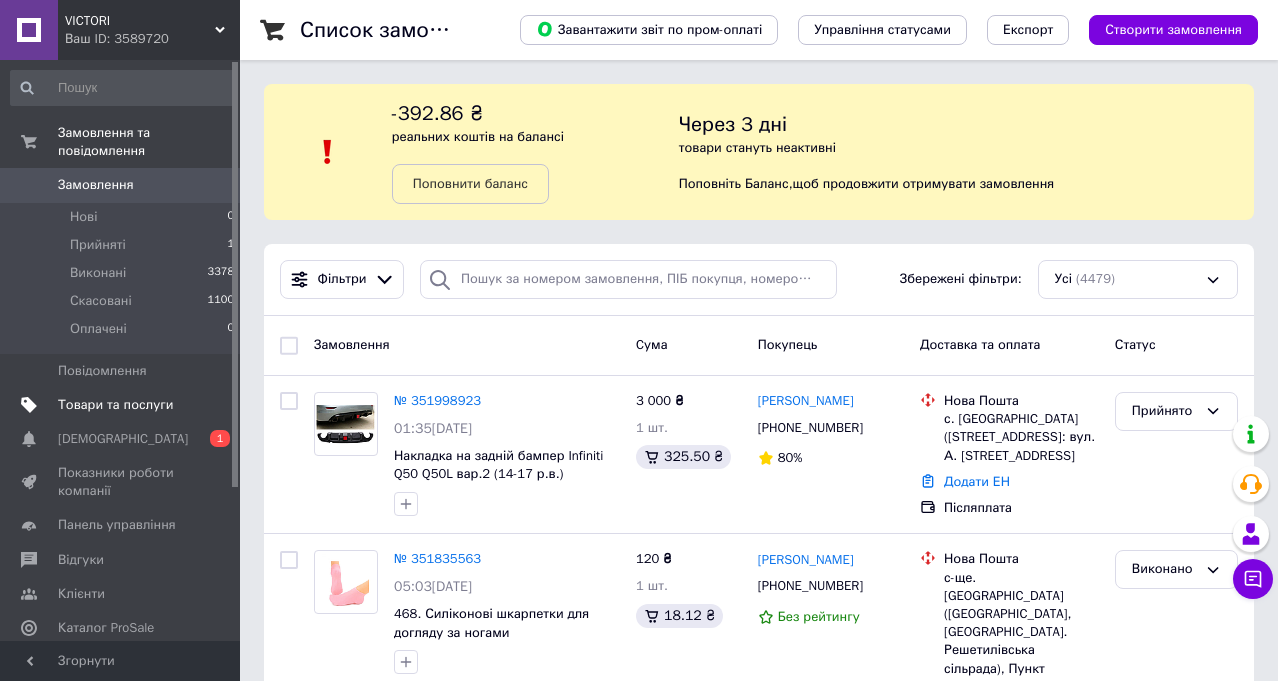 click on "Товари та послуги" at bounding box center [115, 405] 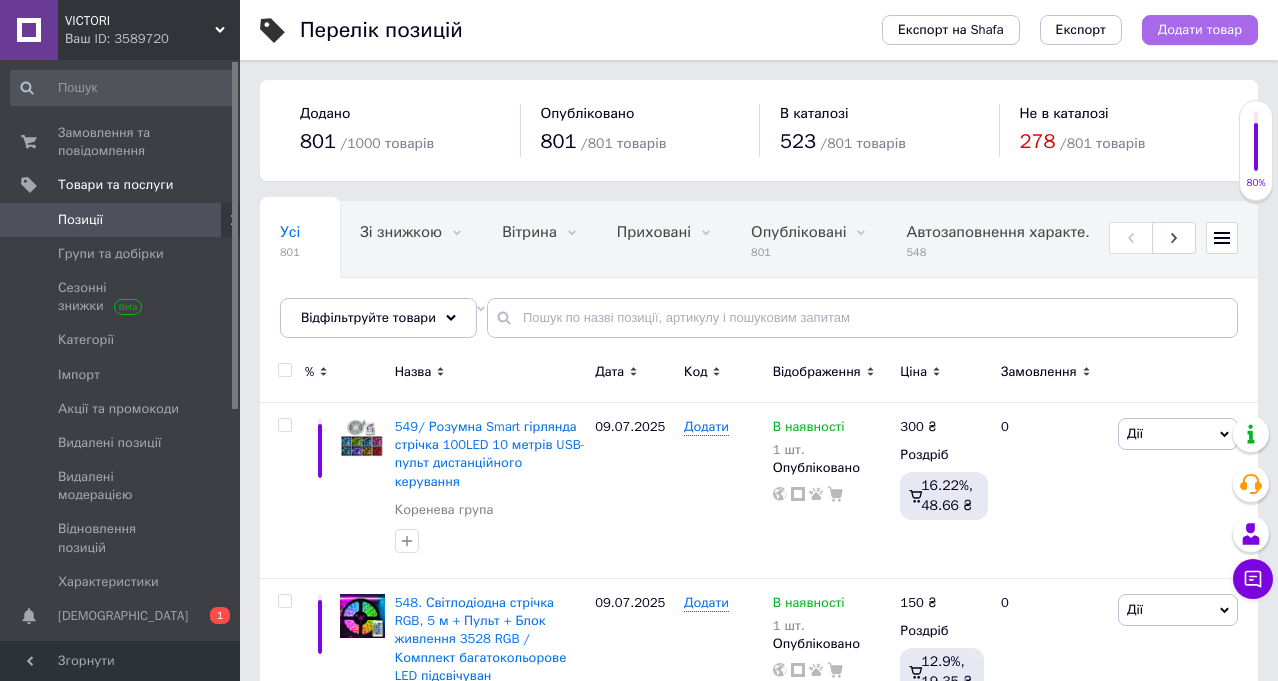 click on "Додати товар" at bounding box center [1200, 30] 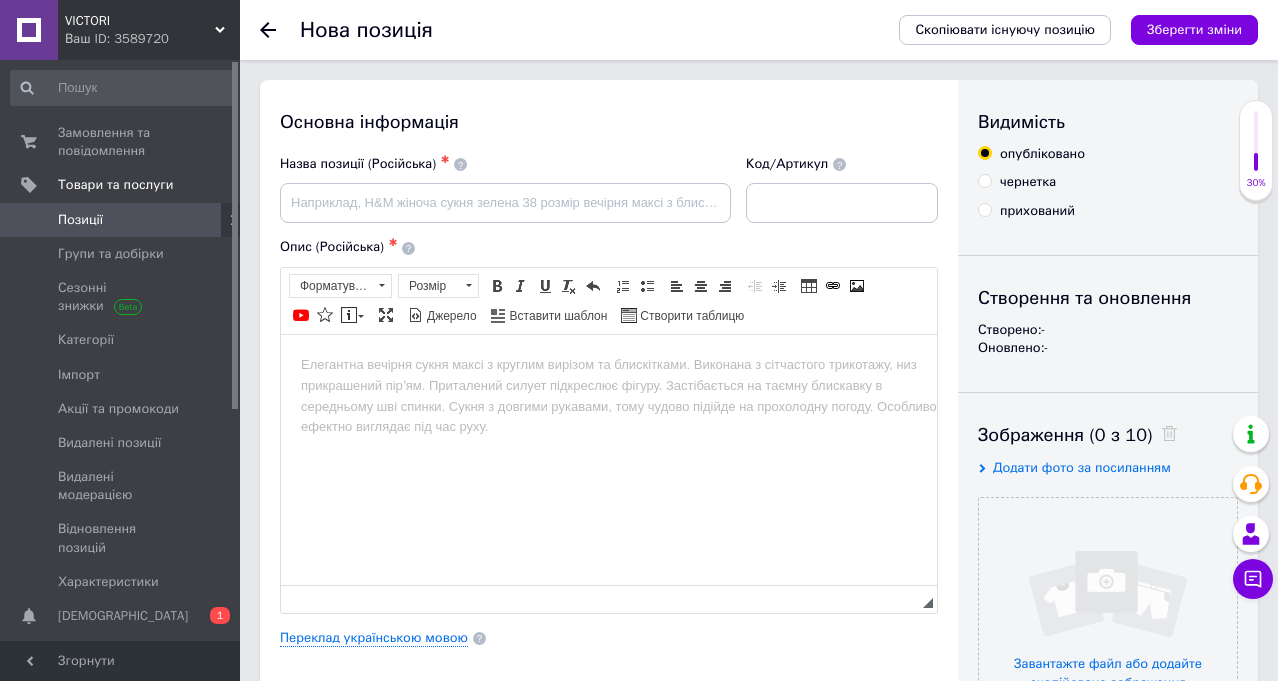 scroll, scrollTop: 0, scrollLeft: 0, axis: both 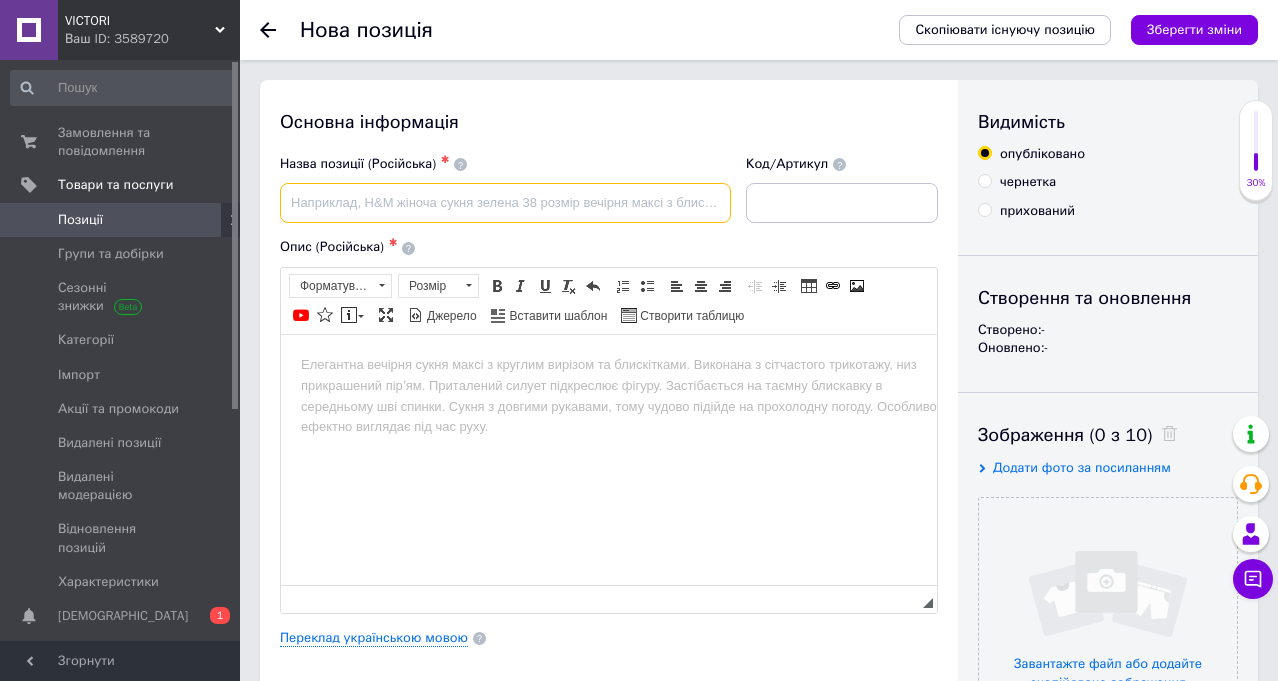 click at bounding box center (505, 203) 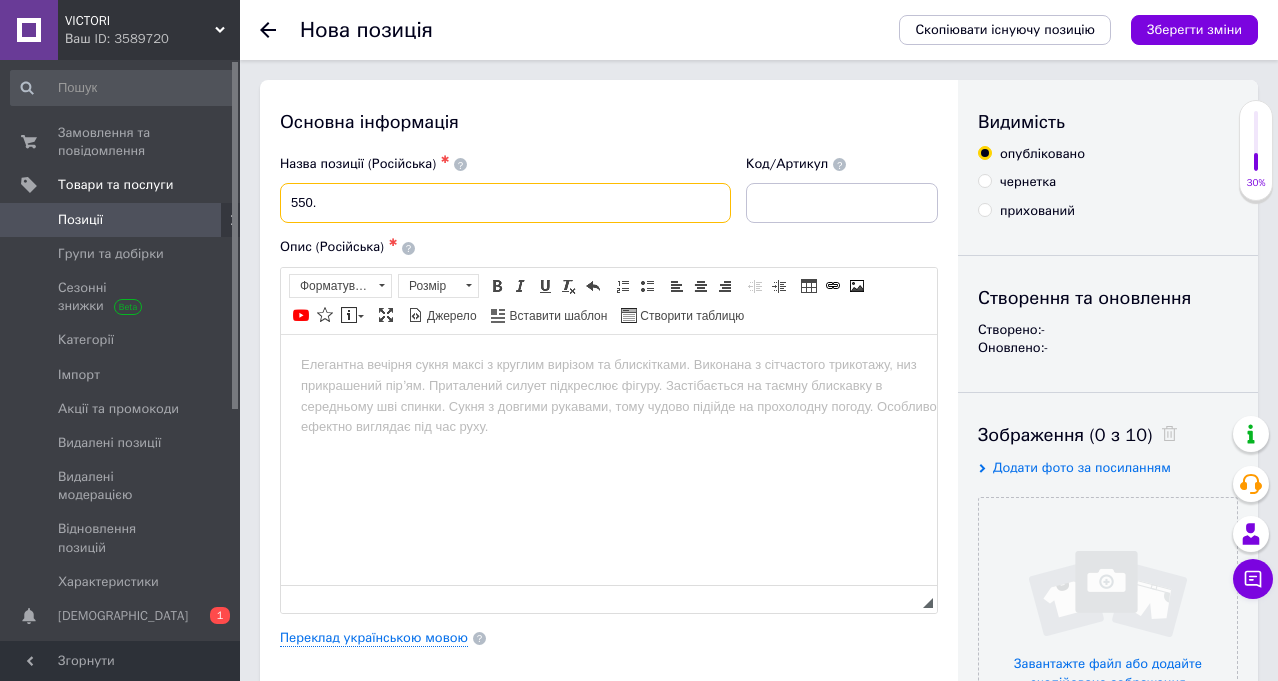 paste on "Настільна лампа акумуляторна світлодіодна сенсорна (SST-801)" 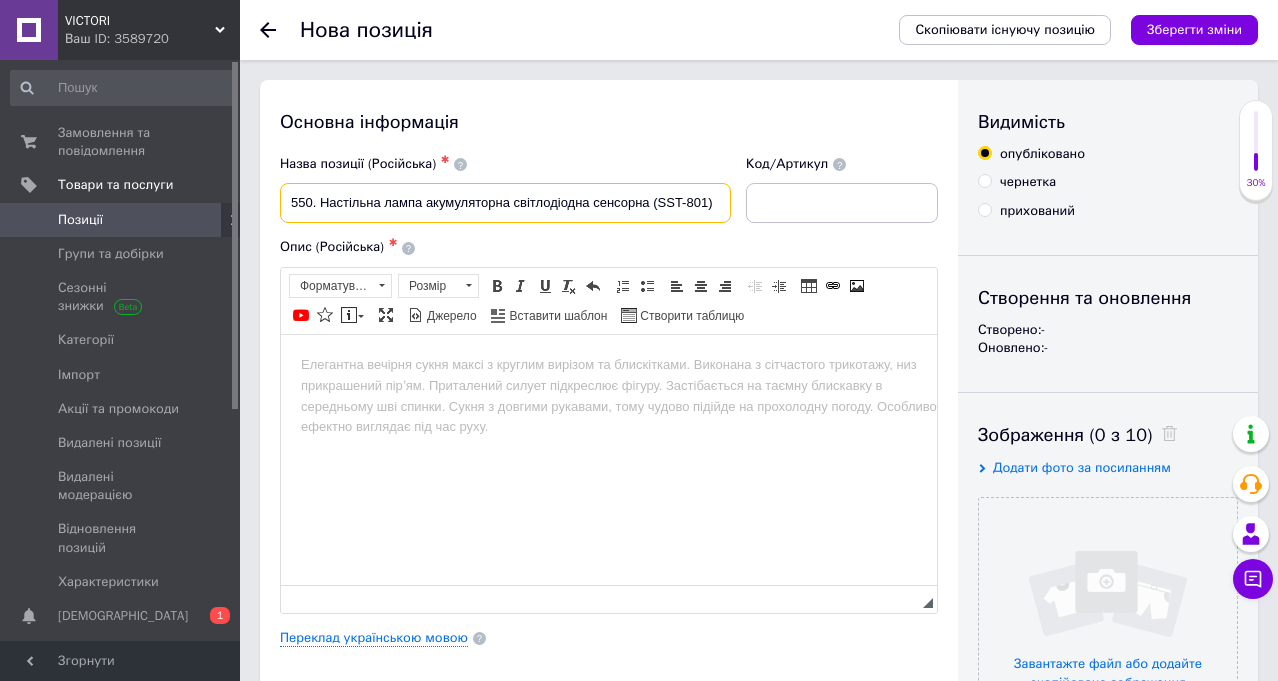 type on "550. Настільна лампа акумуляторна світлодіодна сенсорна (SST-801)" 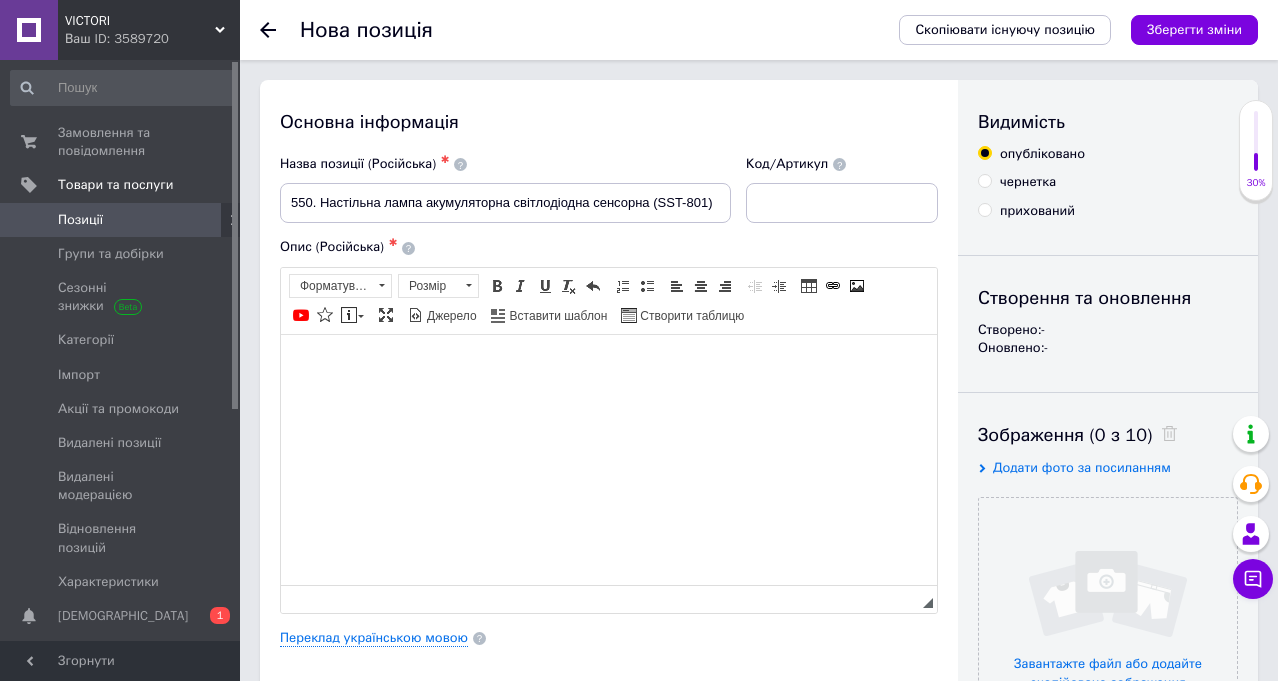 click at bounding box center [609, 364] 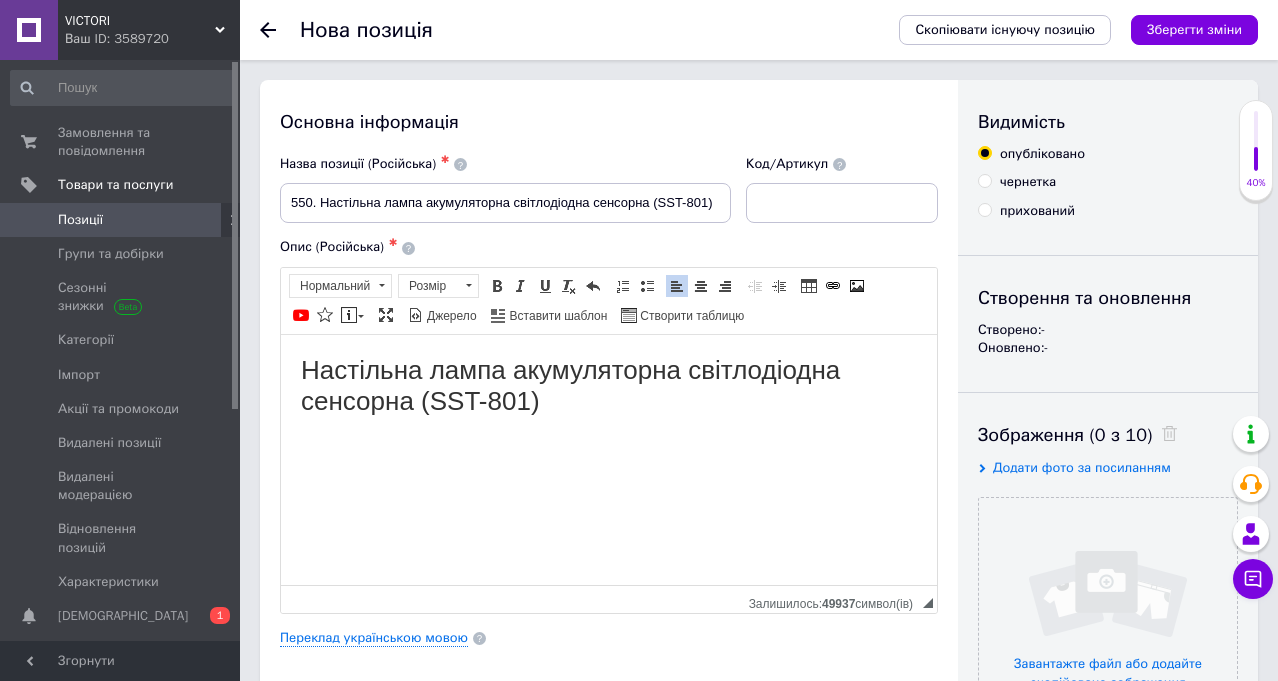 scroll, scrollTop: 54, scrollLeft: 0, axis: vertical 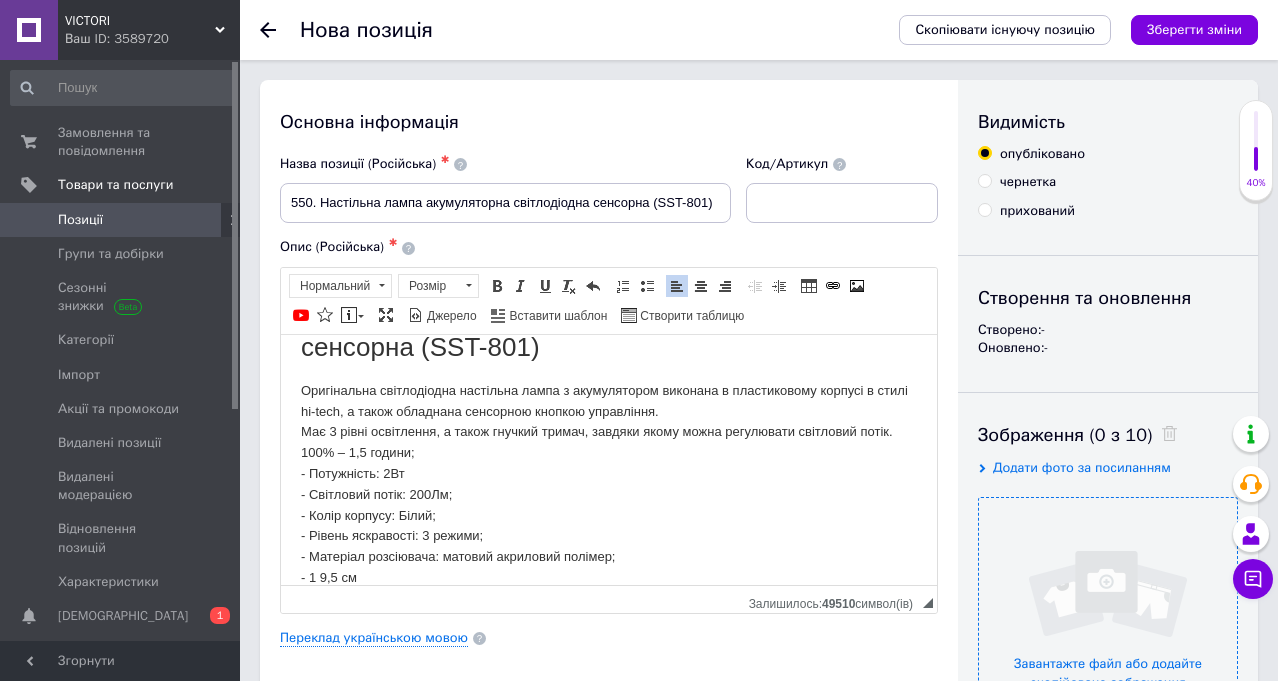 click at bounding box center [1108, 627] 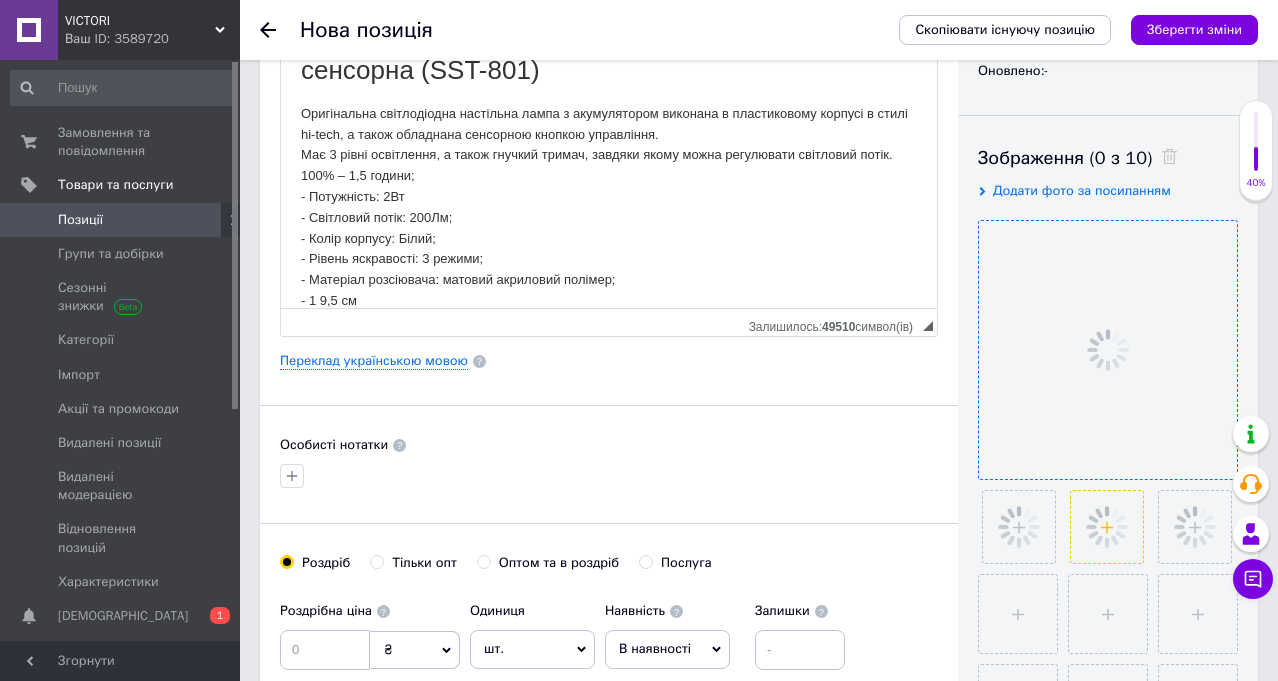 scroll, scrollTop: 400, scrollLeft: 0, axis: vertical 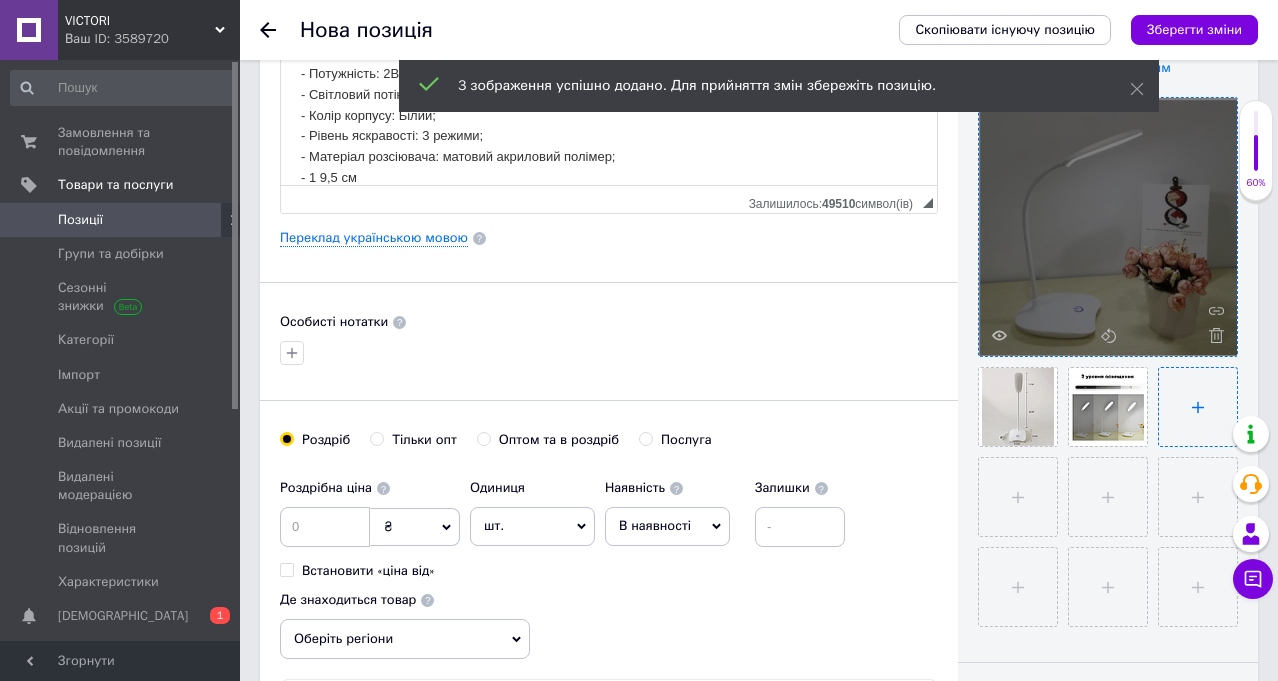 click at bounding box center (1198, 407) 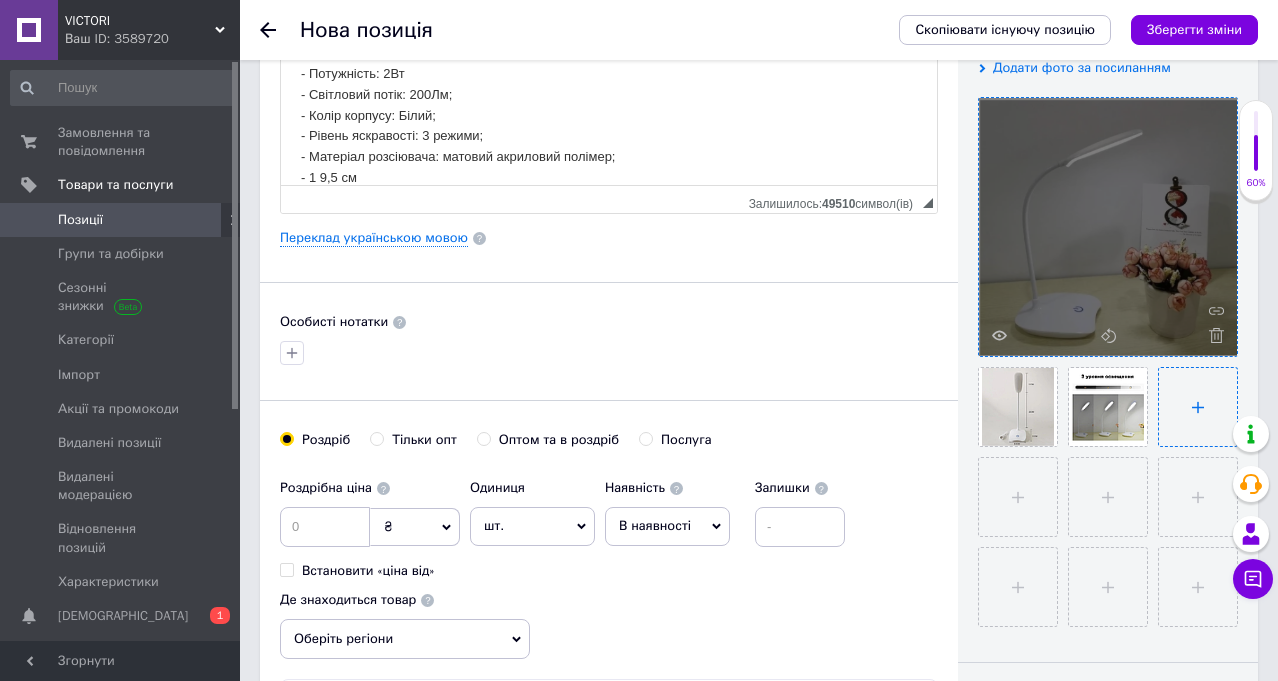 type on "C:\fakepath\Screenshot_25.png" 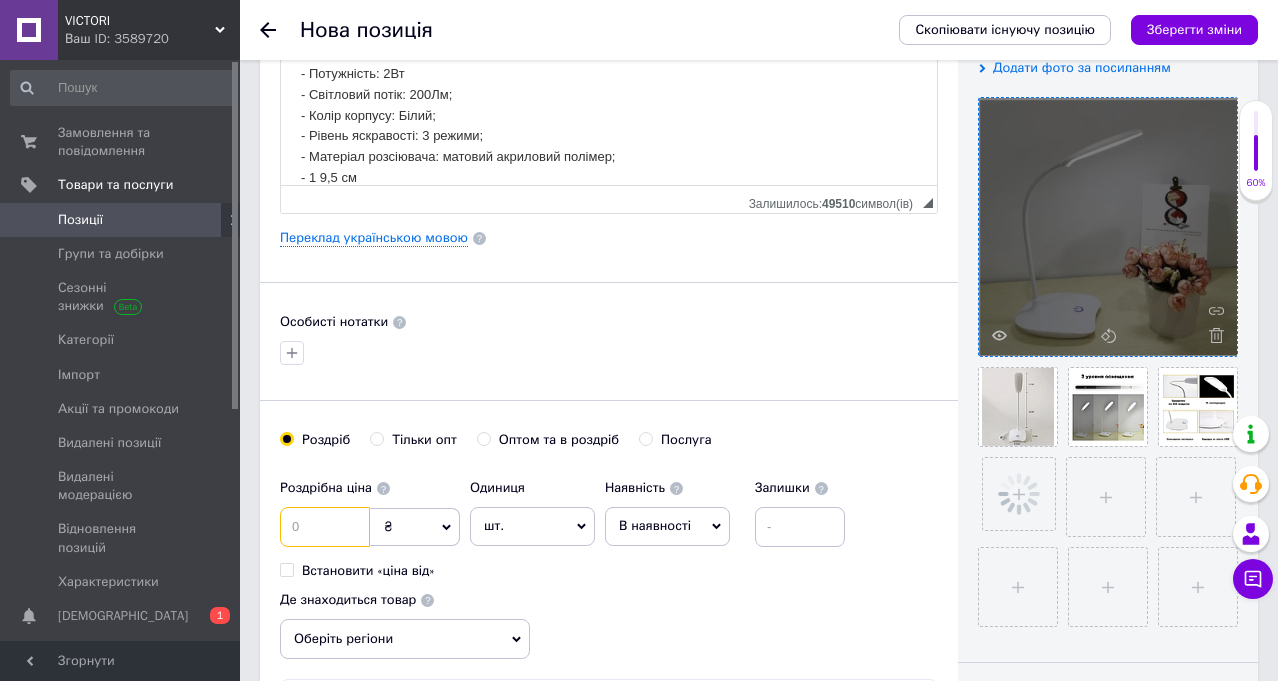 click at bounding box center (325, 527) 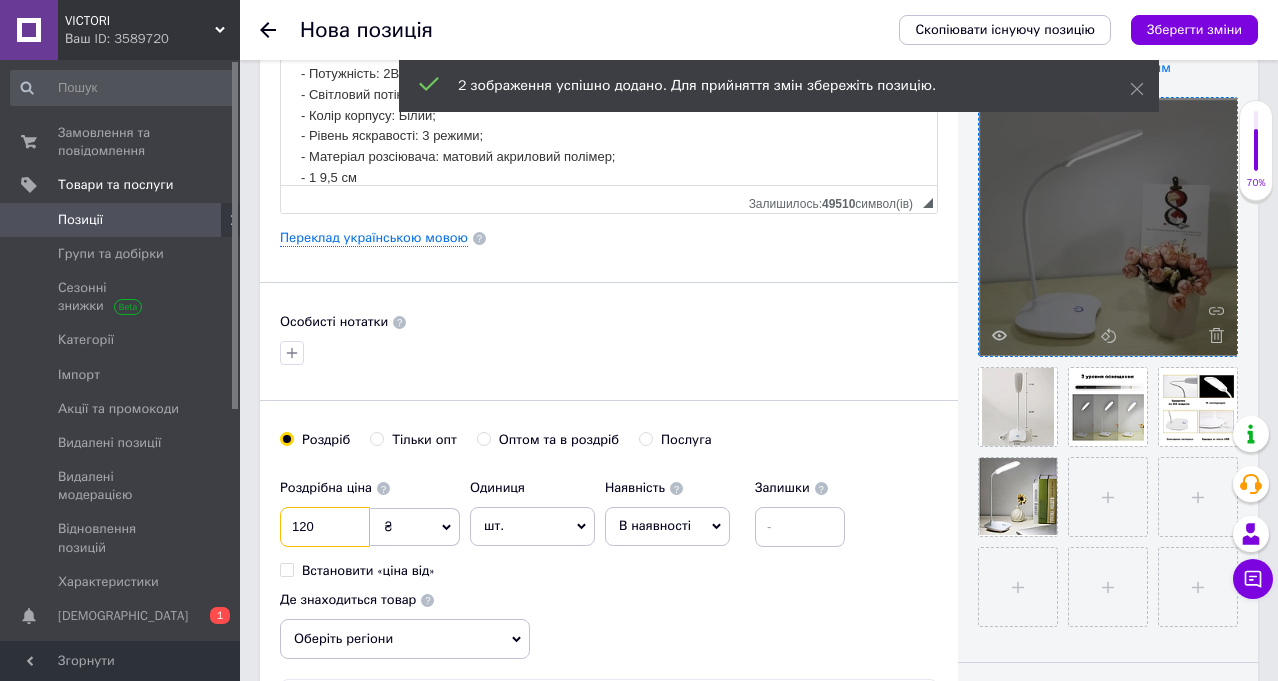 type on "120" 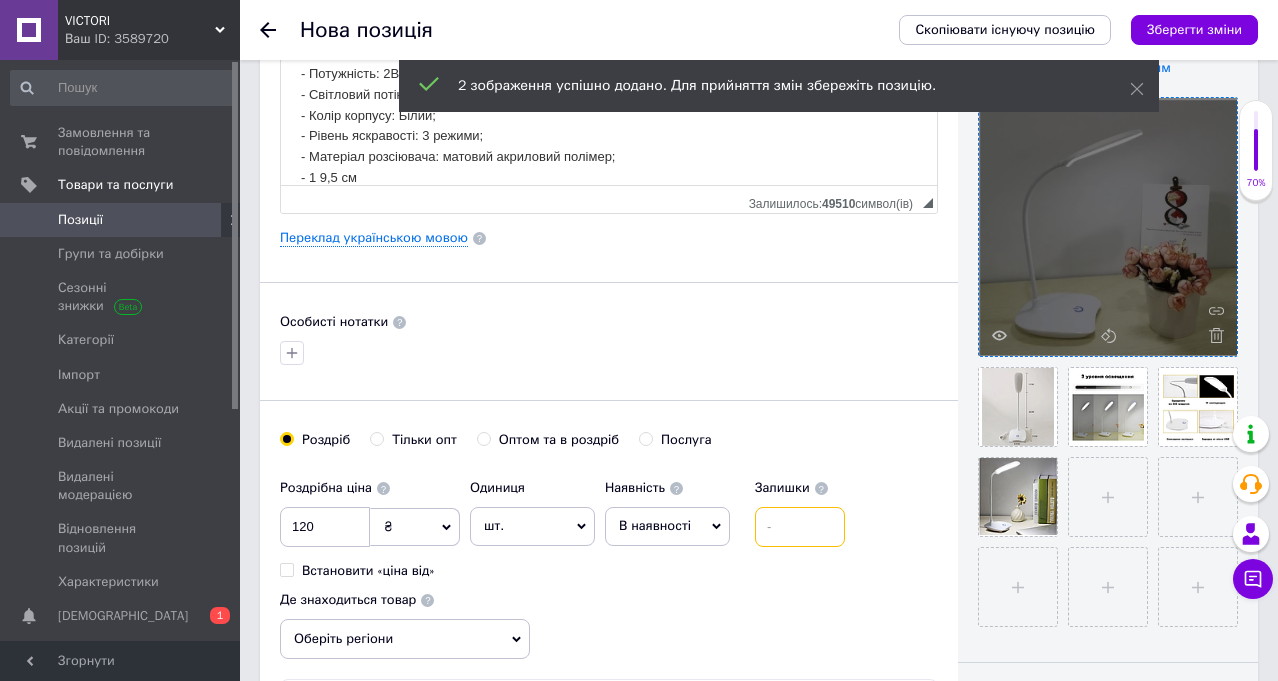 click at bounding box center (800, 527) 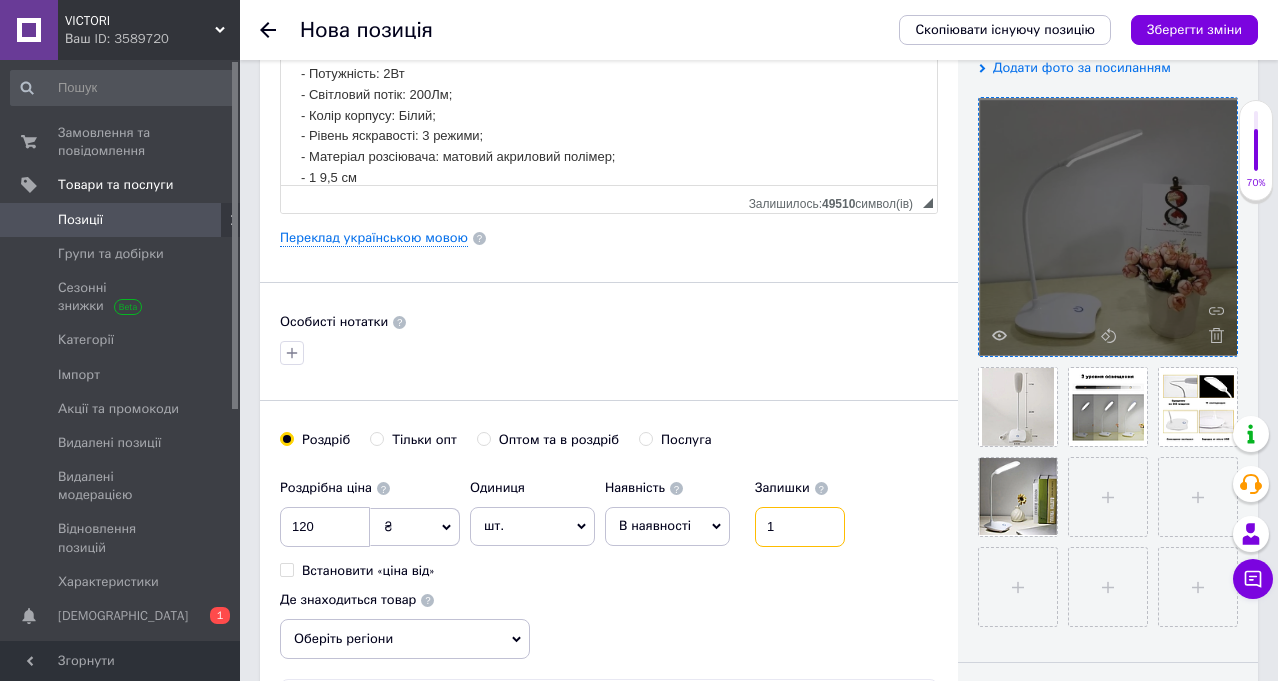 scroll, scrollTop: 800, scrollLeft: 0, axis: vertical 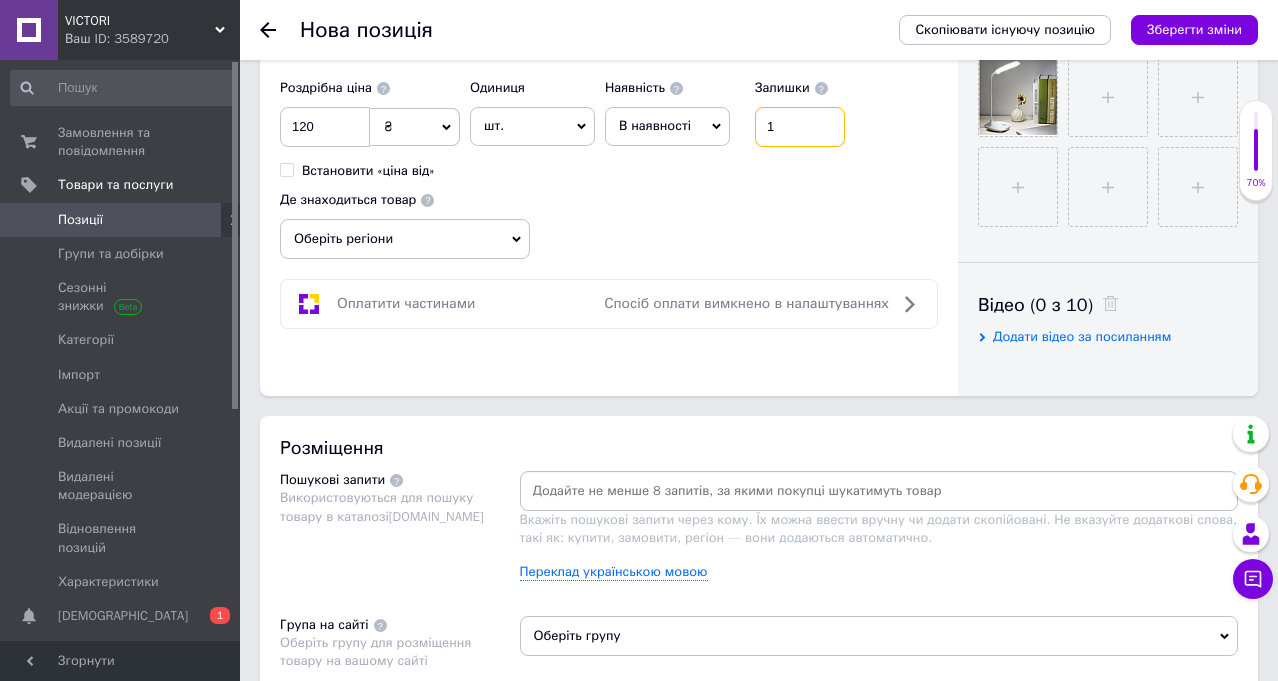 type on "1" 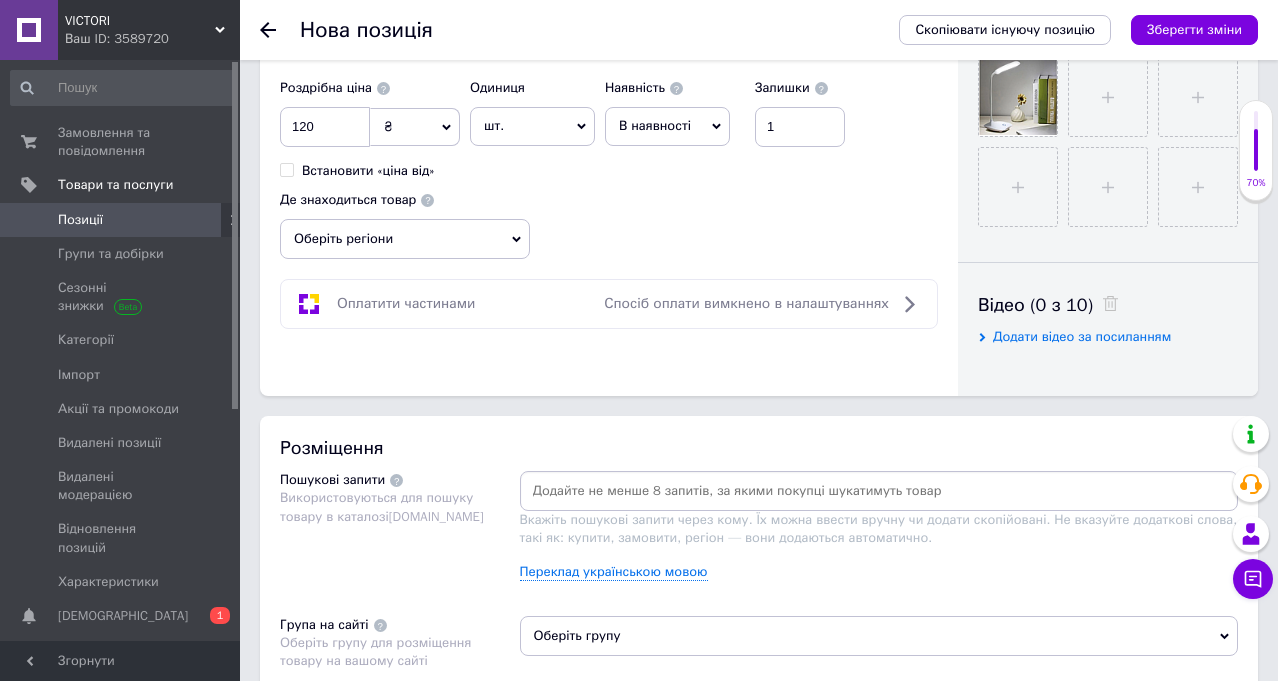 click on "Оберіть регіони" at bounding box center [405, 239] 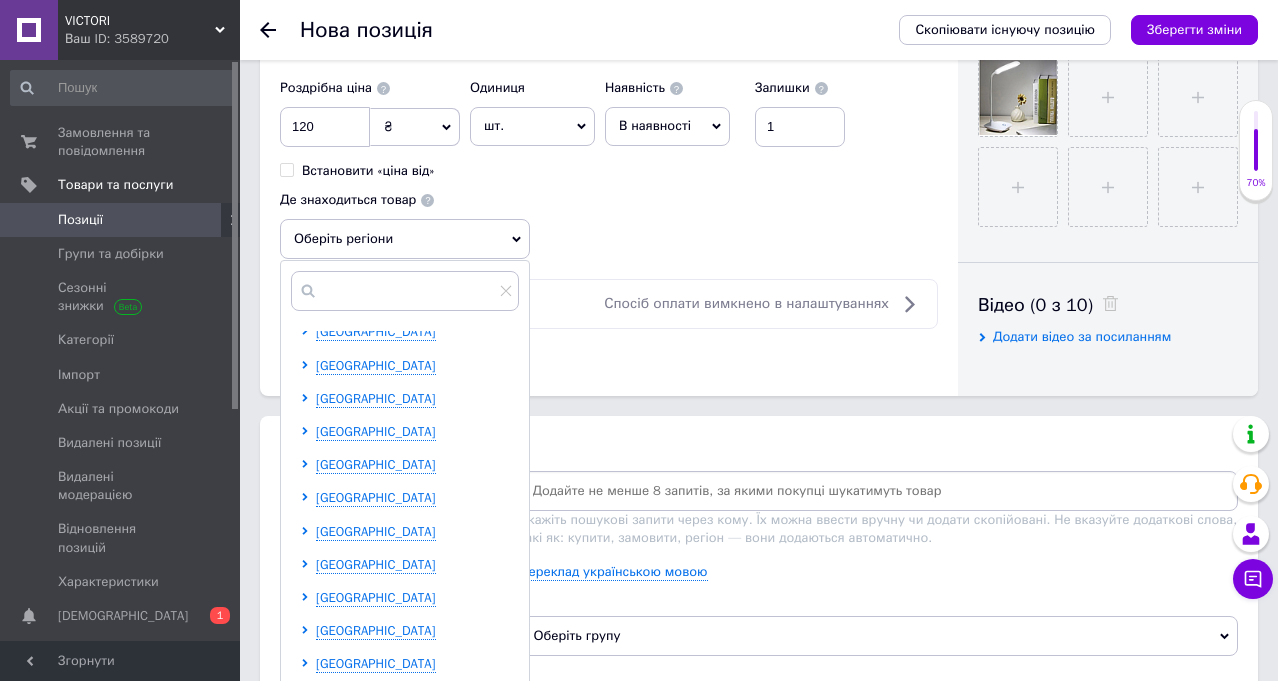 scroll, scrollTop: 200, scrollLeft: 0, axis: vertical 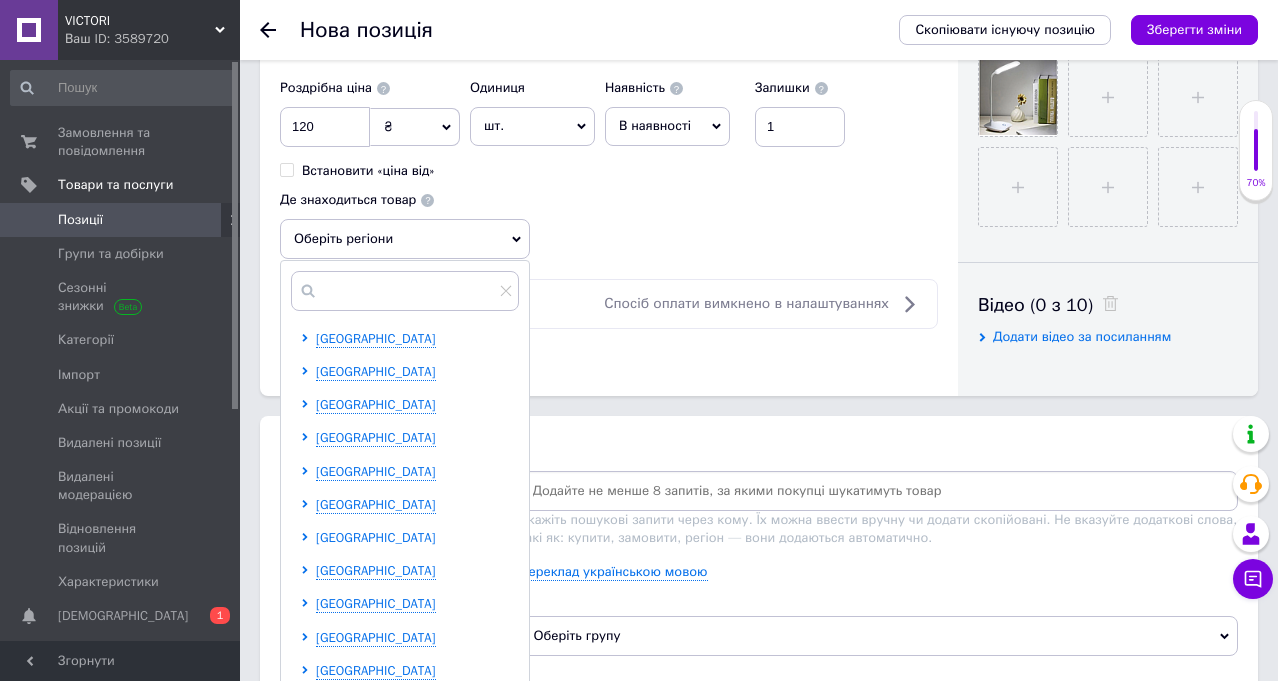 click on "[GEOGRAPHIC_DATA]" at bounding box center (376, 537) 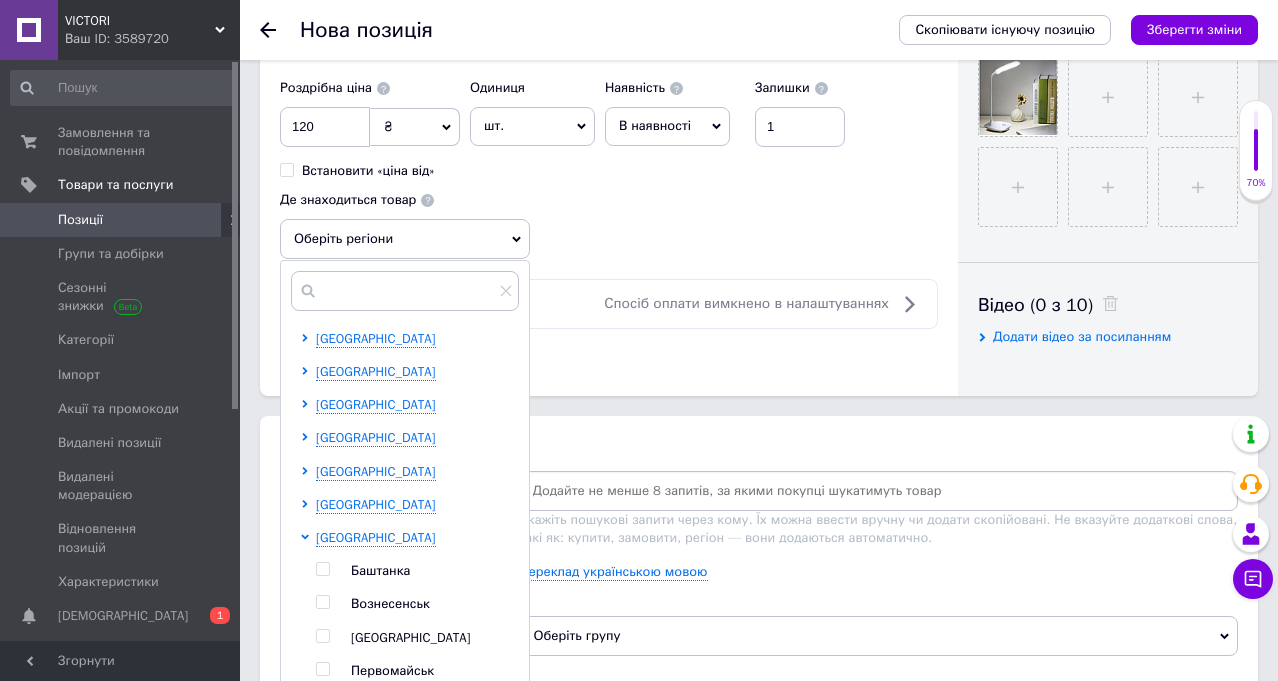 scroll, scrollTop: 400, scrollLeft: 0, axis: vertical 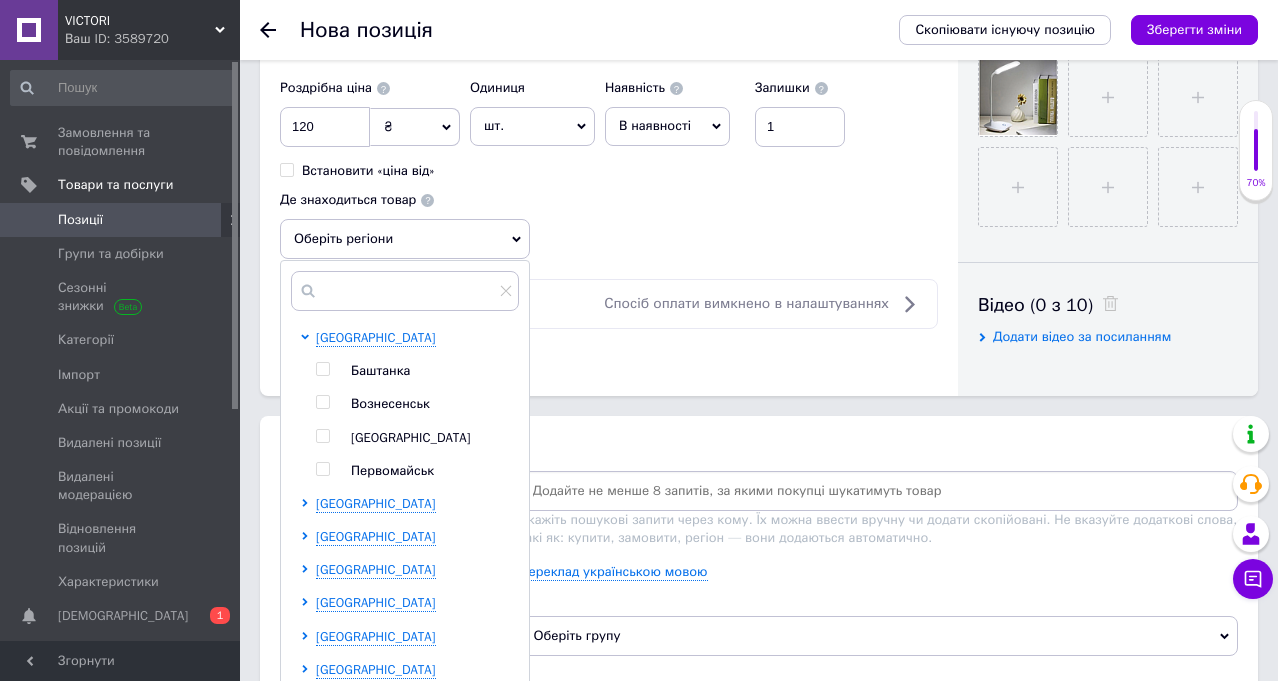 click on "Первомайськ" at bounding box center (392, 470) 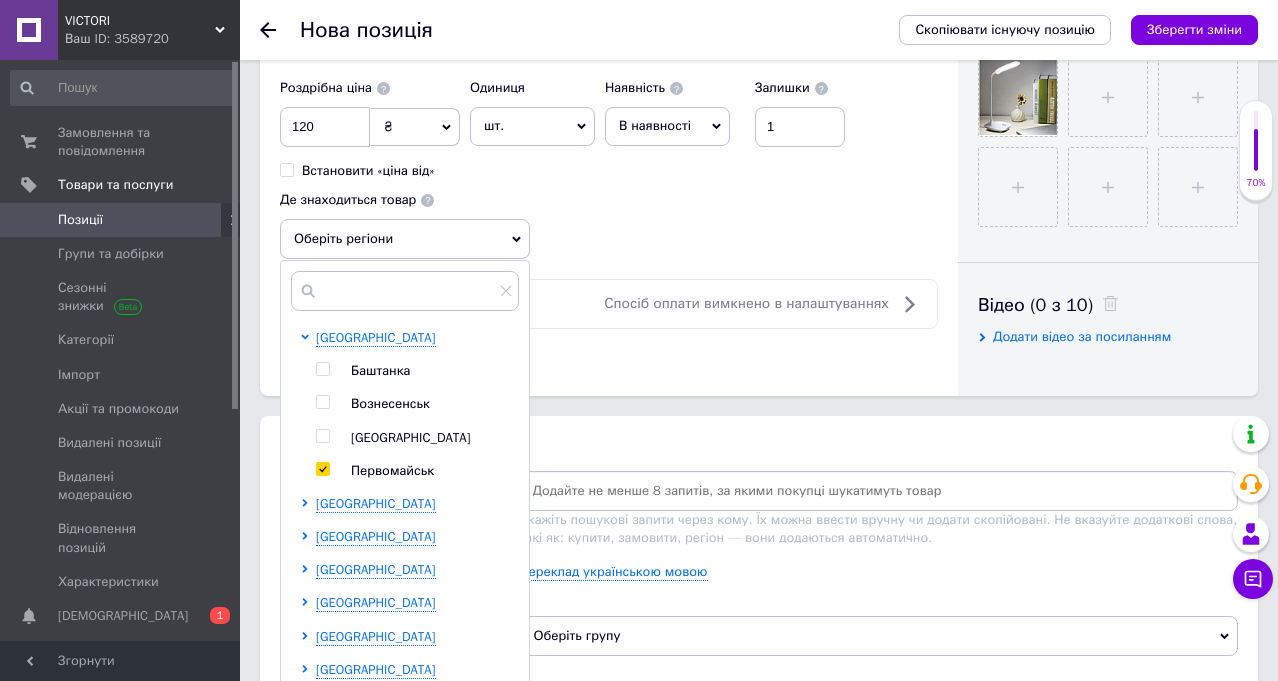 checkbox on "true" 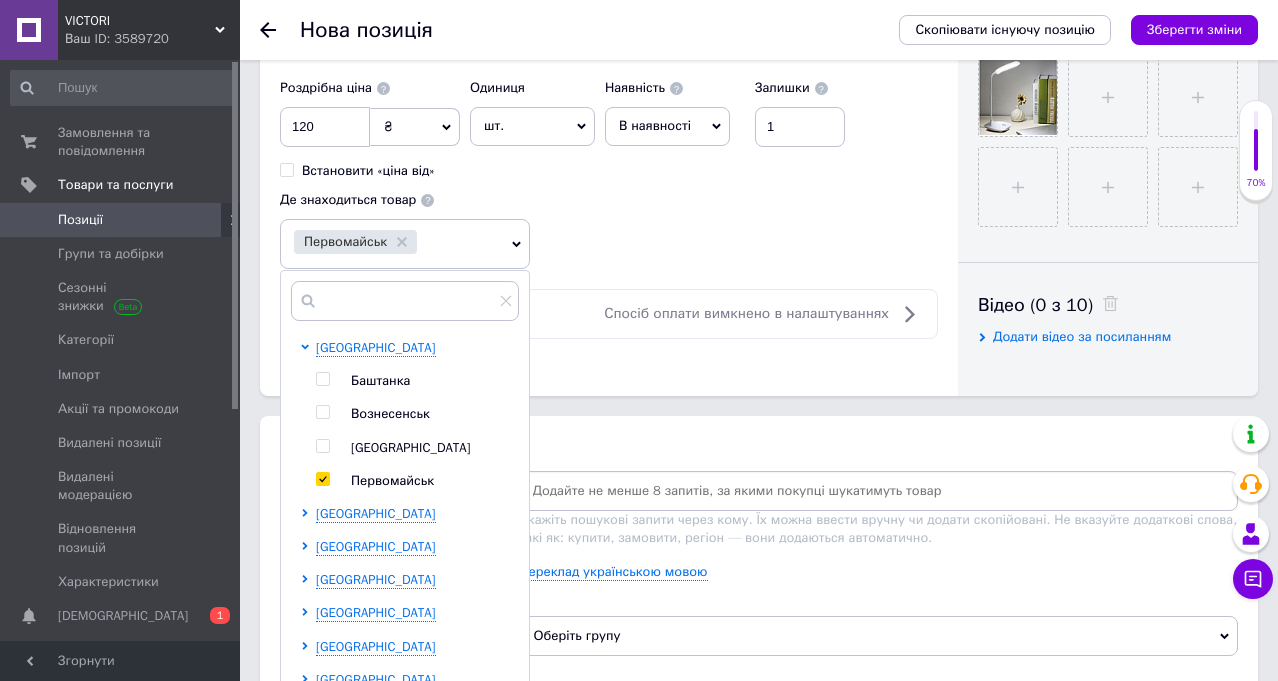 scroll, scrollTop: 1300, scrollLeft: 0, axis: vertical 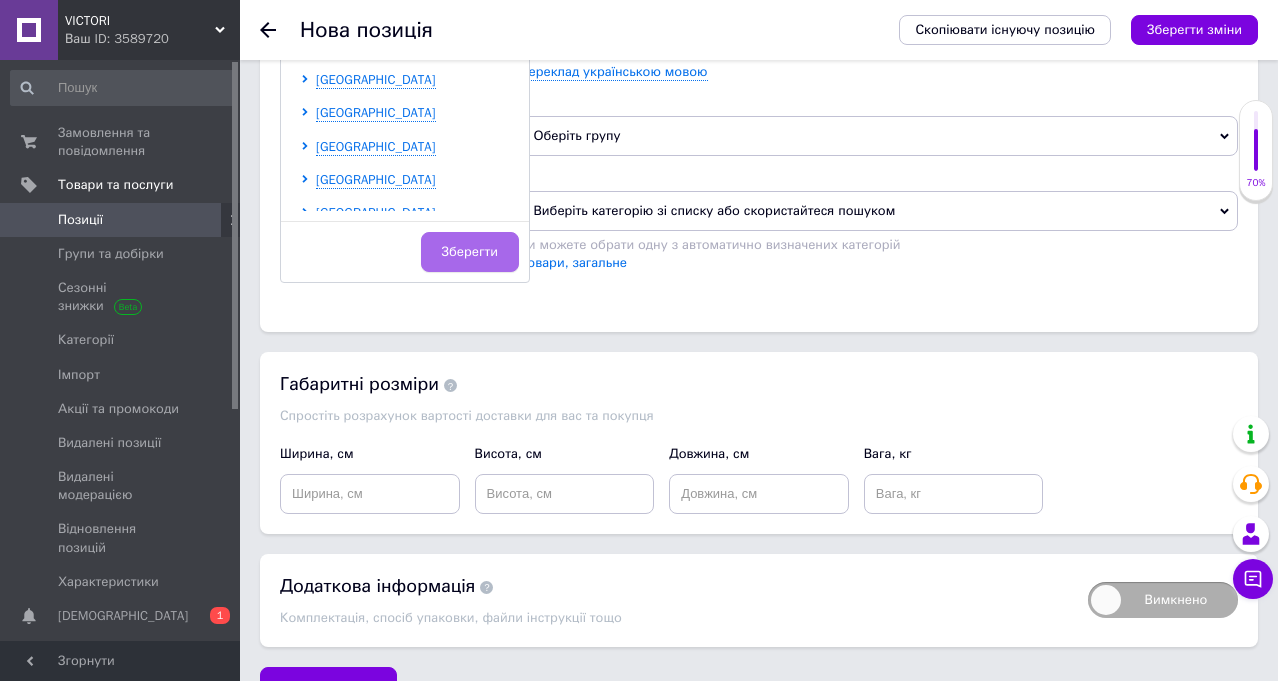 click on "Зберегти" at bounding box center (470, 252) 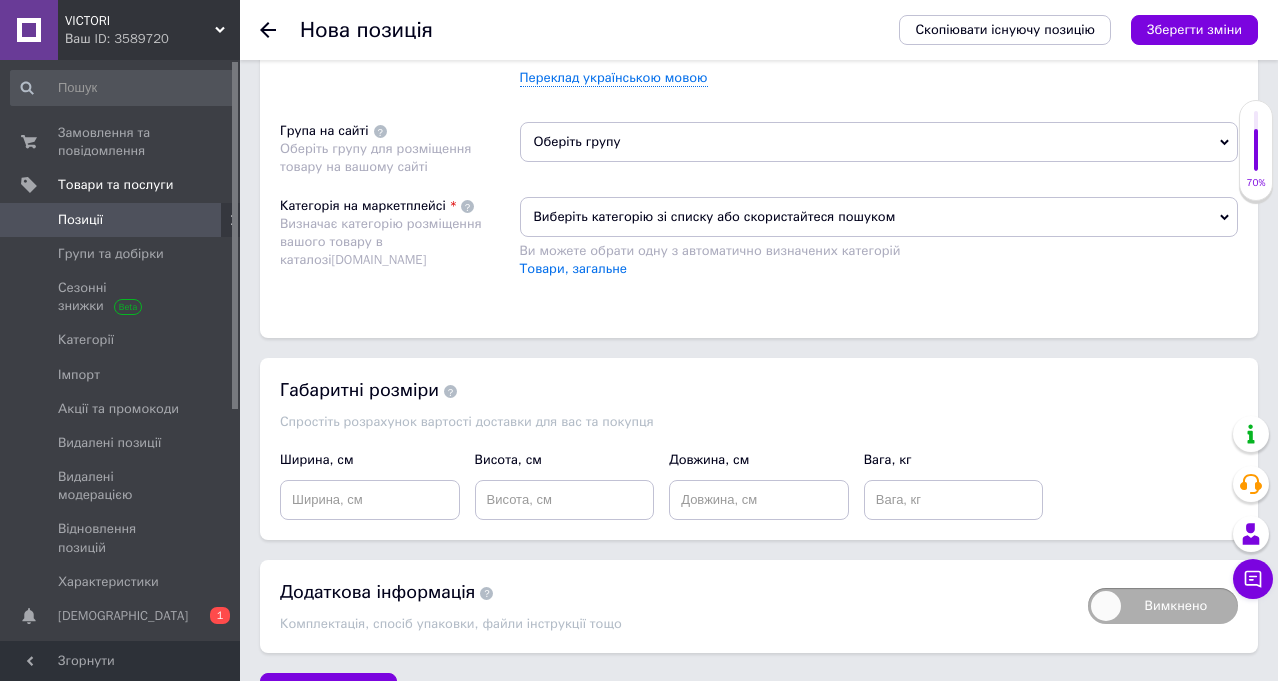 scroll, scrollTop: 1100, scrollLeft: 0, axis: vertical 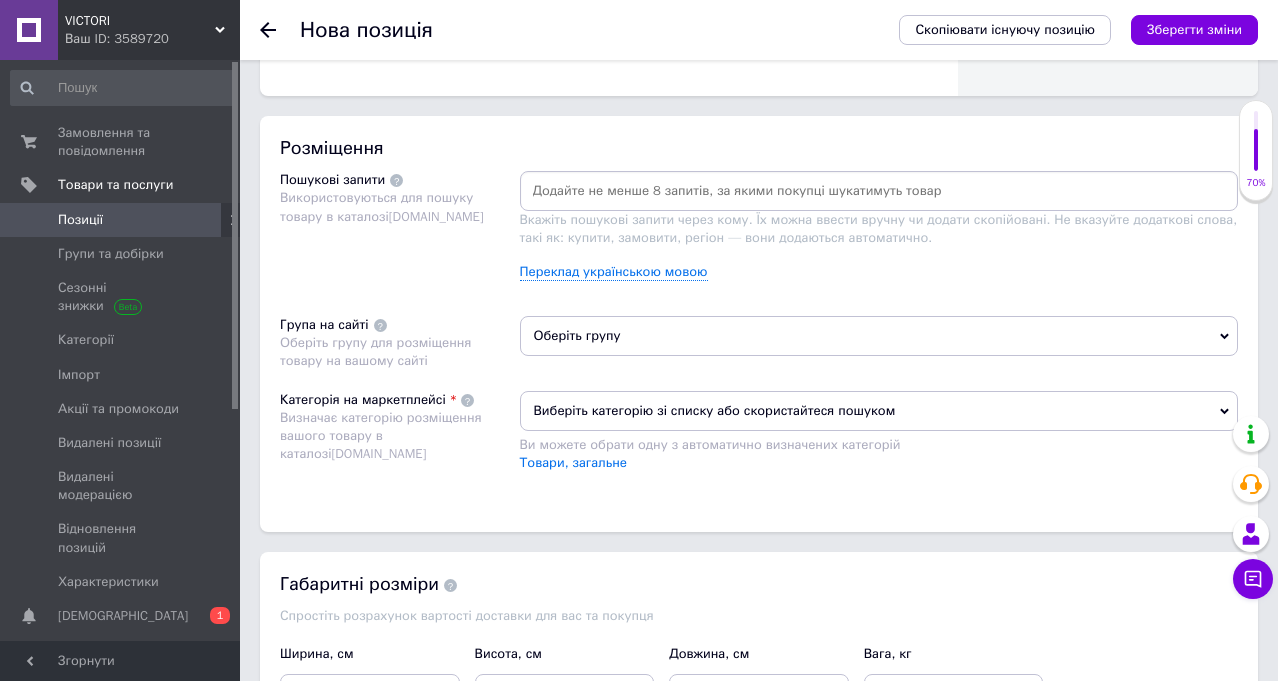 click at bounding box center [879, 191] 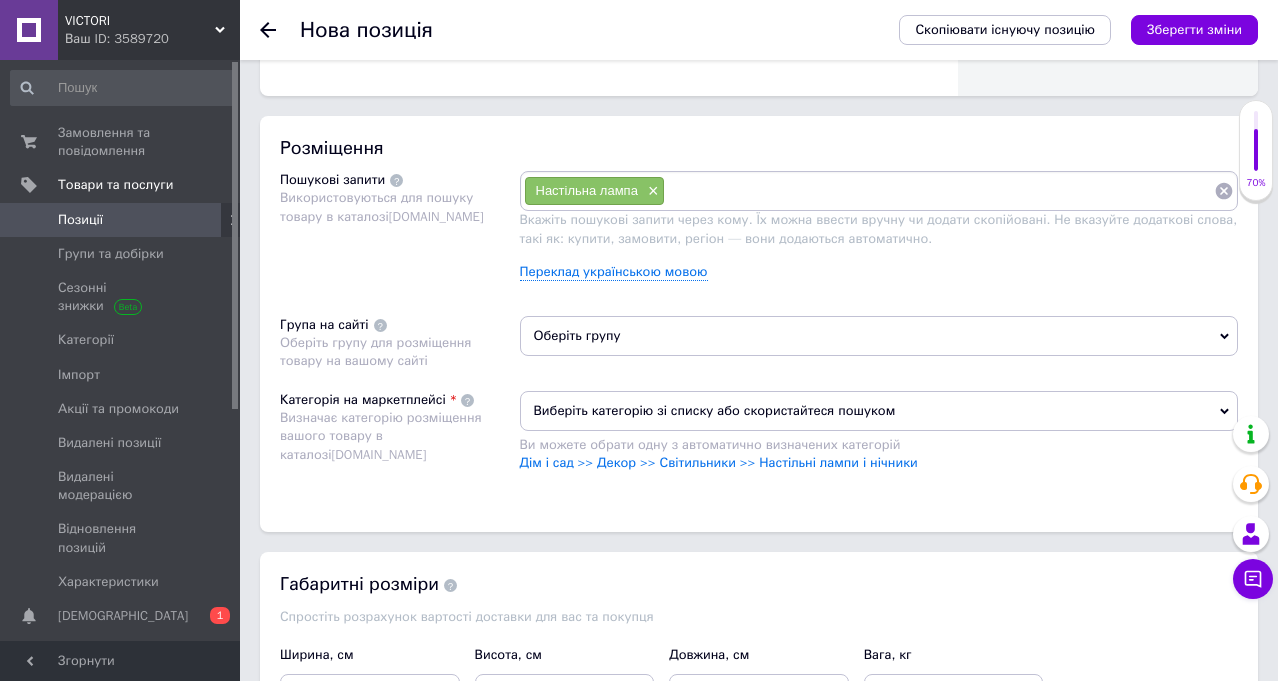 paste on "лампа акумуляторна світлодіодна сенсорна" 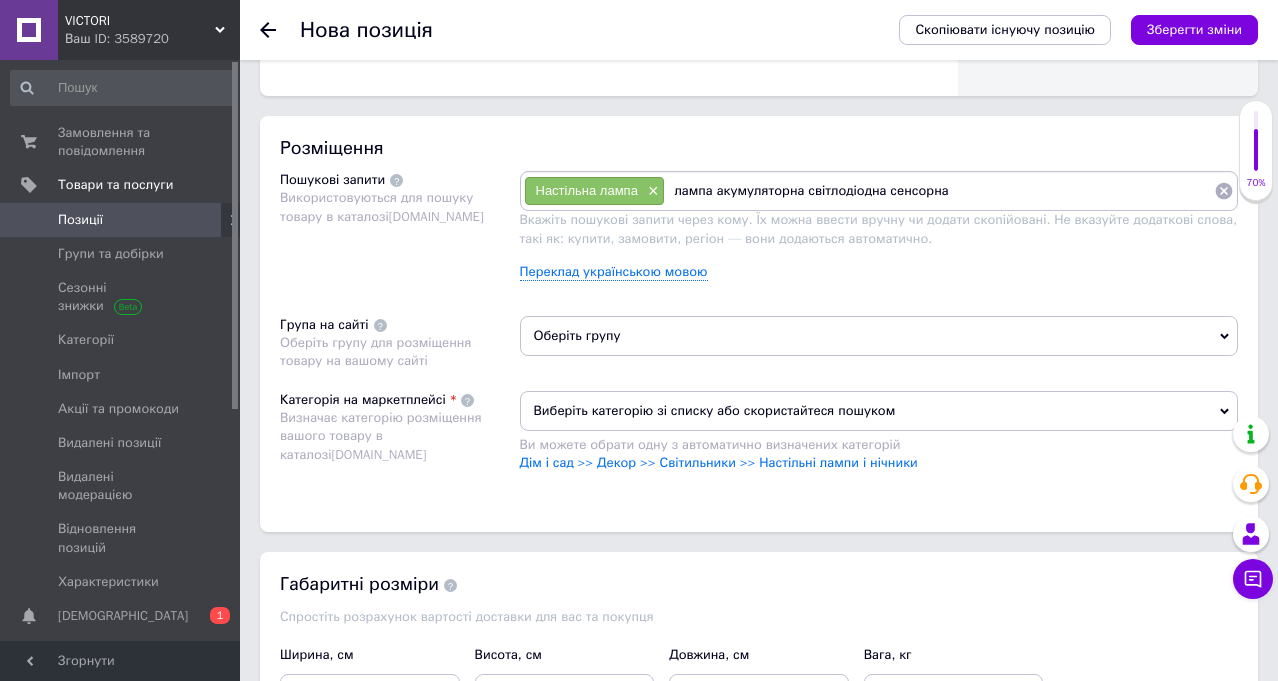 type 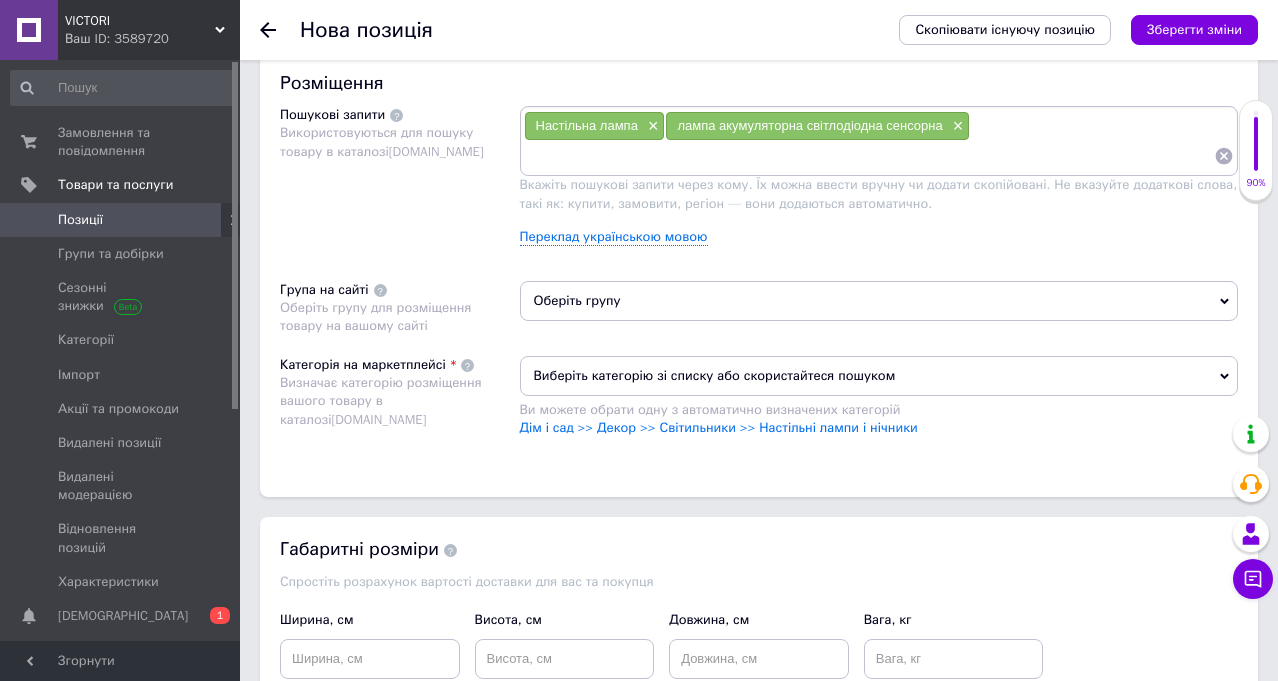 scroll, scrollTop: 1200, scrollLeft: 0, axis: vertical 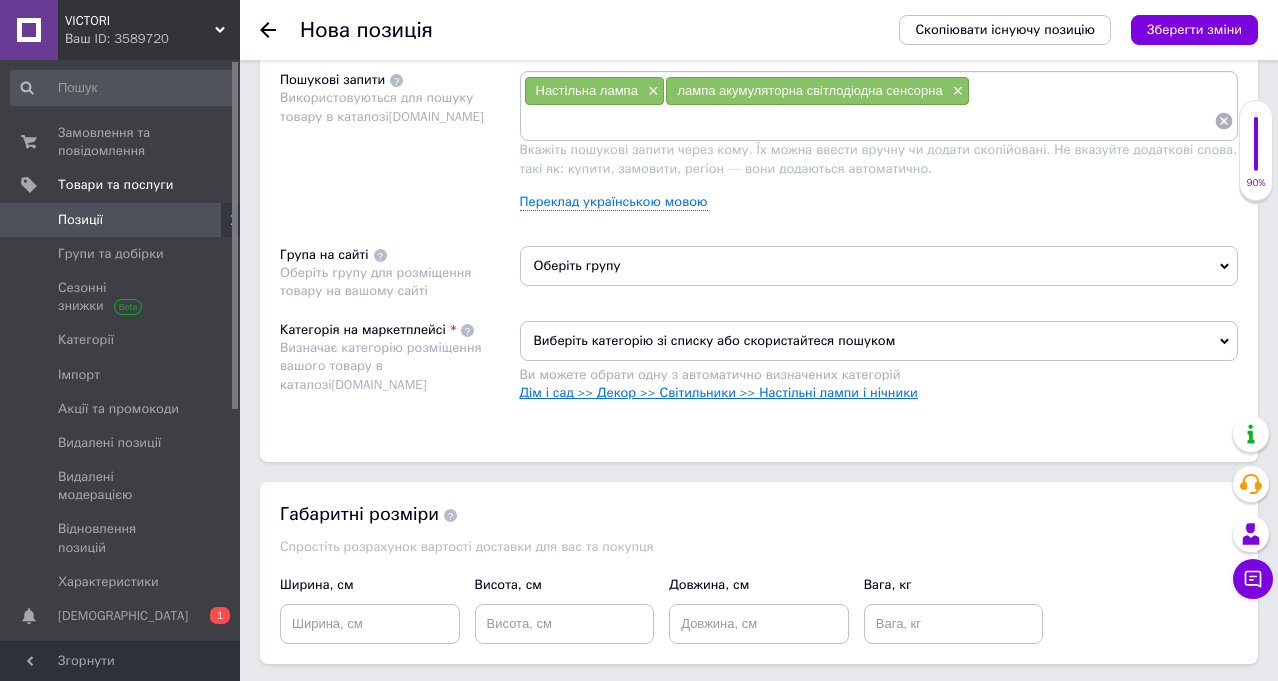 click on "Дім і сад >> Декор >> Світильники >> Настільні лампи і нічники" at bounding box center [719, 392] 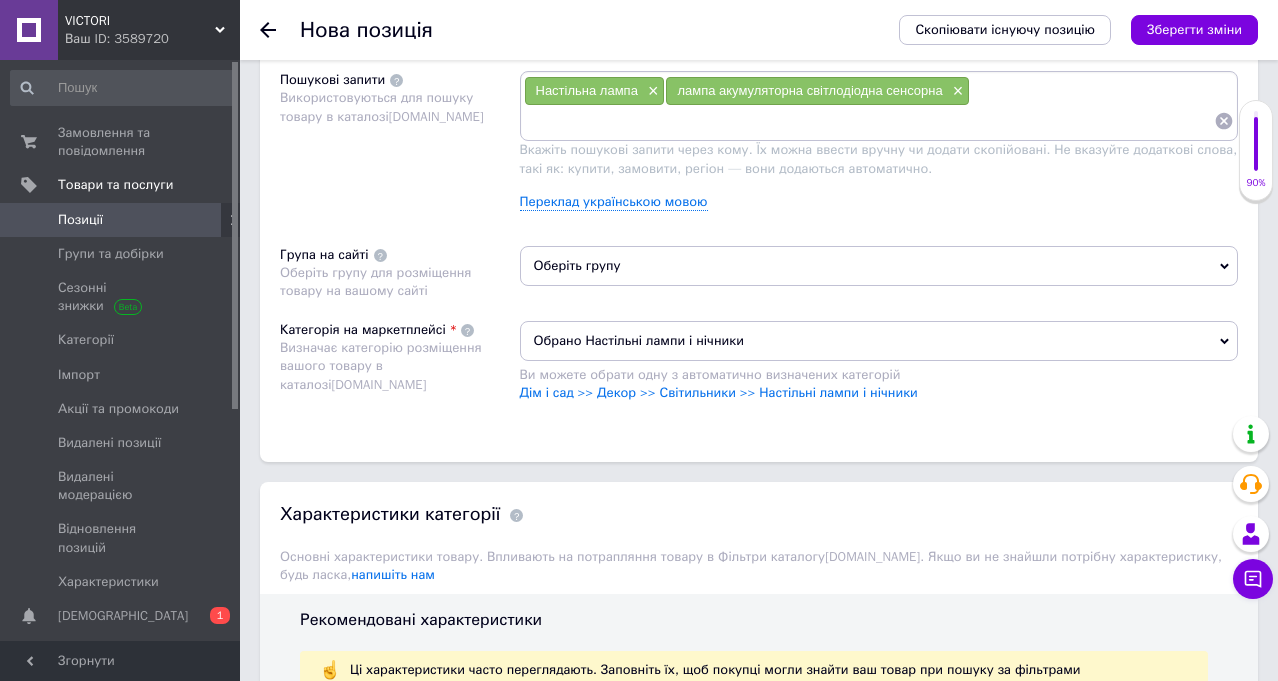 click on "Оберіть групу" at bounding box center [879, 266] 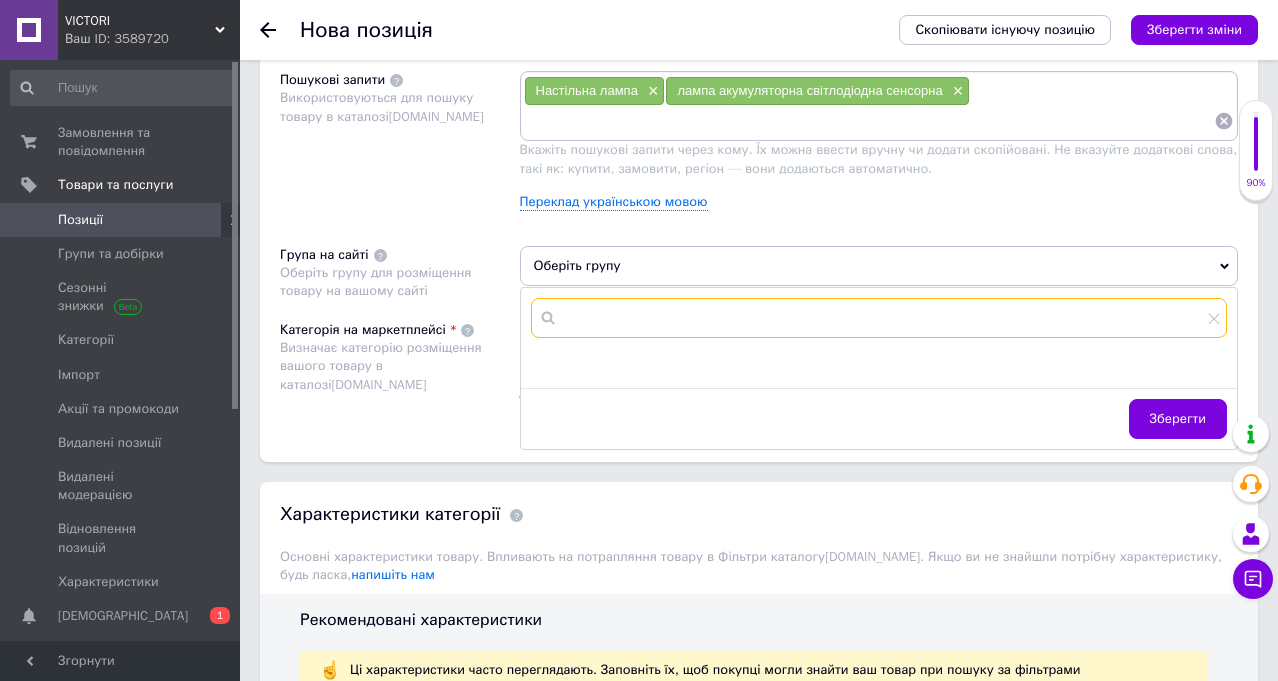 click at bounding box center (879, 318) 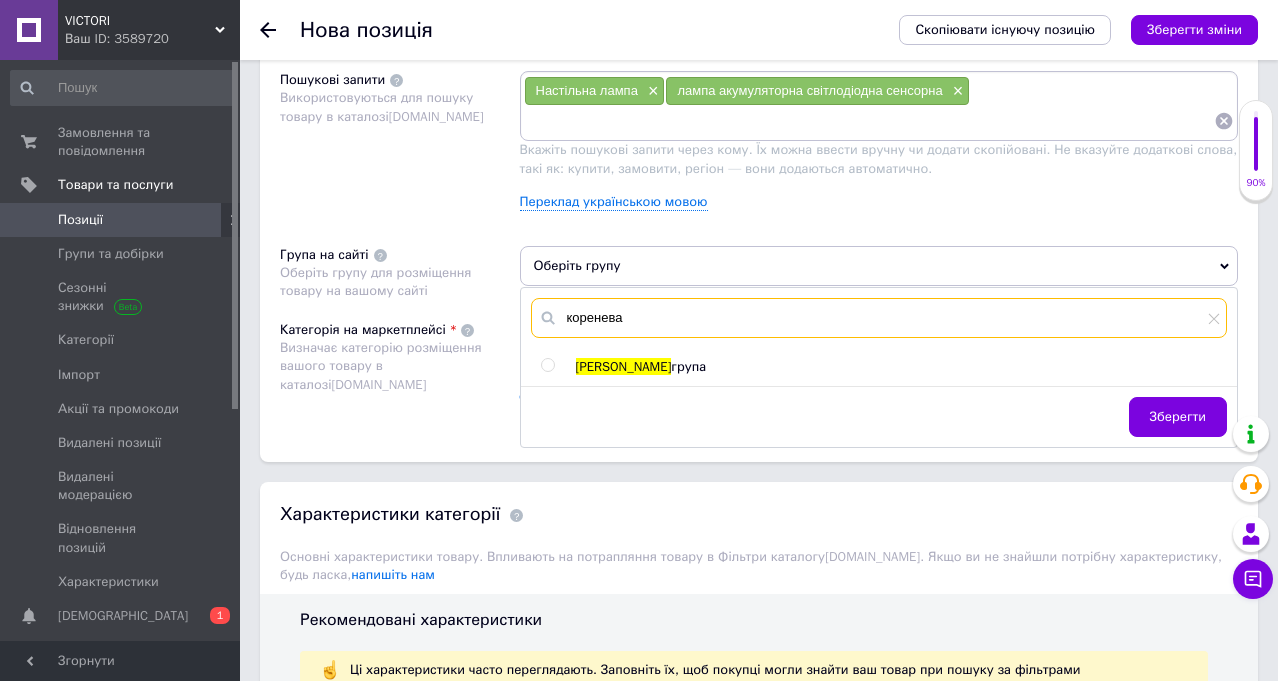 type on "коренева" 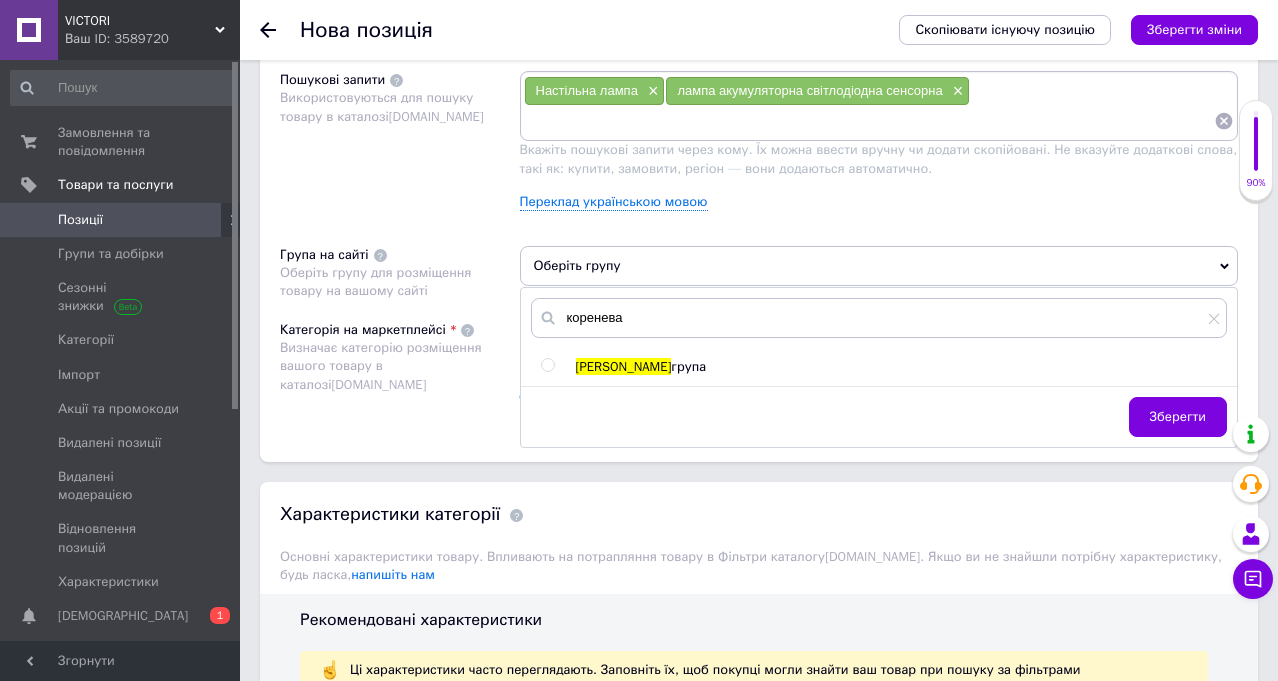 click on "[PERSON_NAME]" at bounding box center (624, 366) 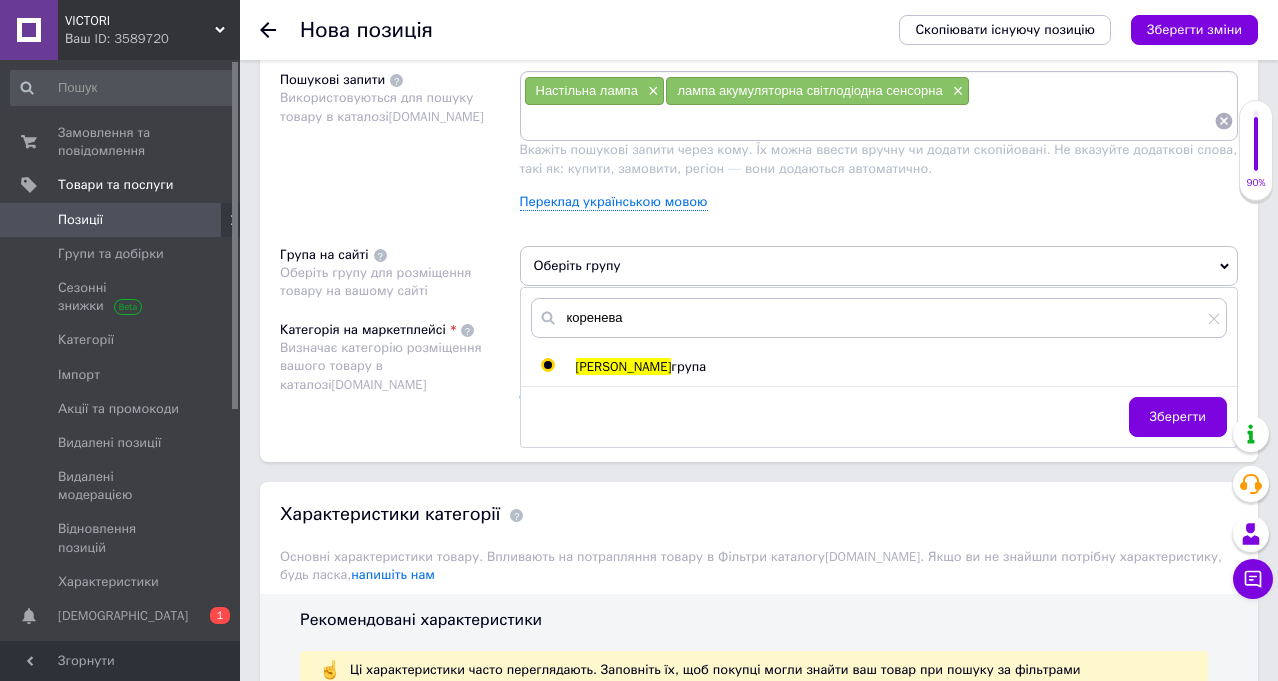 radio on "true" 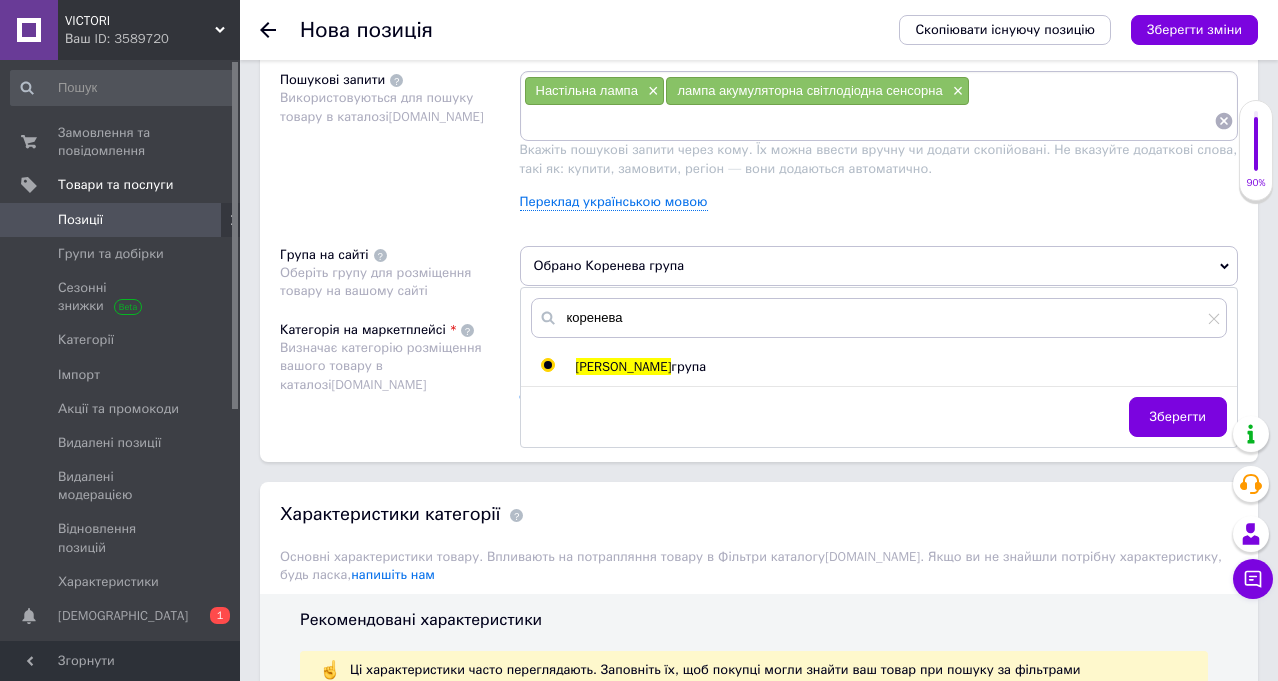 click on "Зберегти" at bounding box center [1178, 417] 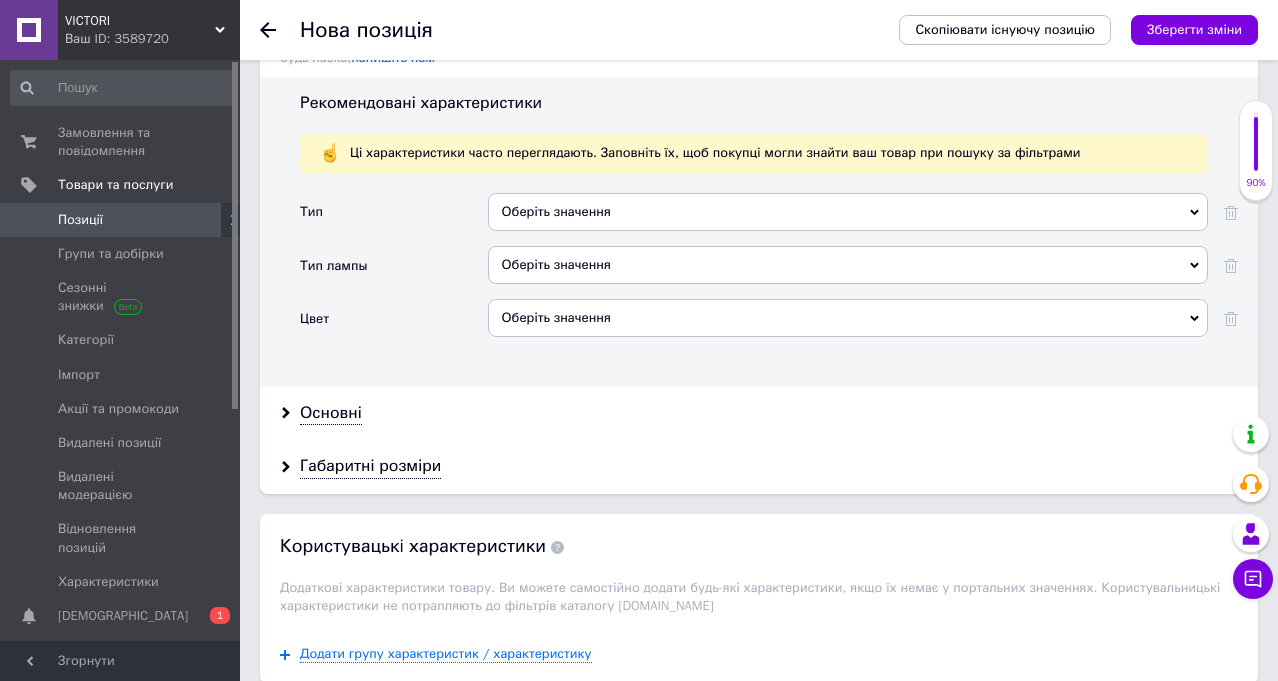 scroll, scrollTop: 2112, scrollLeft: 0, axis: vertical 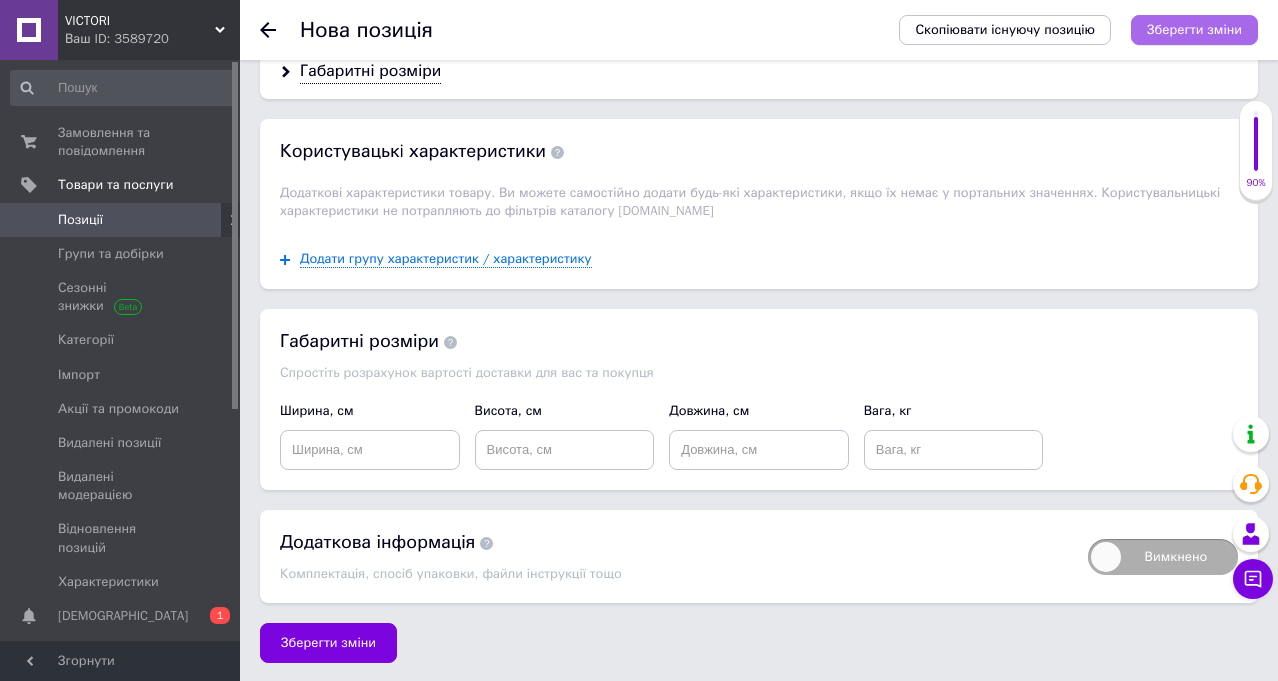 click on "Зберегти зміни" at bounding box center (1194, 29) 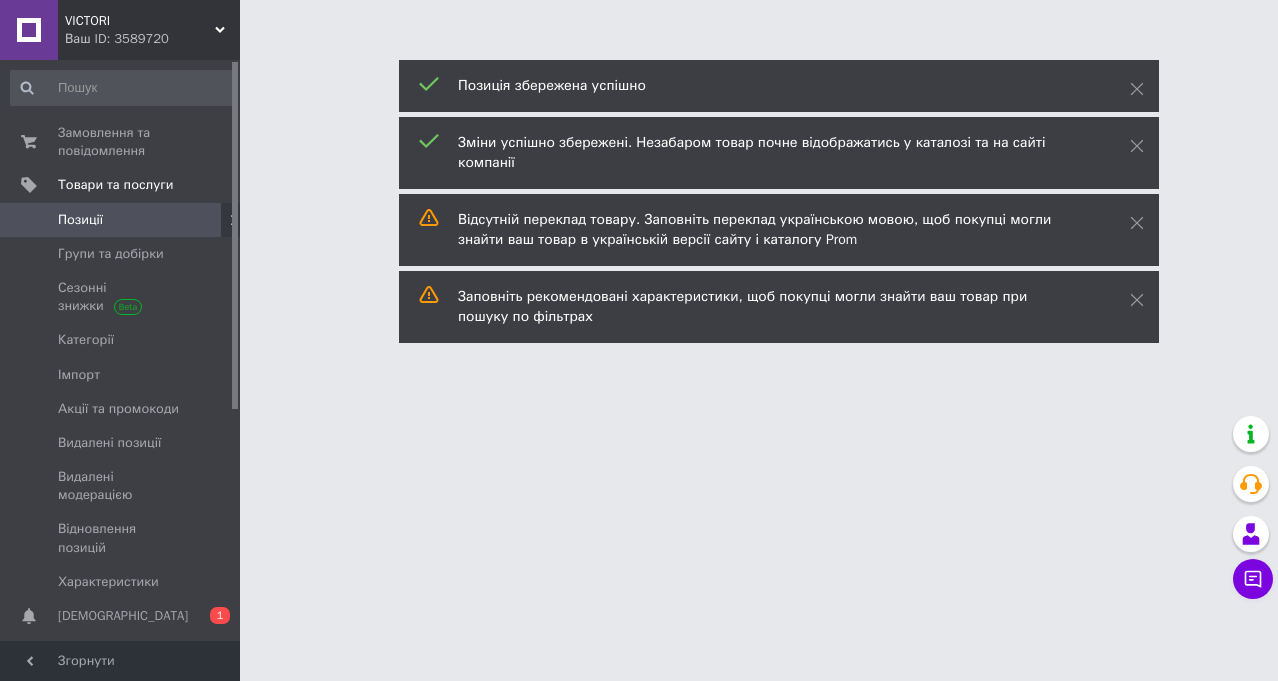 scroll, scrollTop: 0, scrollLeft: 0, axis: both 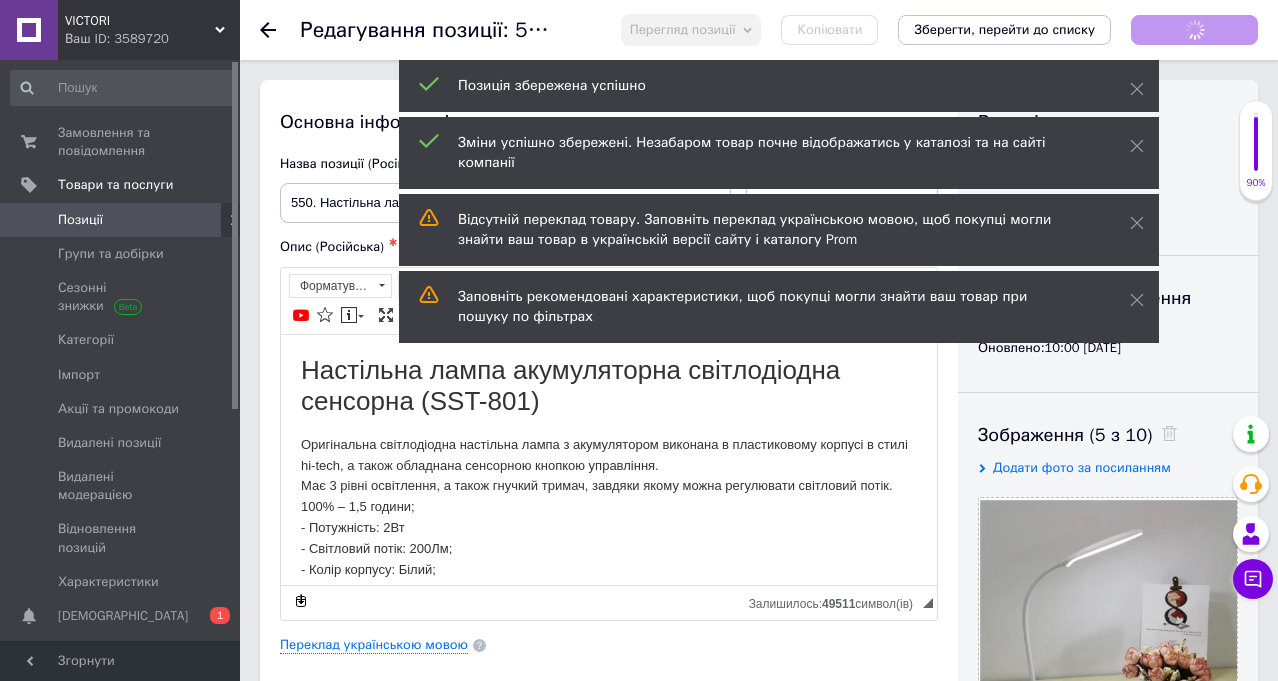 click on "Позиції" at bounding box center (80, 220) 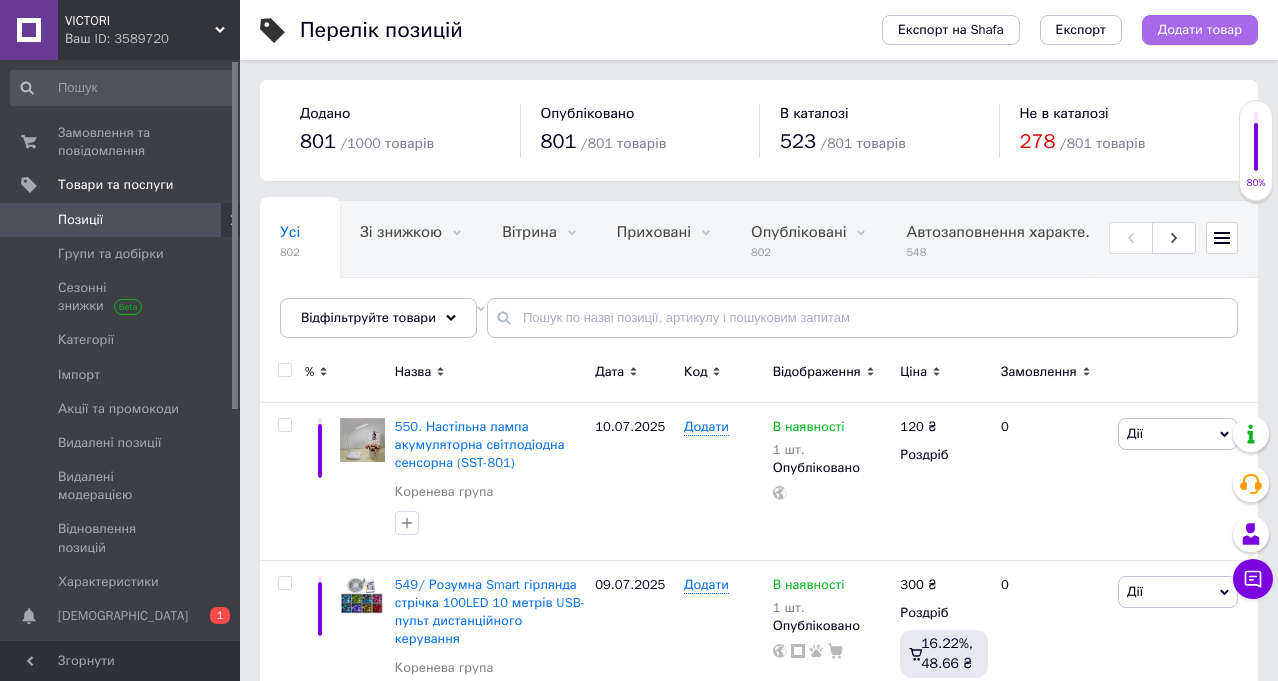 click on "Додати товар" at bounding box center [1200, 30] 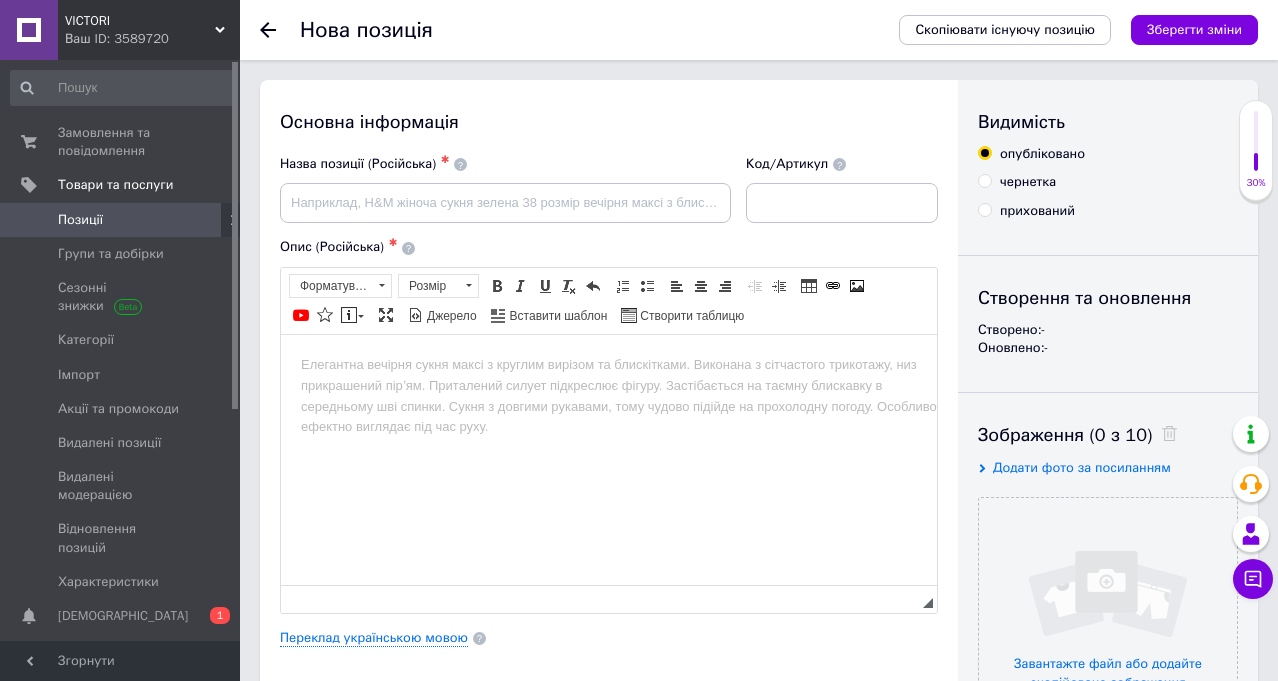 scroll, scrollTop: 0, scrollLeft: 0, axis: both 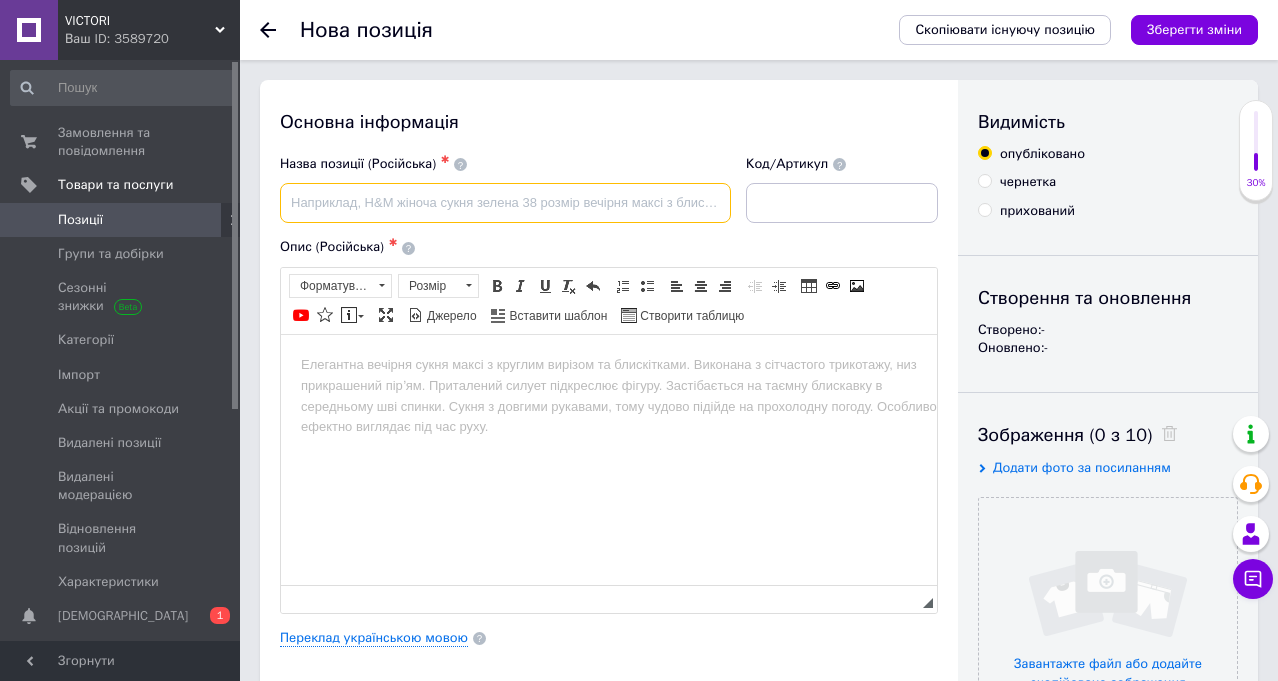 click at bounding box center (505, 203) 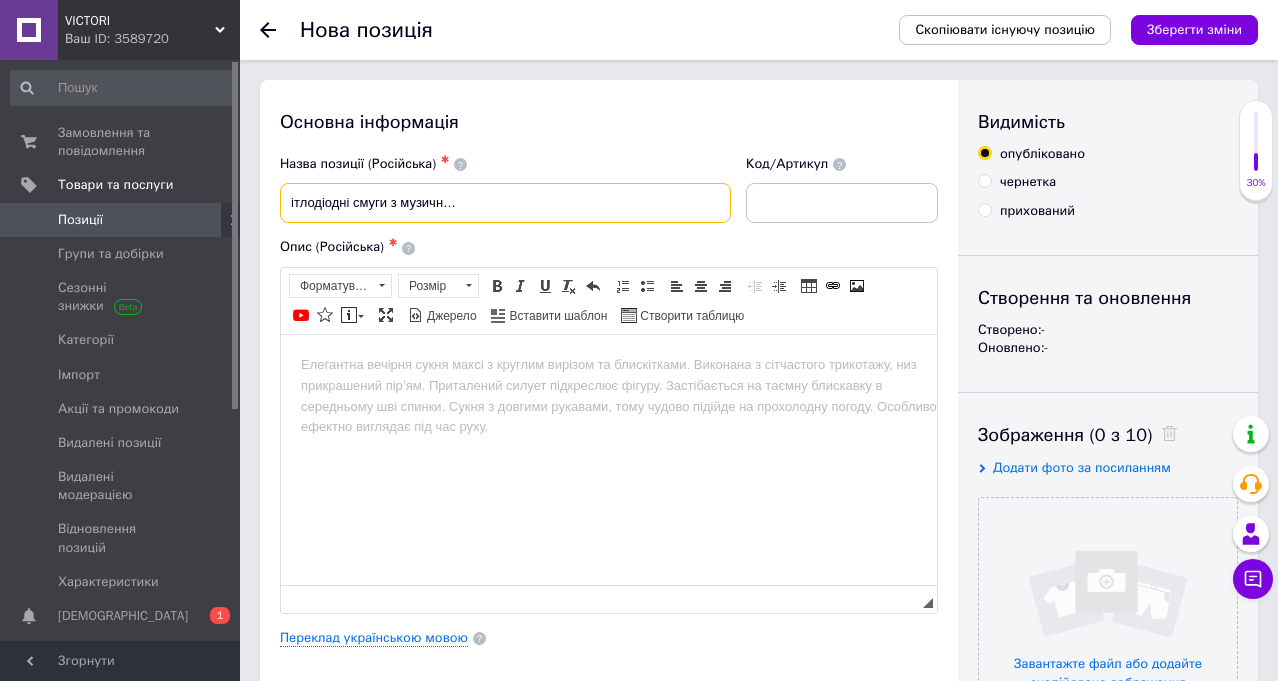 type on "551. RGB Light Bar Semlos: Заряджувані світлодіодні смуги з музичною синхронізацією для гармонії кольору та зв" 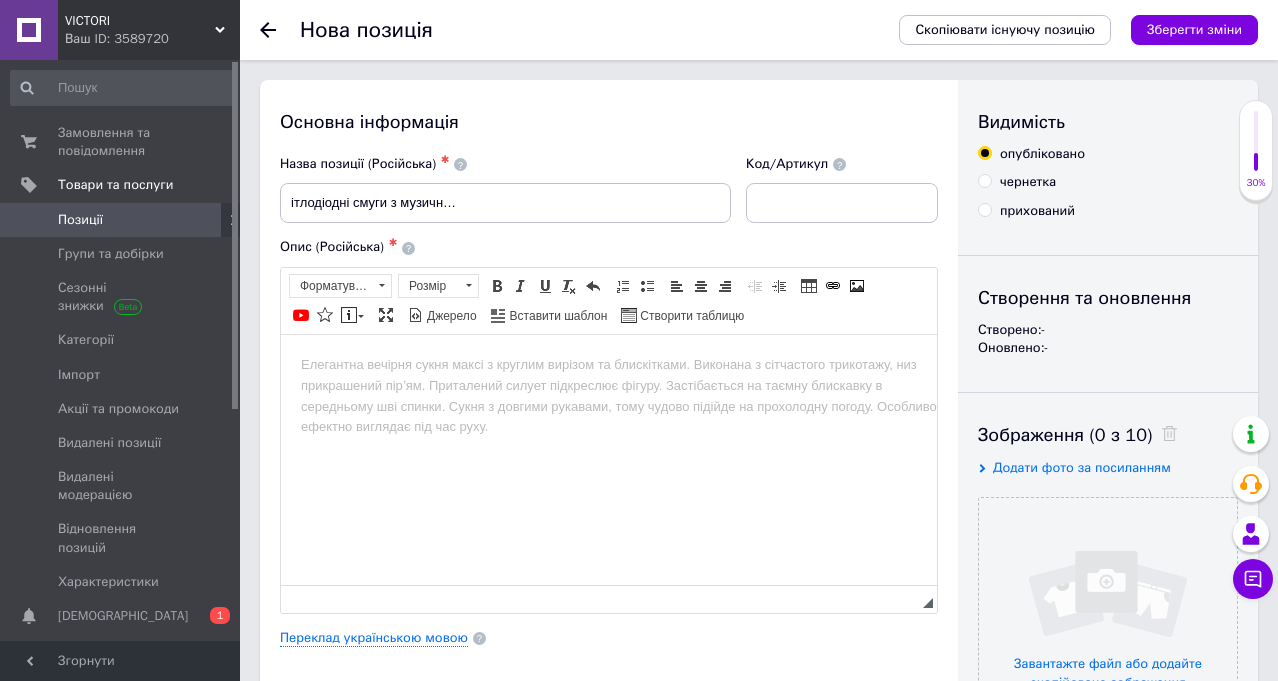 click at bounding box center (609, 364) 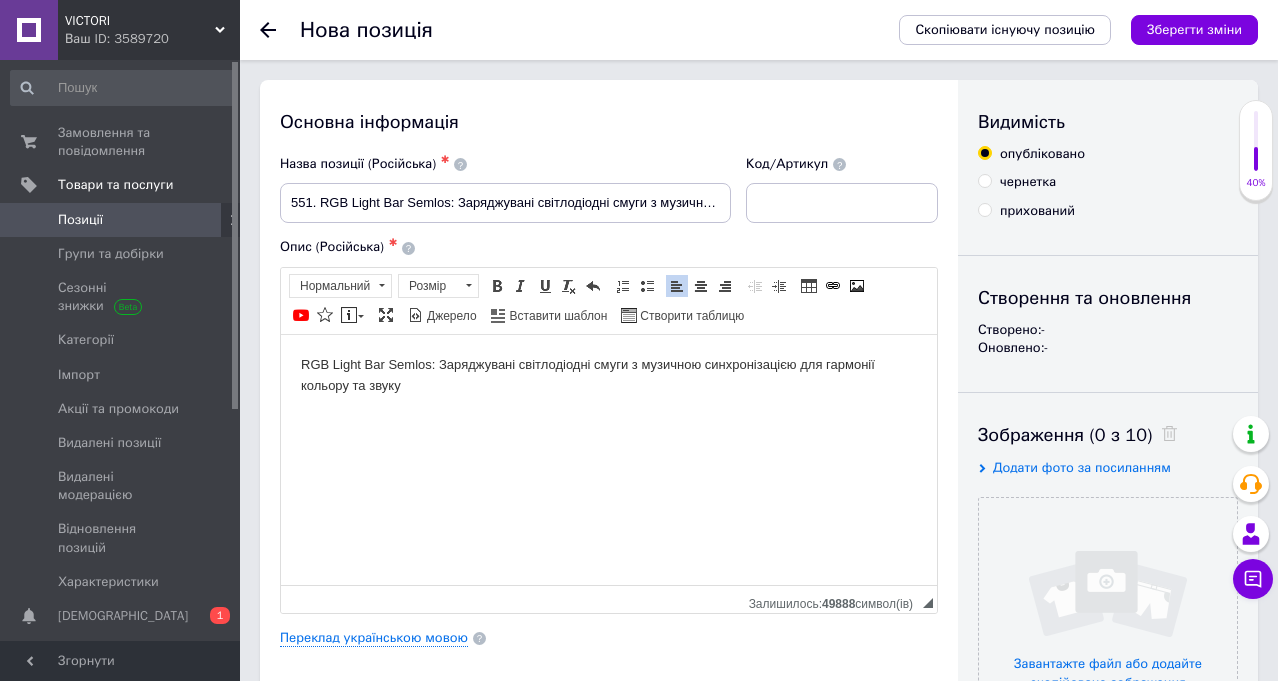 click on "RGB Light Bar Semlos: Заряджувані світлодіодні смуги з музичною синхронізацією для гармонії кольору та звуку" at bounding box center [609, 391] 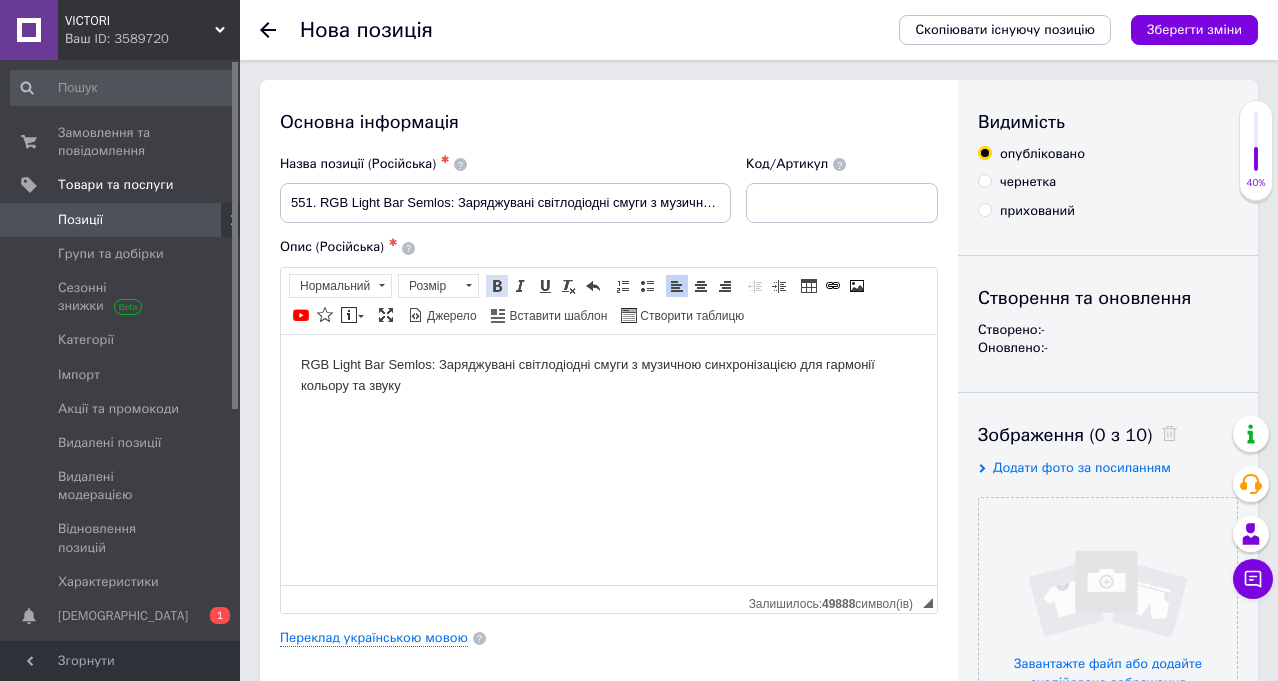 click at bounding box center [497, 286] 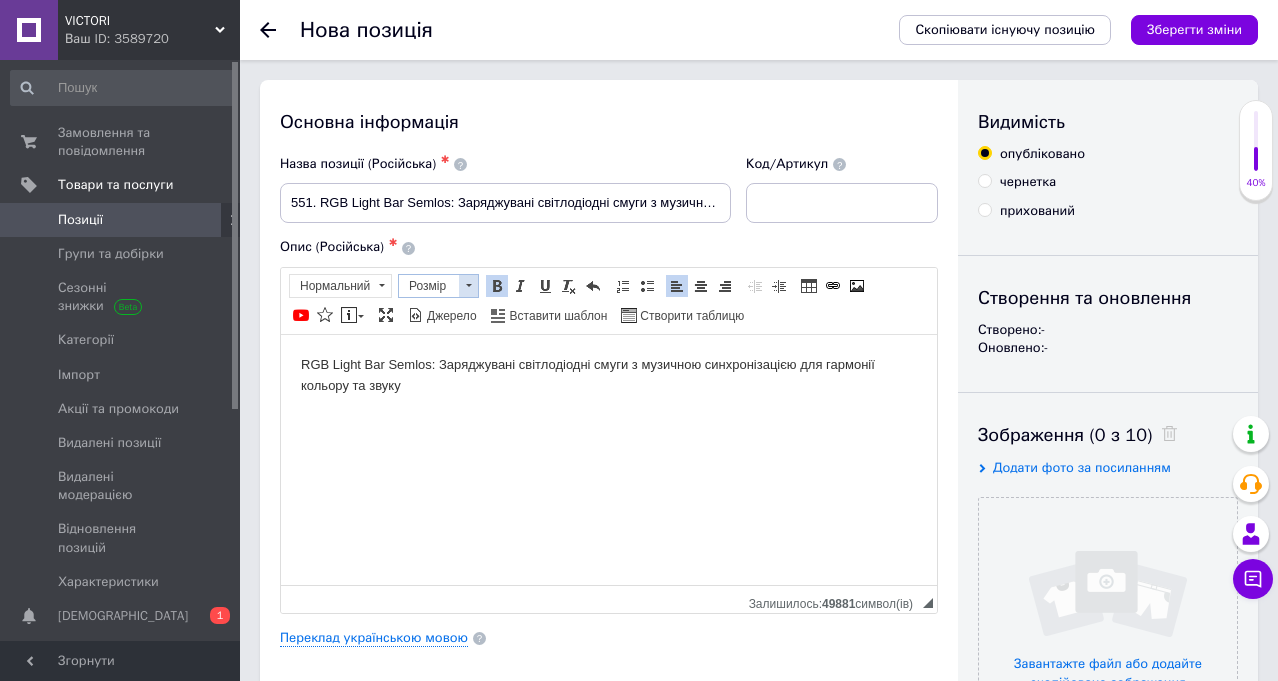 click at bounding box center [468, 286] 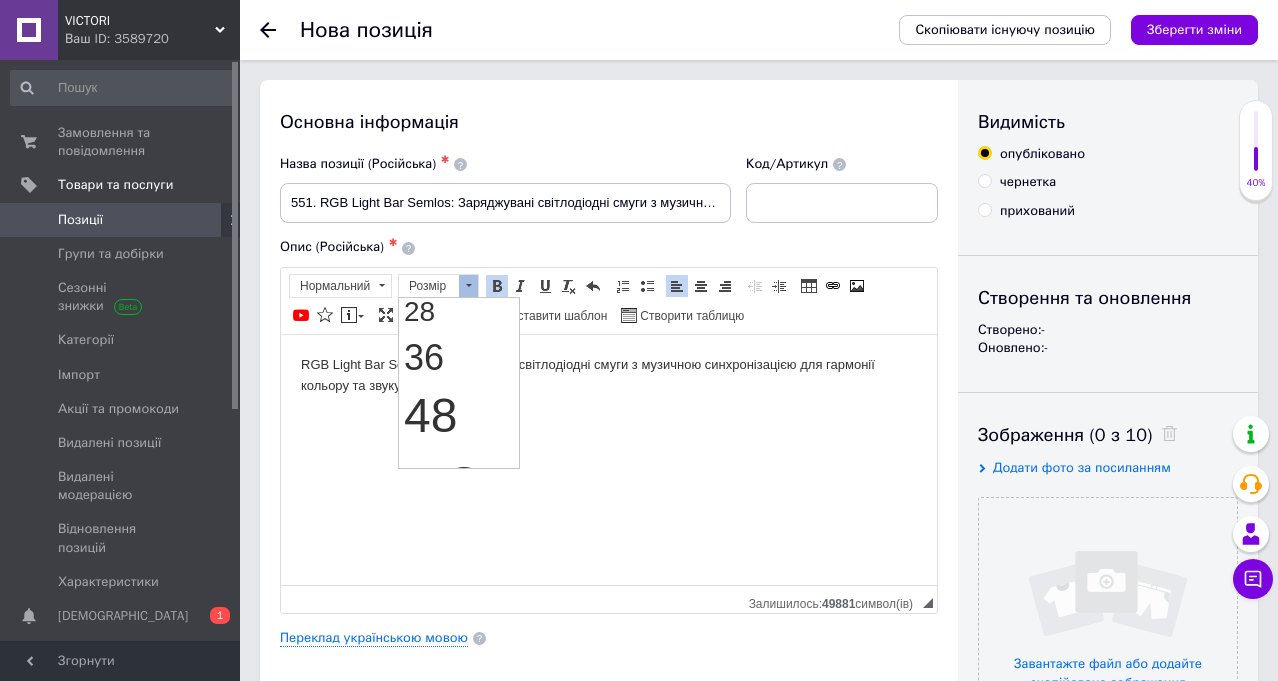 scroll, scrollTop: 200, scrollLeft: 0, axis: vertical 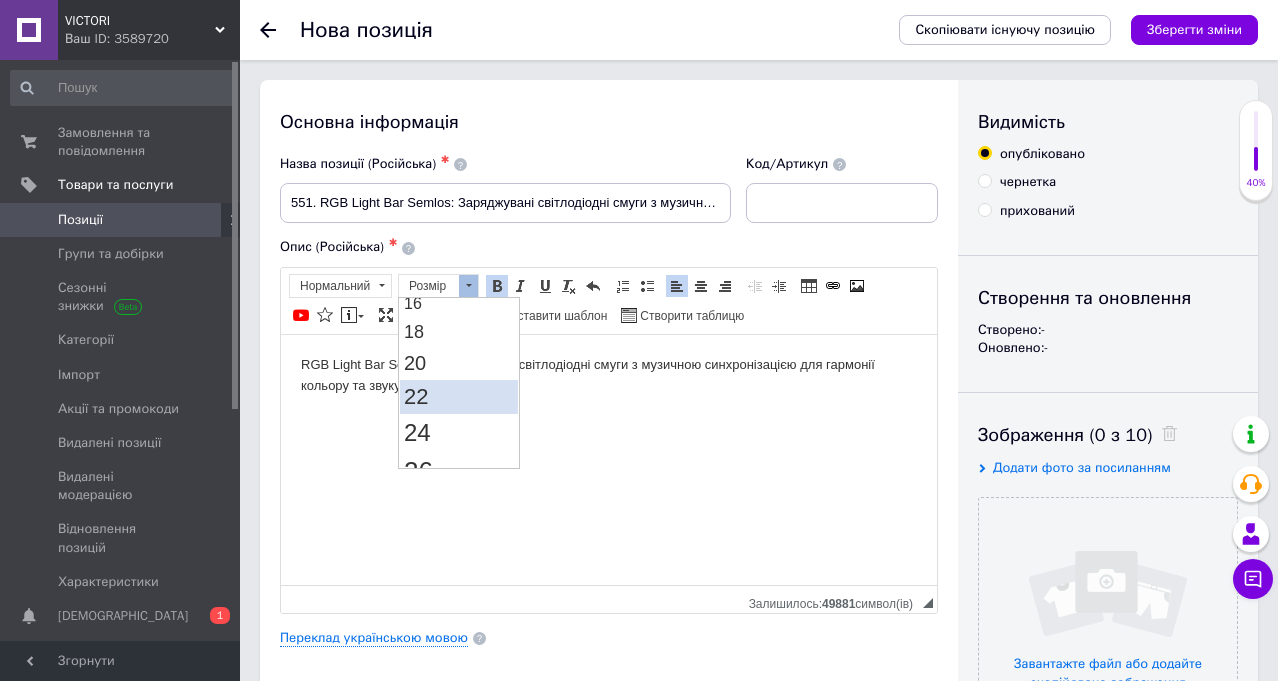 drag, startPoint x: 564, startPoint y: 349, endPoint x: 446, endPoint y: 386, distance: 123.66487 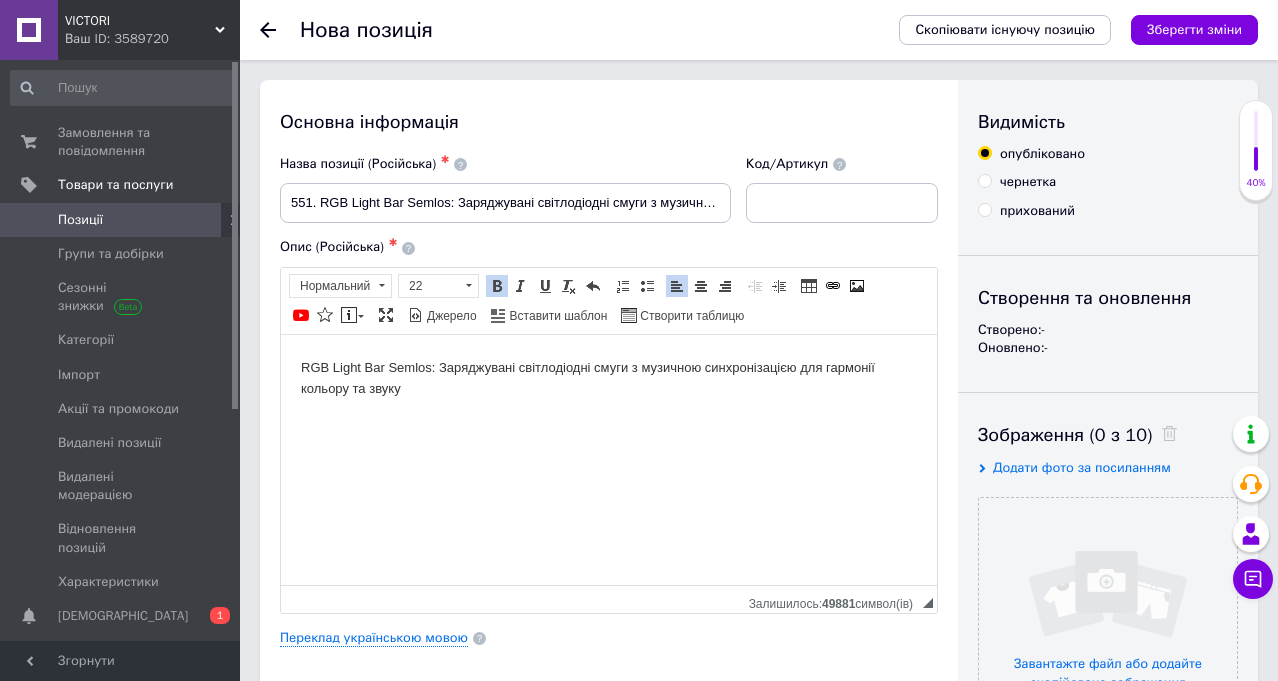 scroll, scrollTop: 0, scrollLeft: 0, axis: both 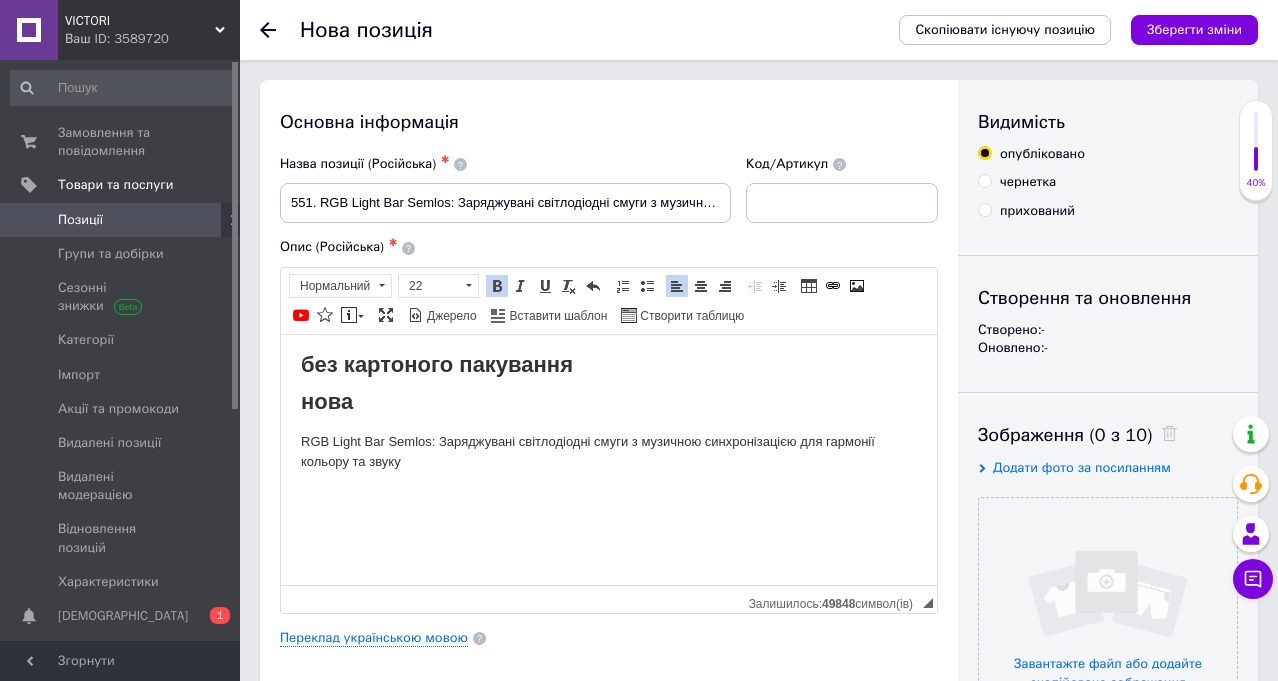 click on "нова" at bounding box center [609, 403] 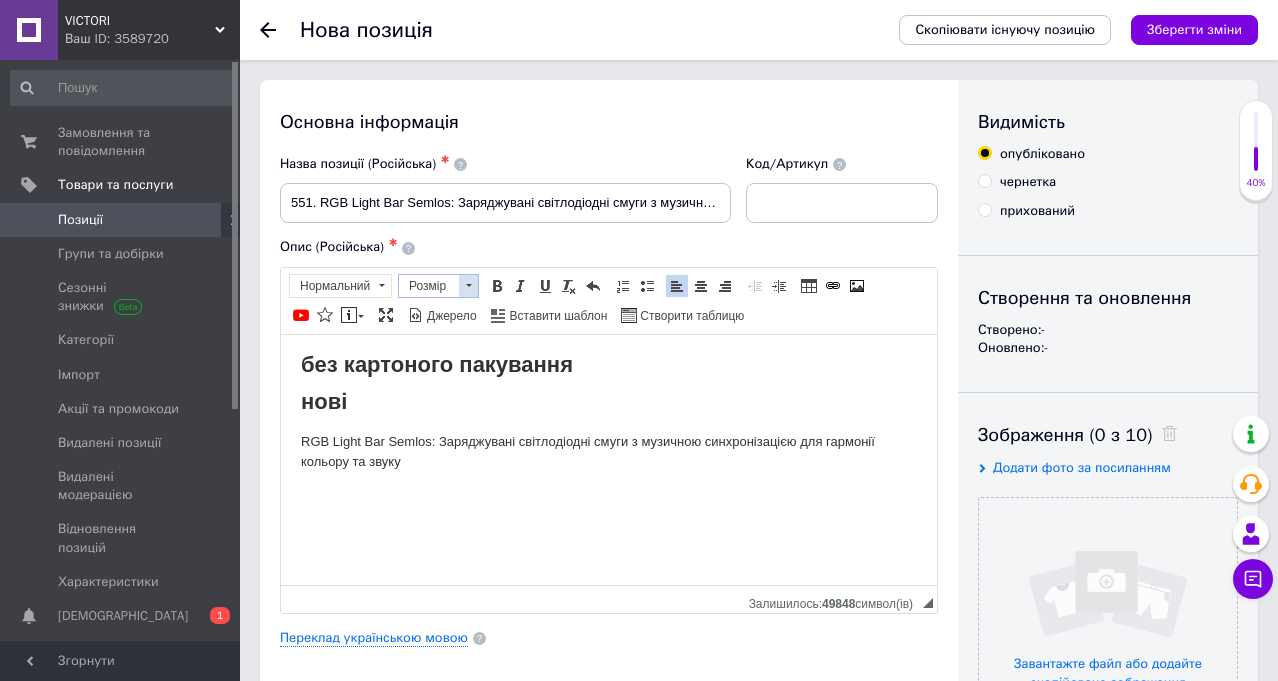 click at bounding box center (468, 286) 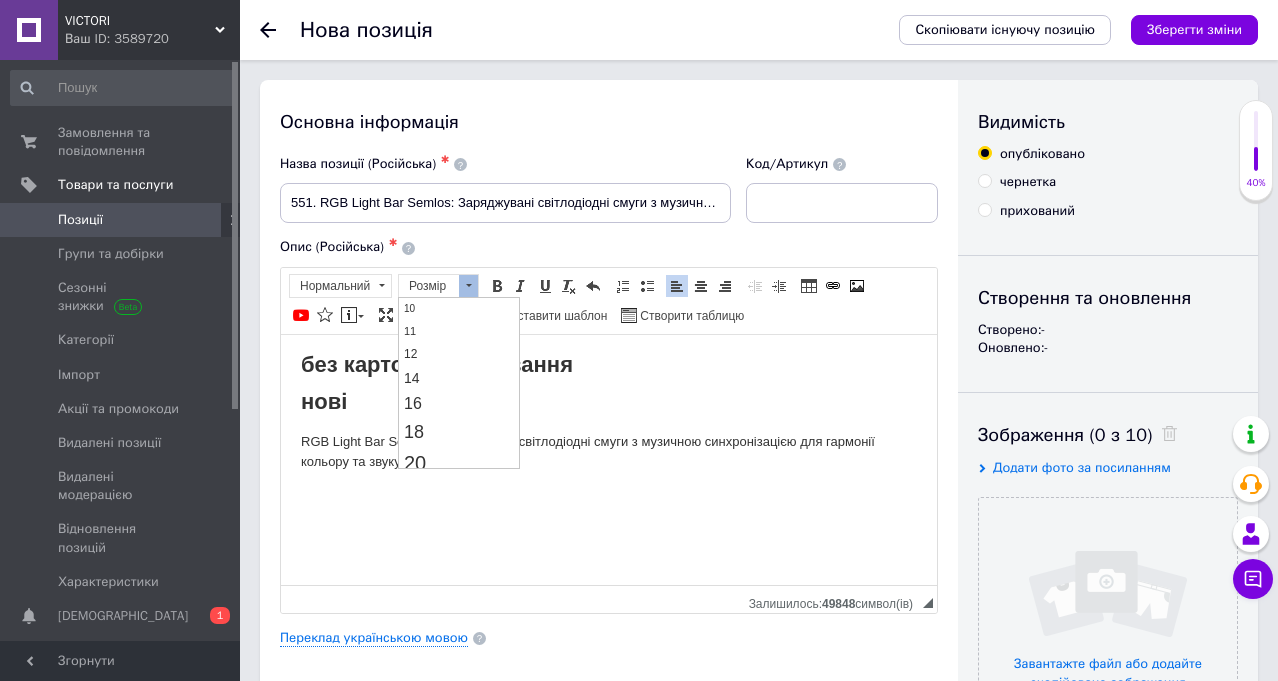 scroll, scrollTop: 200, scrollLeft: 0, axis: vertical 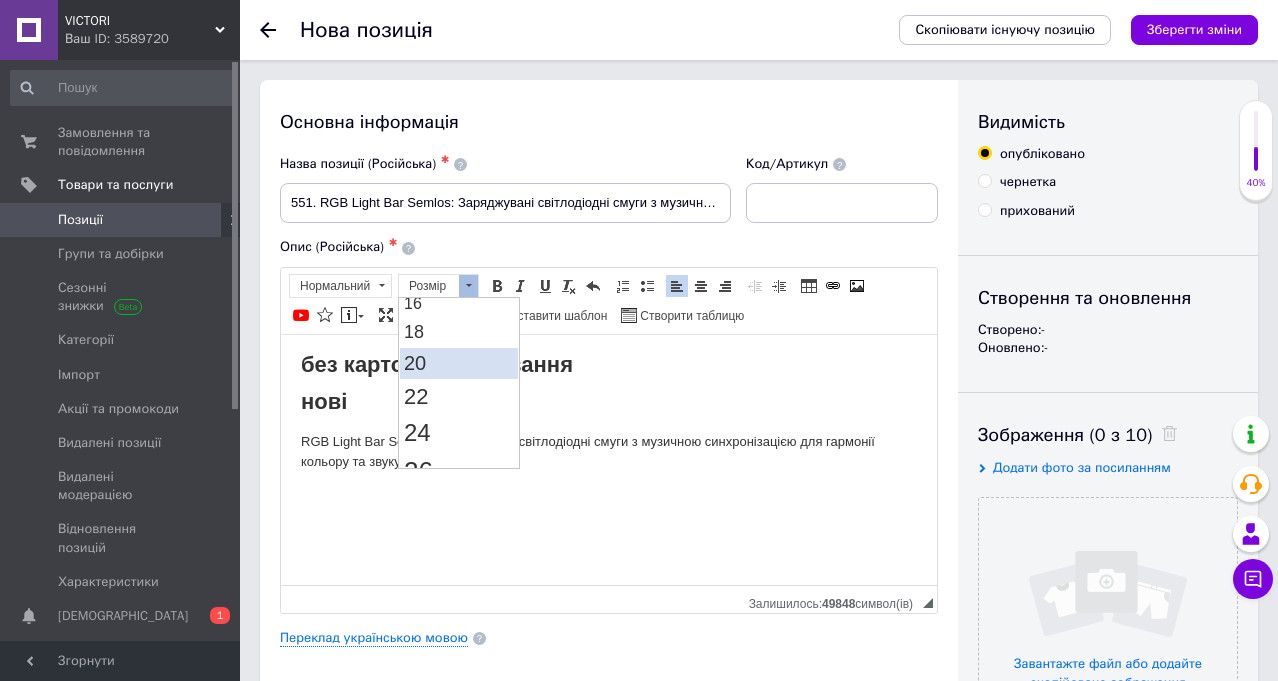 click on "20" at bounding box center (459, 362) 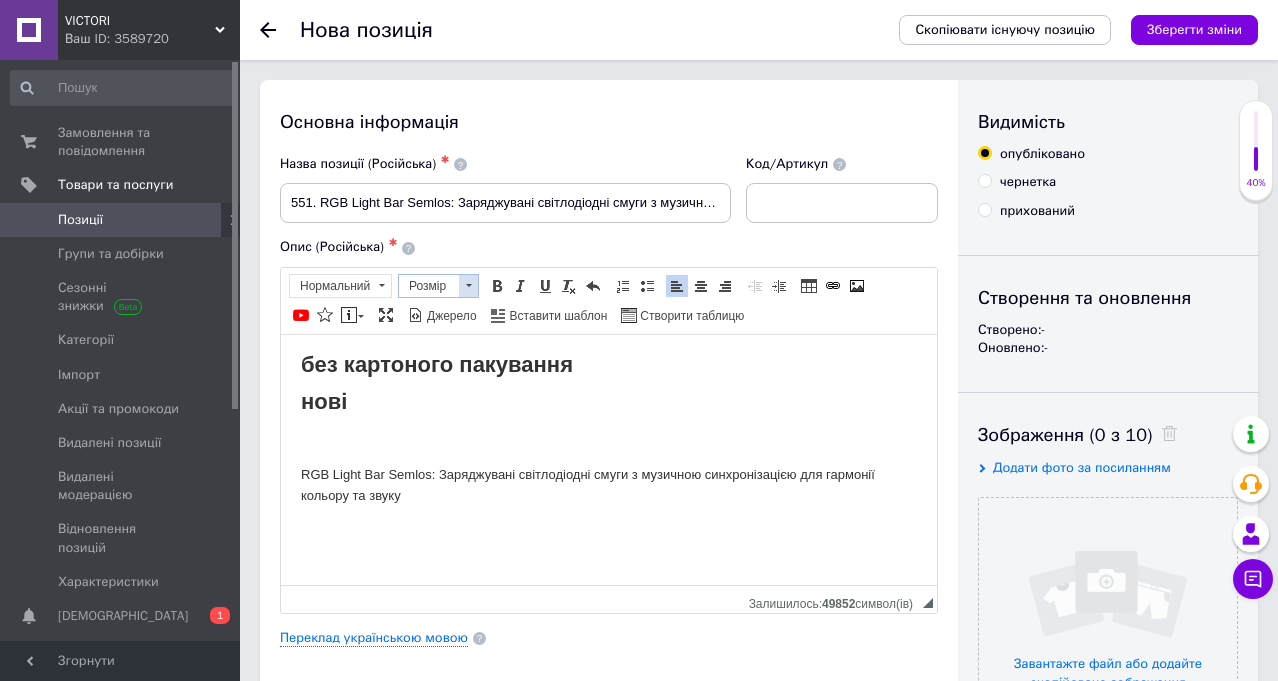click at bounding box center (468, 286) 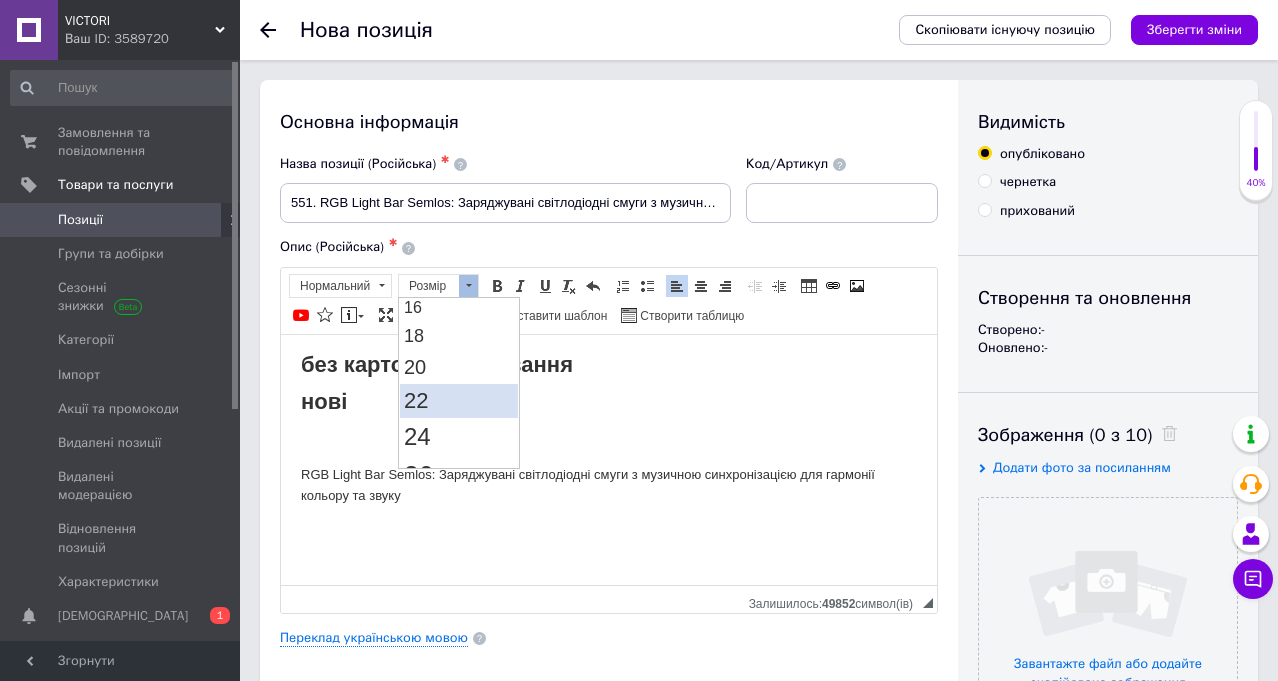 scroll, scrollTop: 200, scrollLeft: 0, axis: vertical 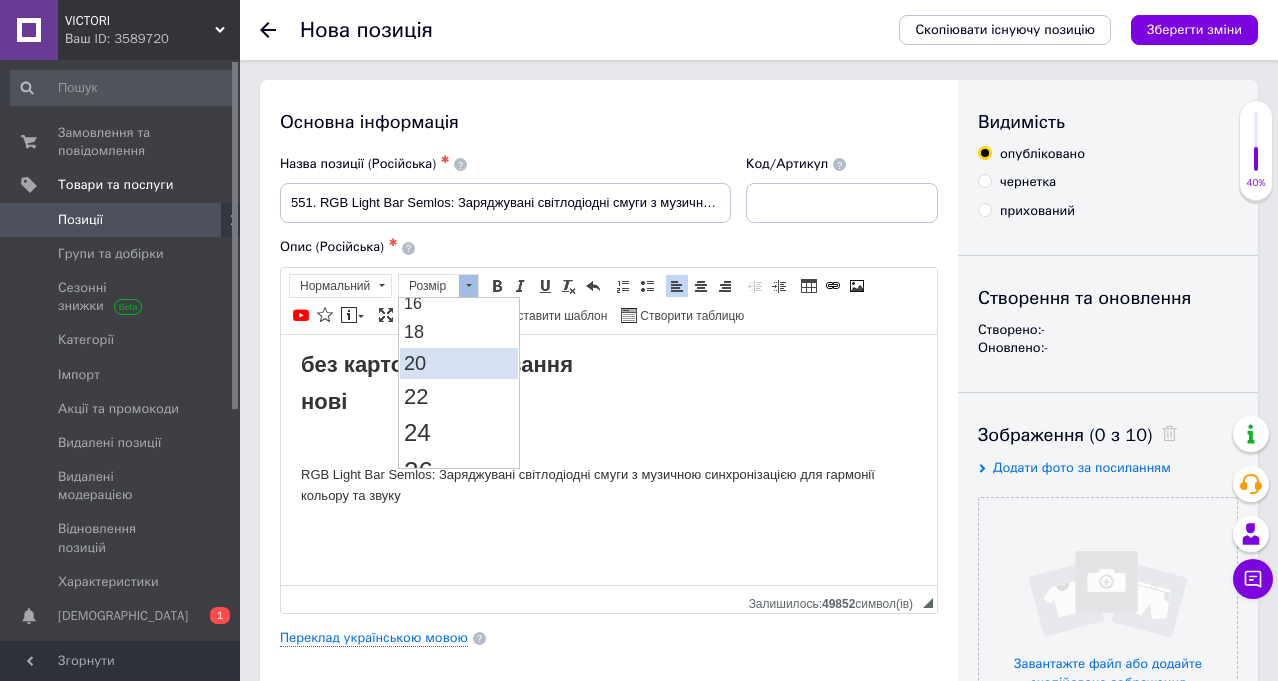 click on "20" at bounding box center (459, 362) 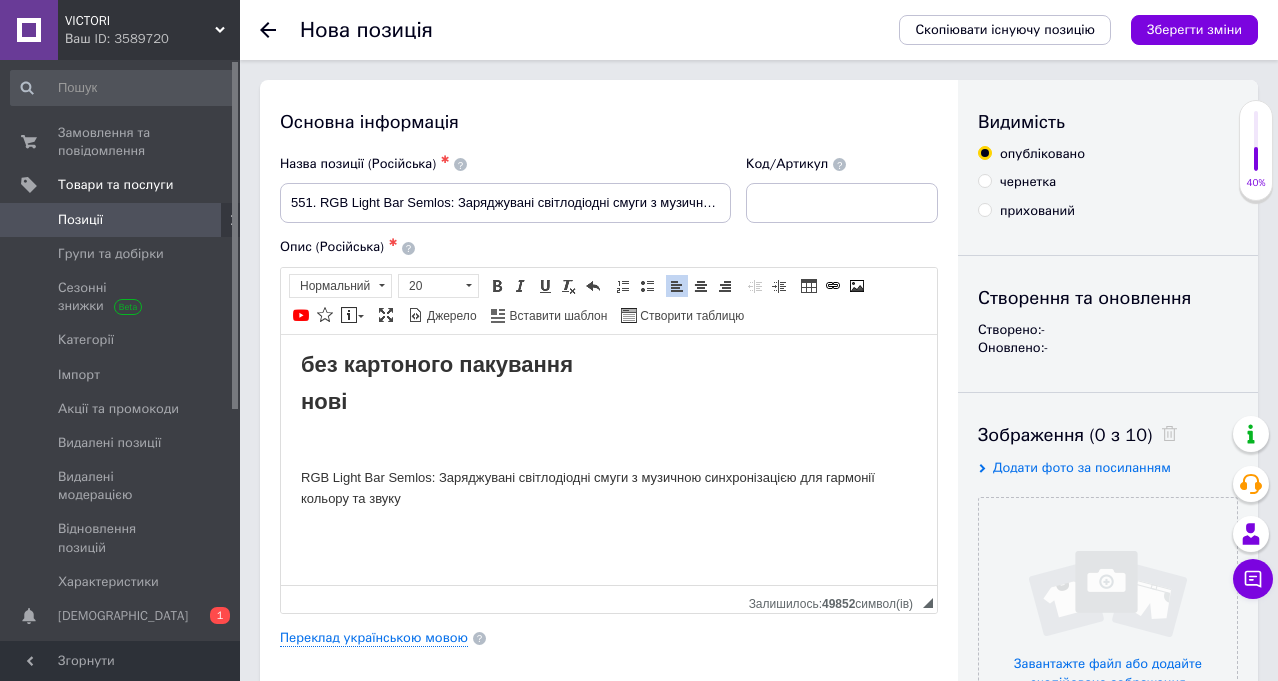 scroll, scrollTop: 0, scrollLeft: 0, axis: both 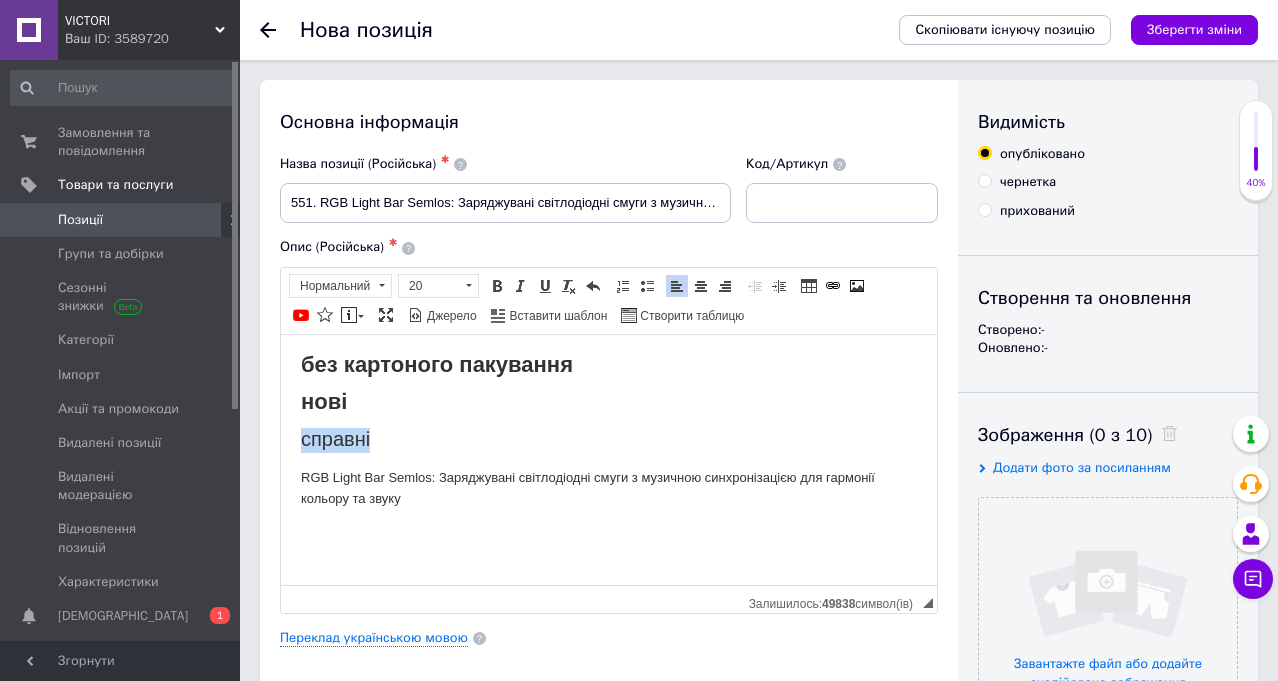 drag, startPoint x: 390, startPoint y: 446, endPoint x: 275, endPoint y: 441, distance: 115.10864 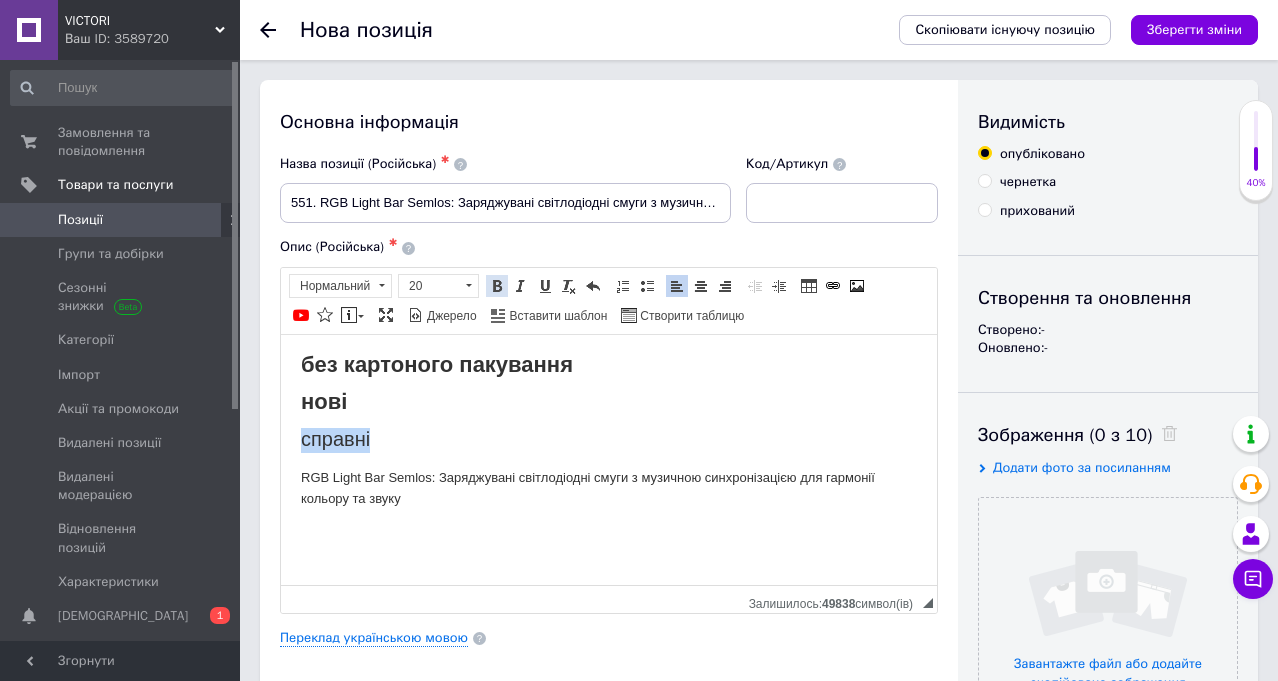 click at bounding box center (497, 286) 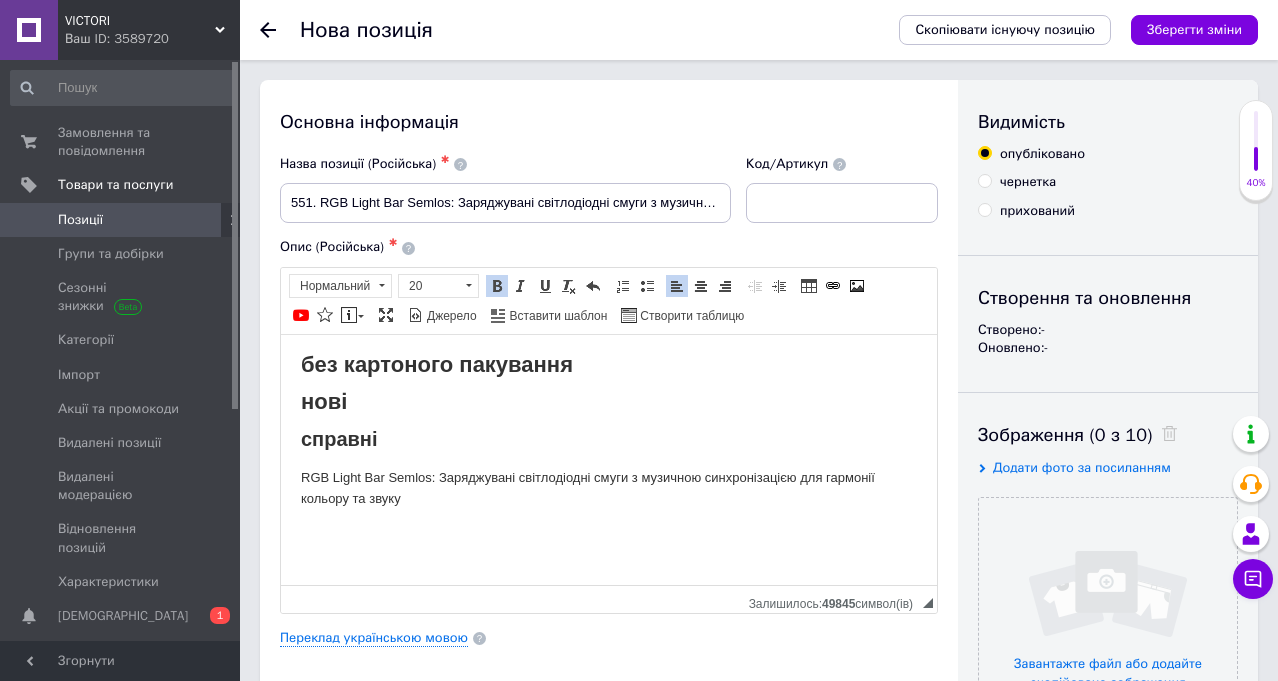 click on "нові" at bounding box center [609, 403] 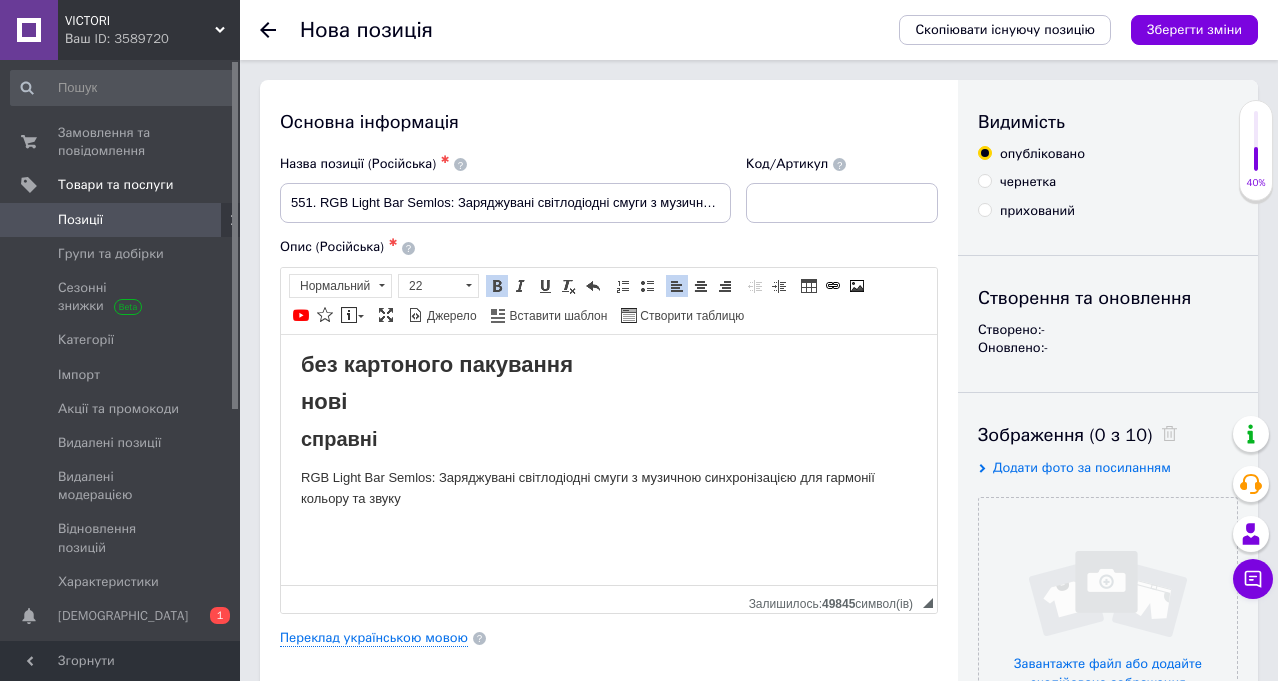click on "RGB Light Bar Semlos: Заряджувані світлодіодні смуги з музичною синхронізацією для гармонії кольору та звуку" at bounding box center (609, 486) 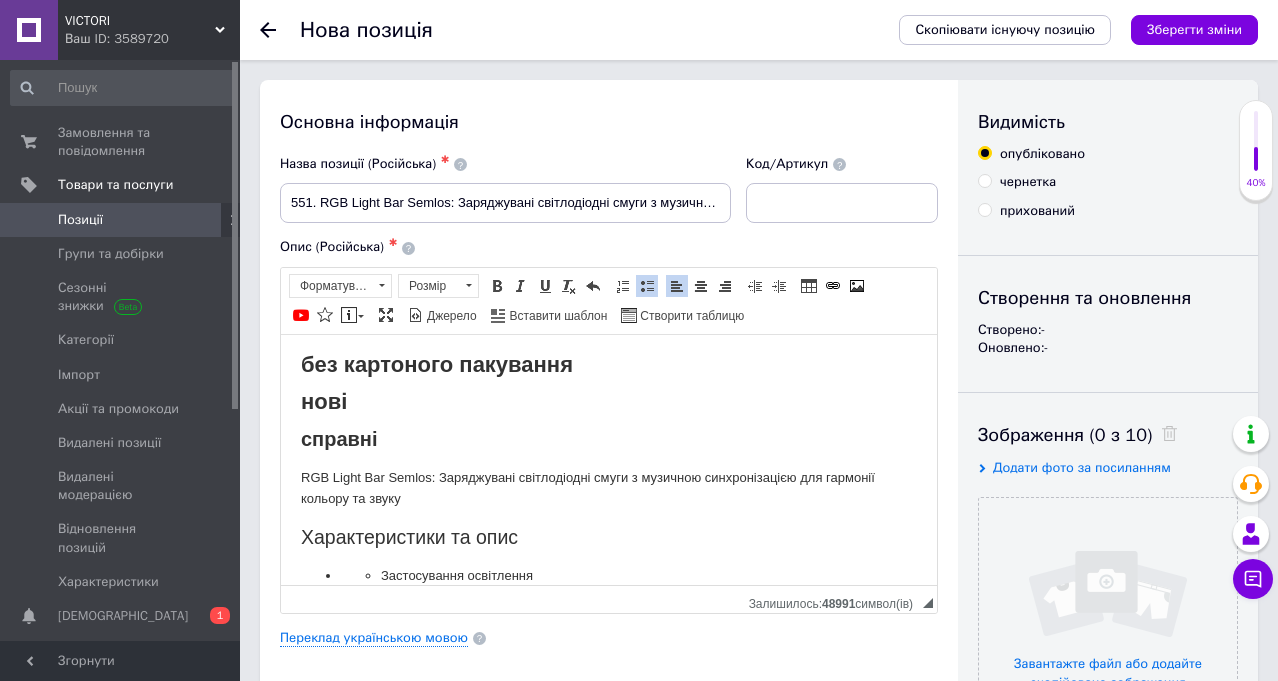 scroll, scrollTop: 481, scrollLeft: 0, axis: vertical 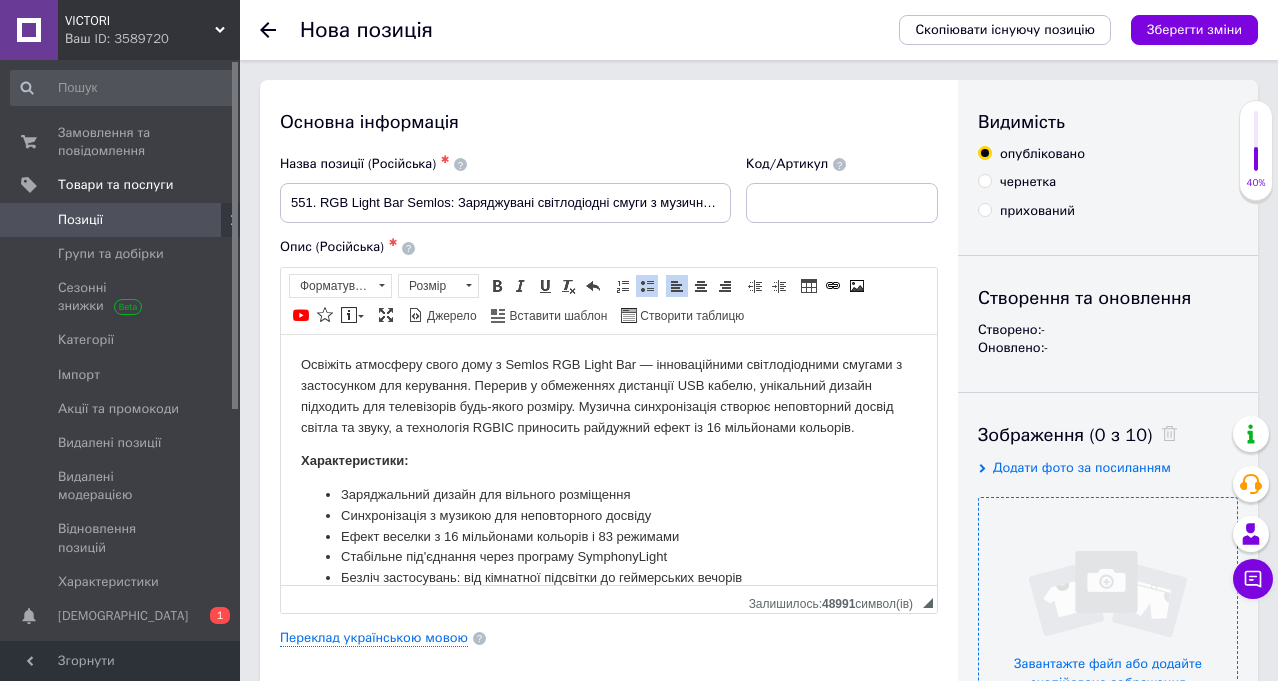 click at bounding box center [1108, 627] 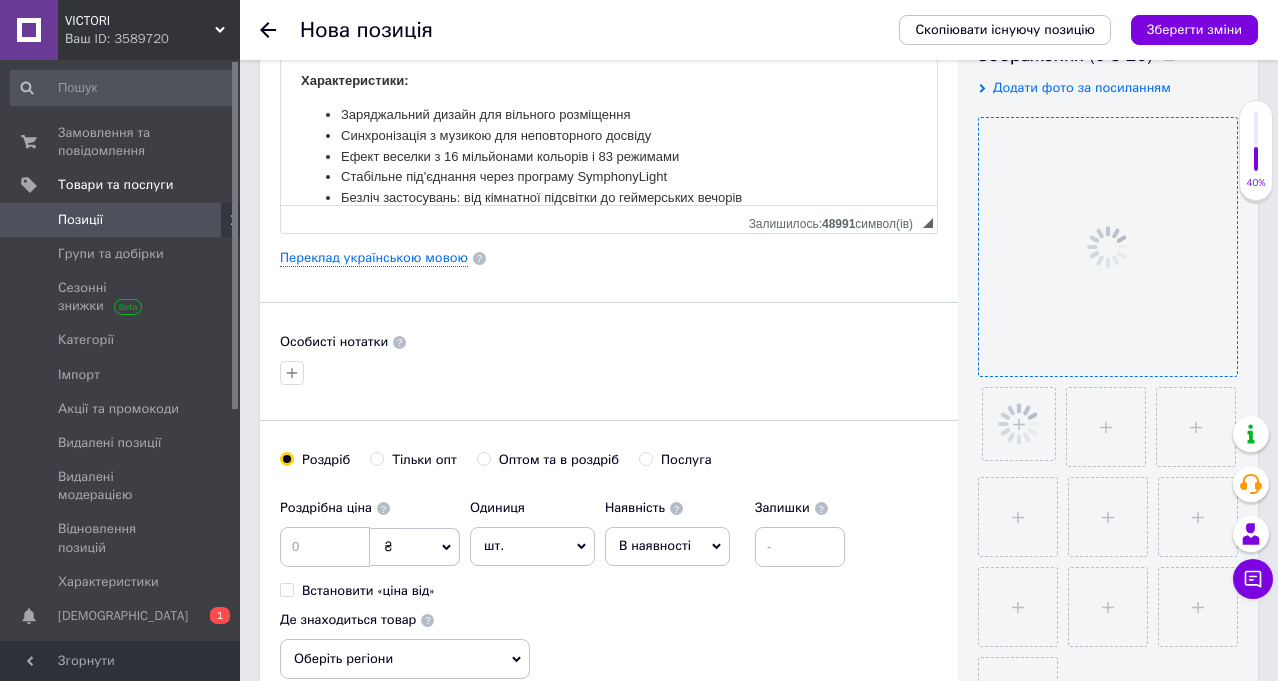 scroll, scrollTop: 400, scrollLeft: 0, axis: vertical 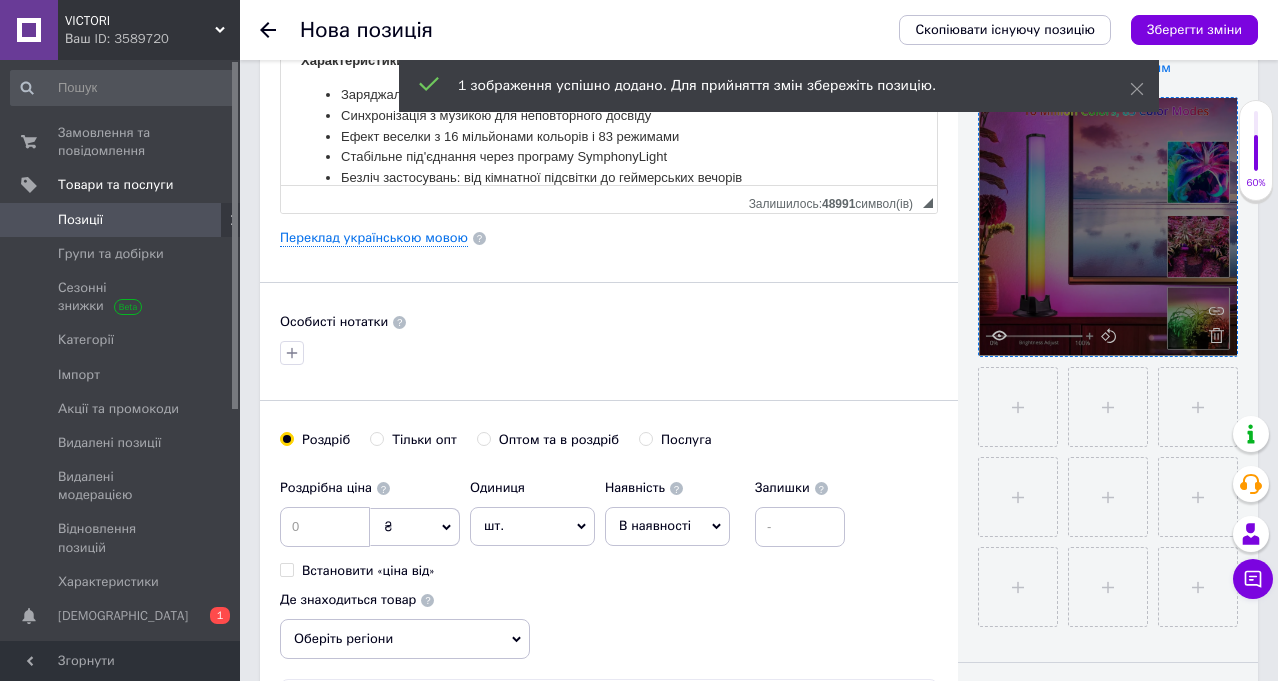 click at bounding box center (1018, 407) 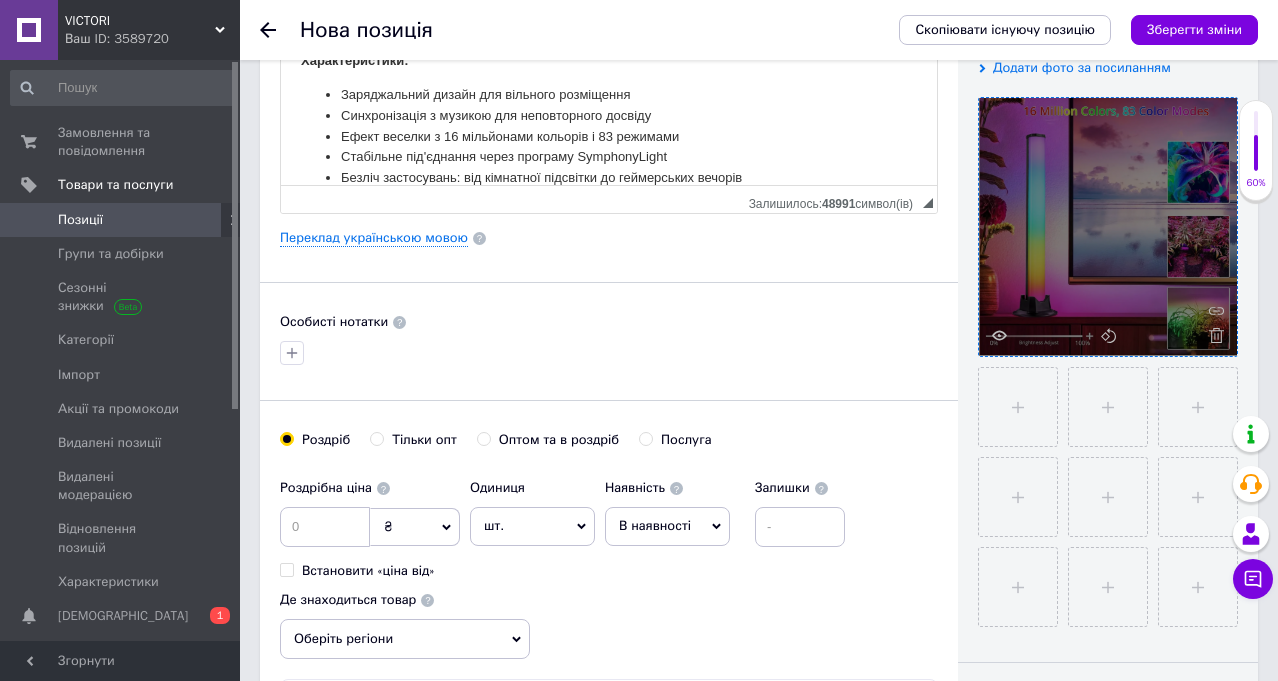type on "C:\fakepath\Screenshot_1.png" 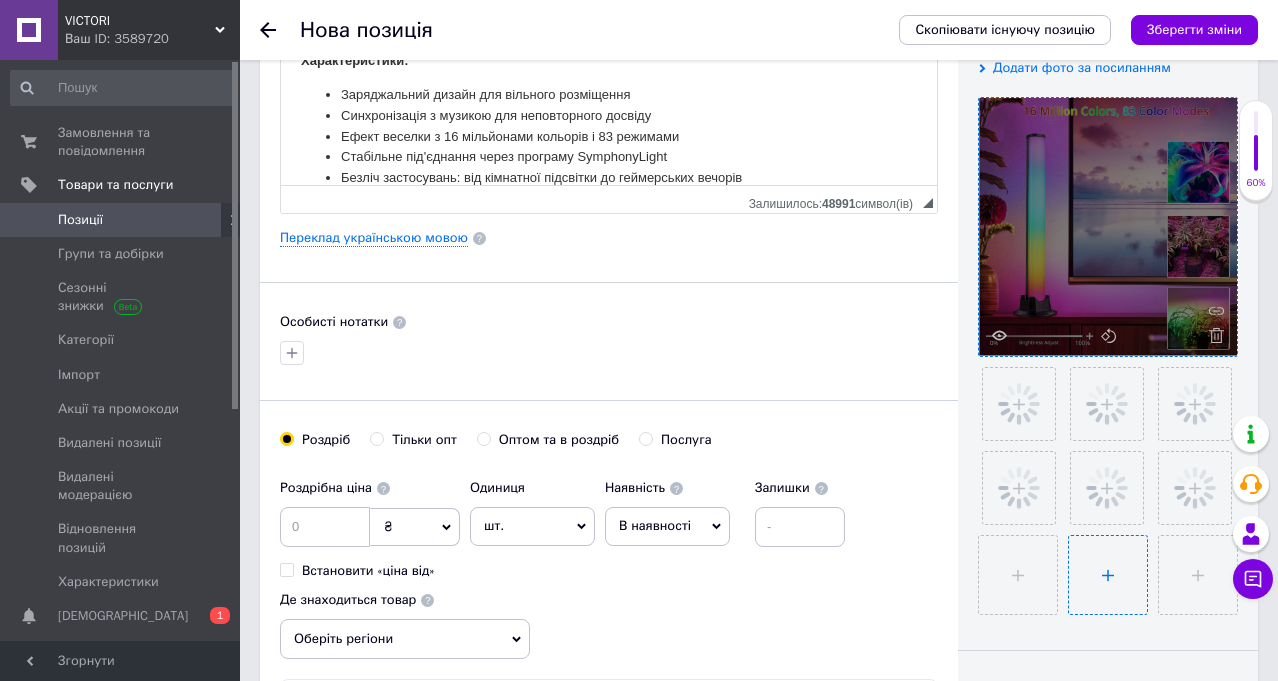 click at bounding box center [1108, 575] 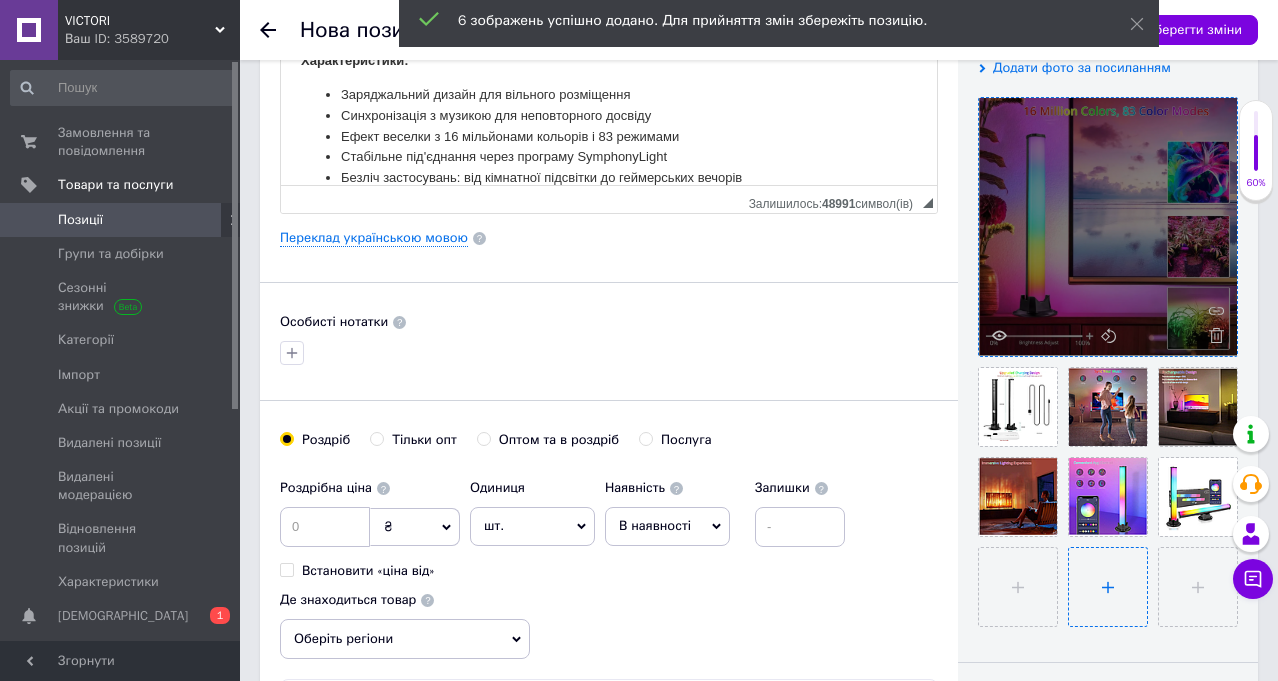 type on "C:\fakepath\Screenshot_8.png" 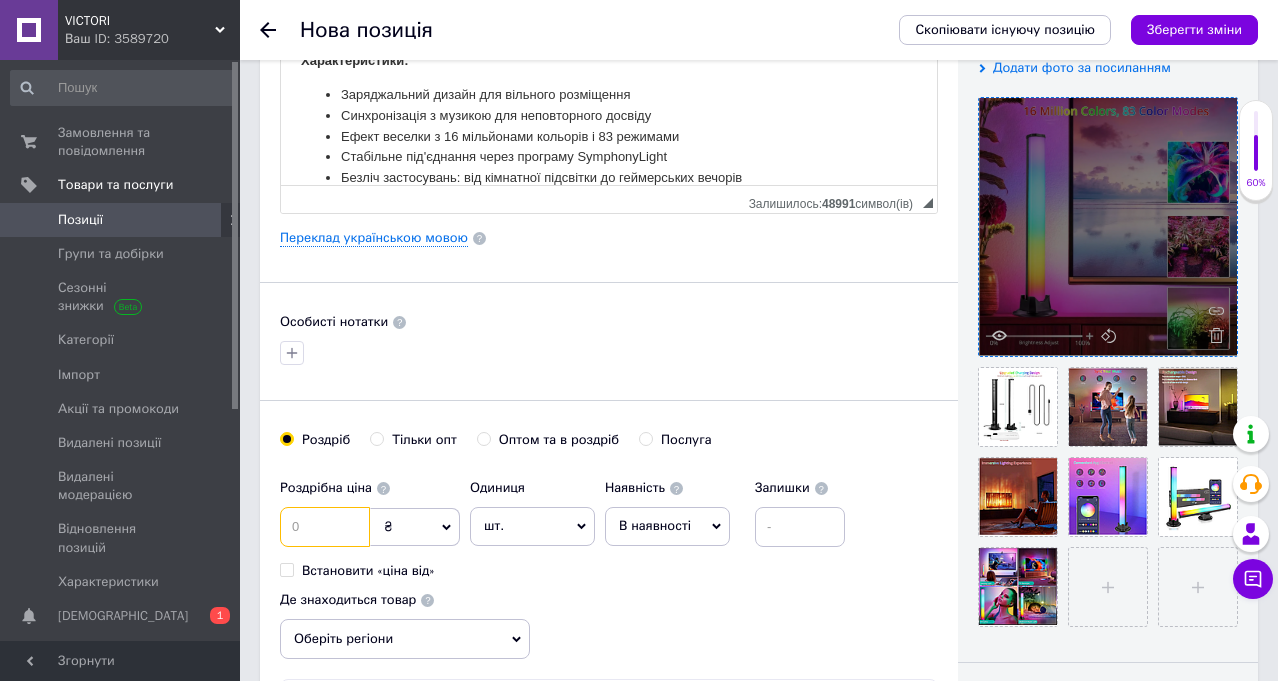 click at bounding box center [325, 527] 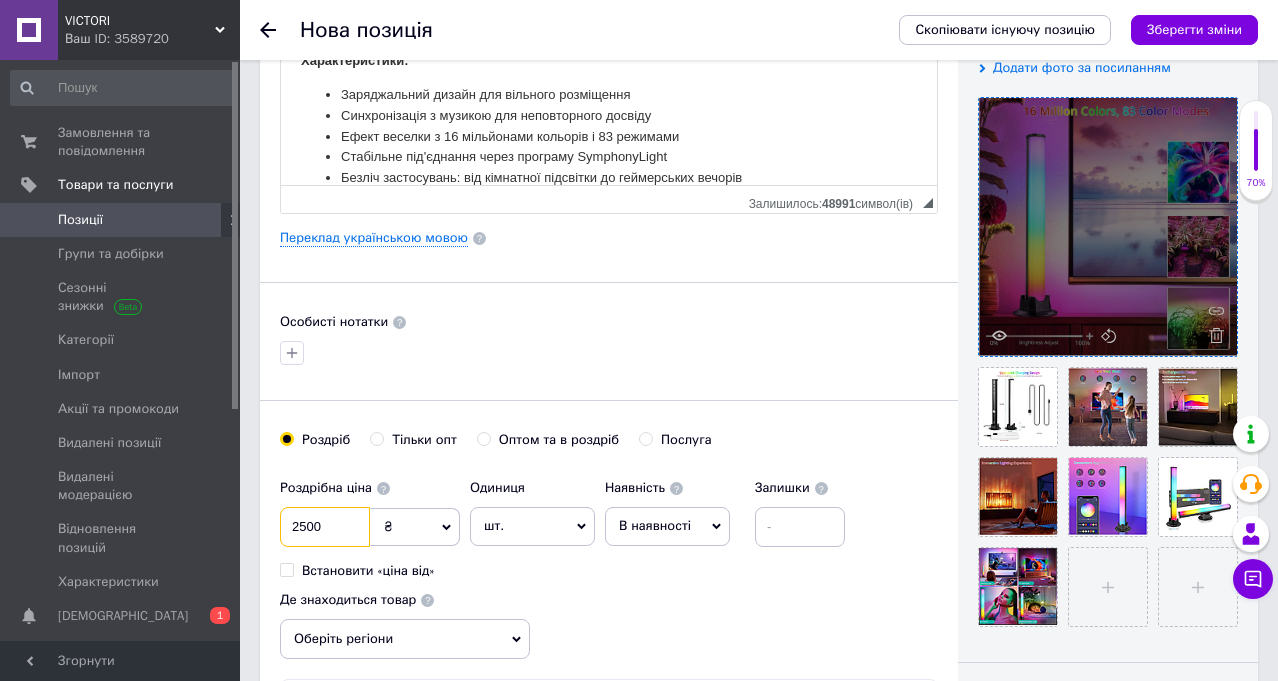 type on "2500" 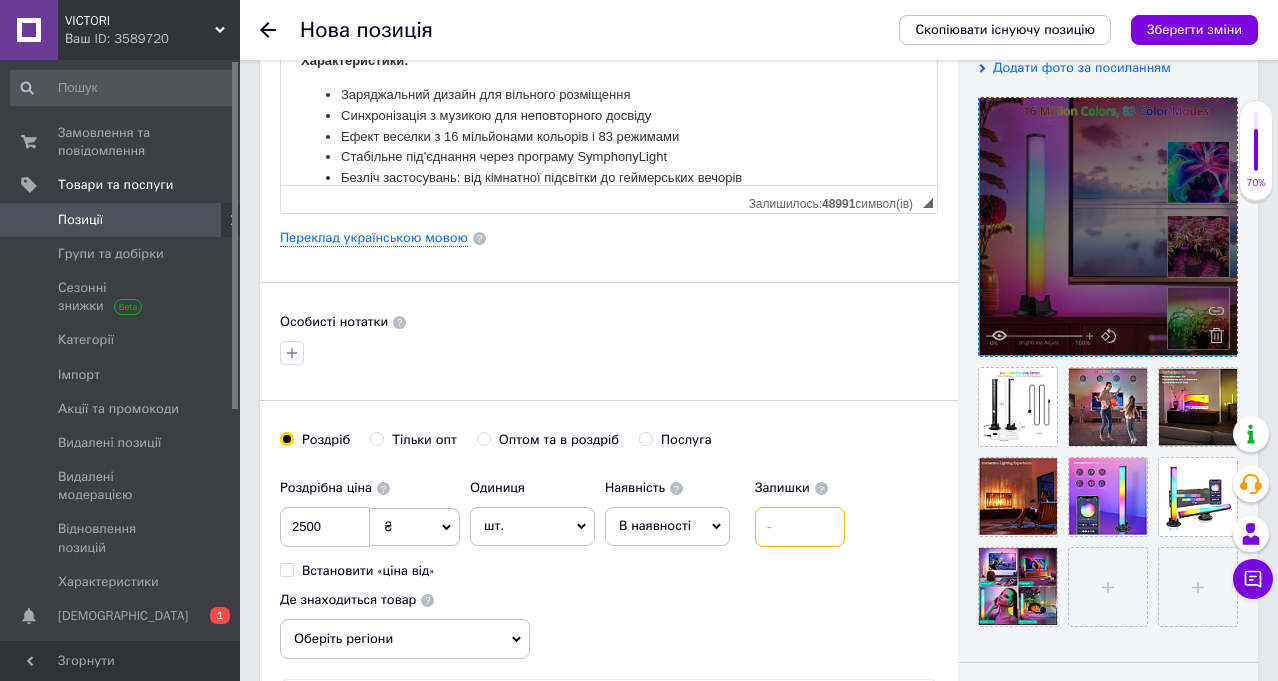 click at bounding box center (800, 527) 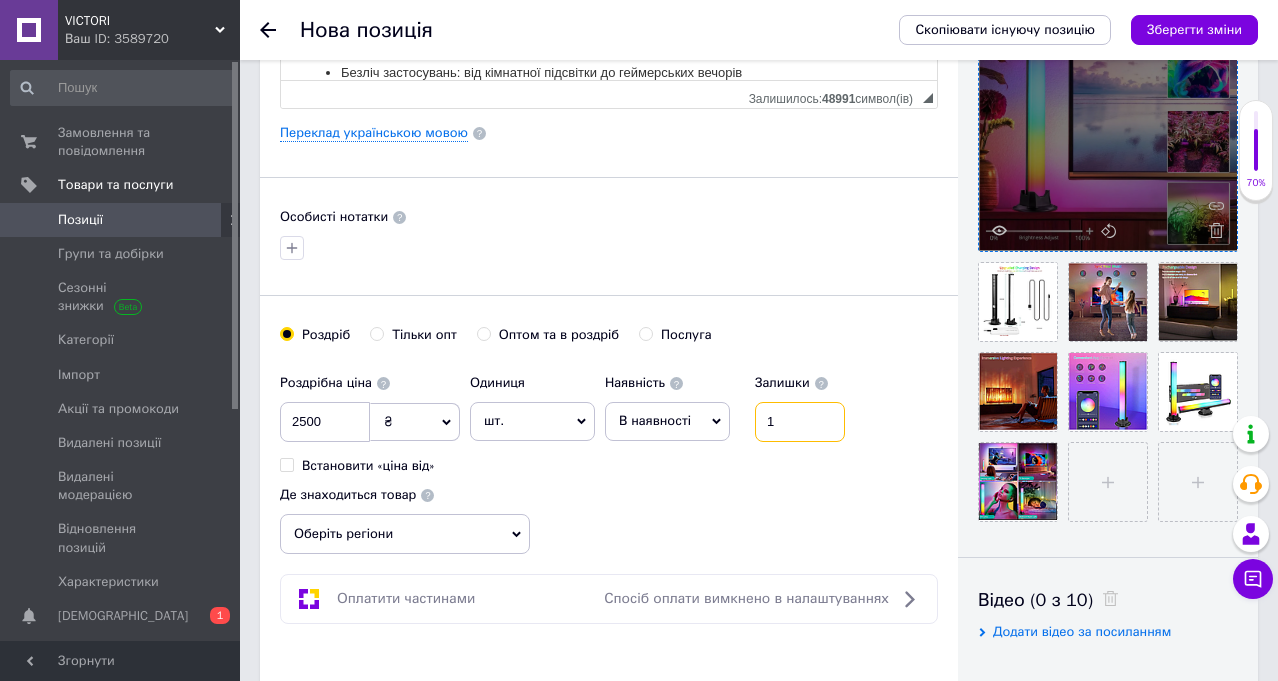 scroll, scrollTop: 600, scrollLeft: 0, axis: vertical 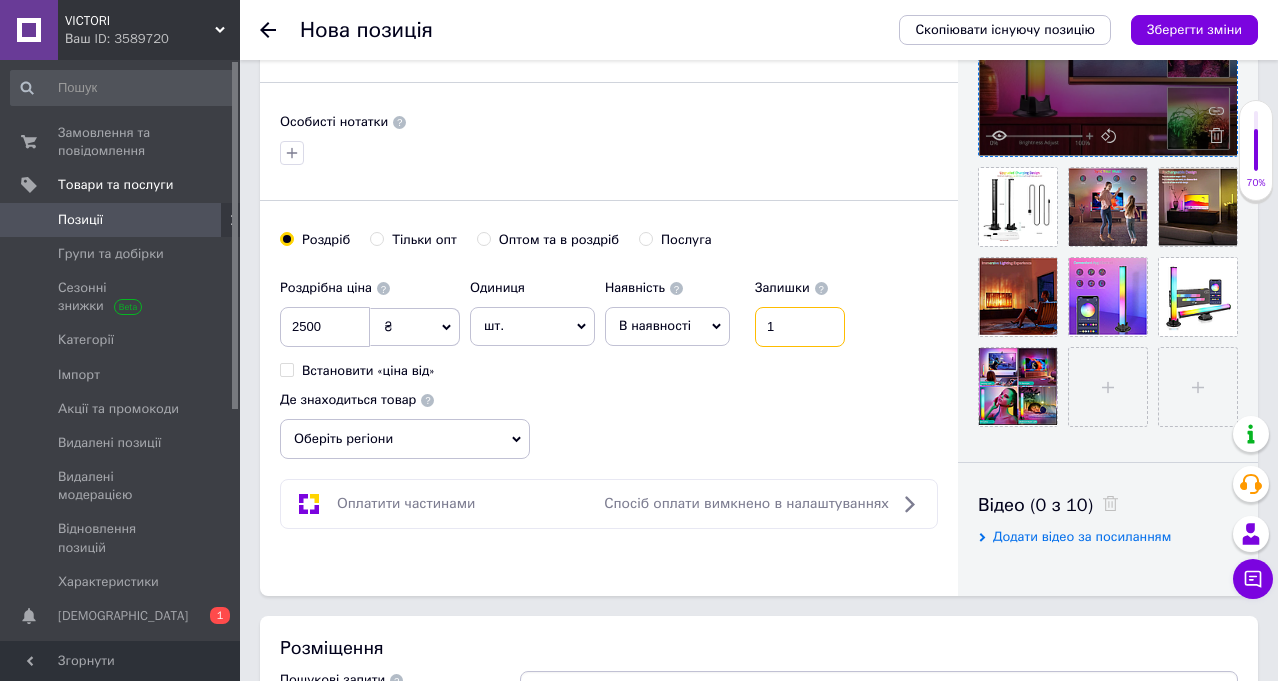 type on "1" 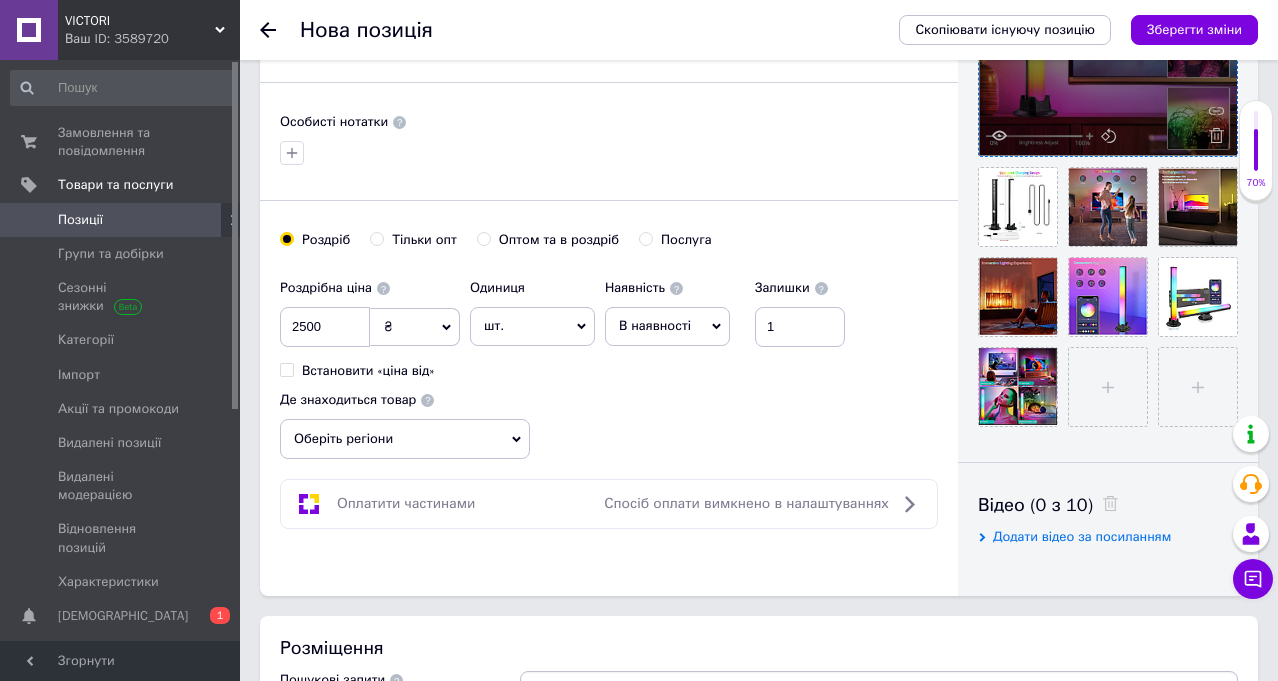 click on "Оберіть регіони" at bounding box center [405, 439] 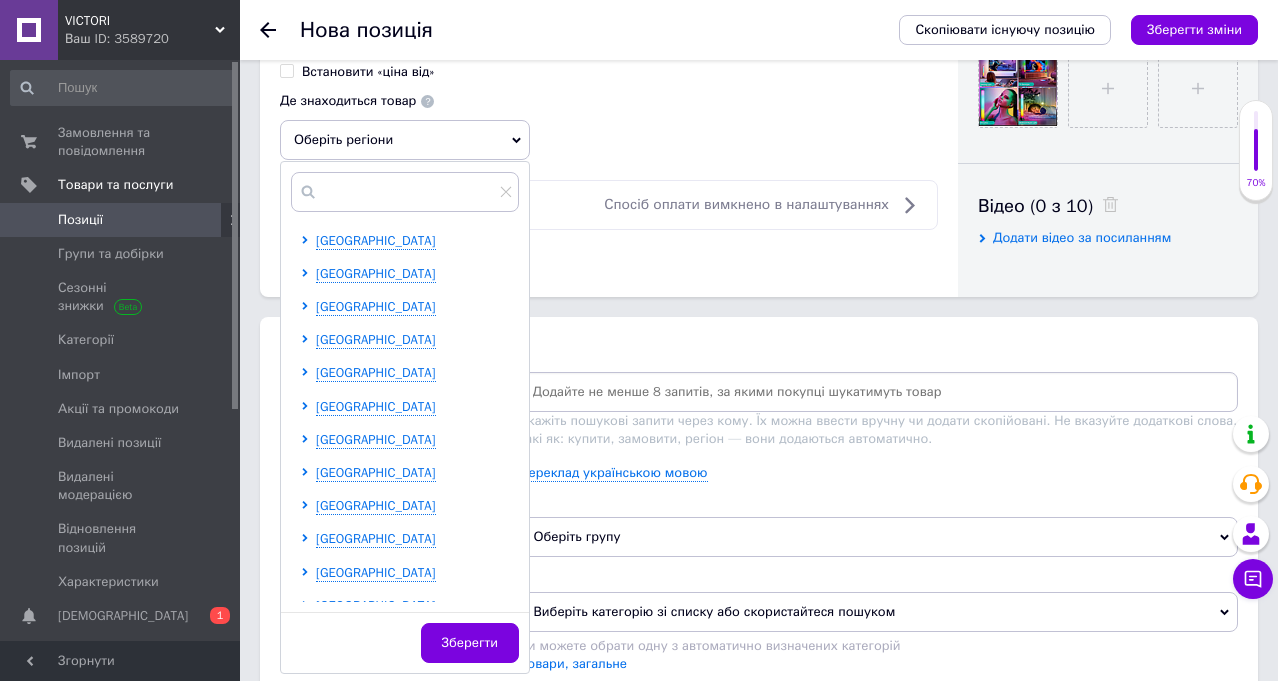 scroll, scrollTop: 900, scrollLeft: 0, axis: vertical 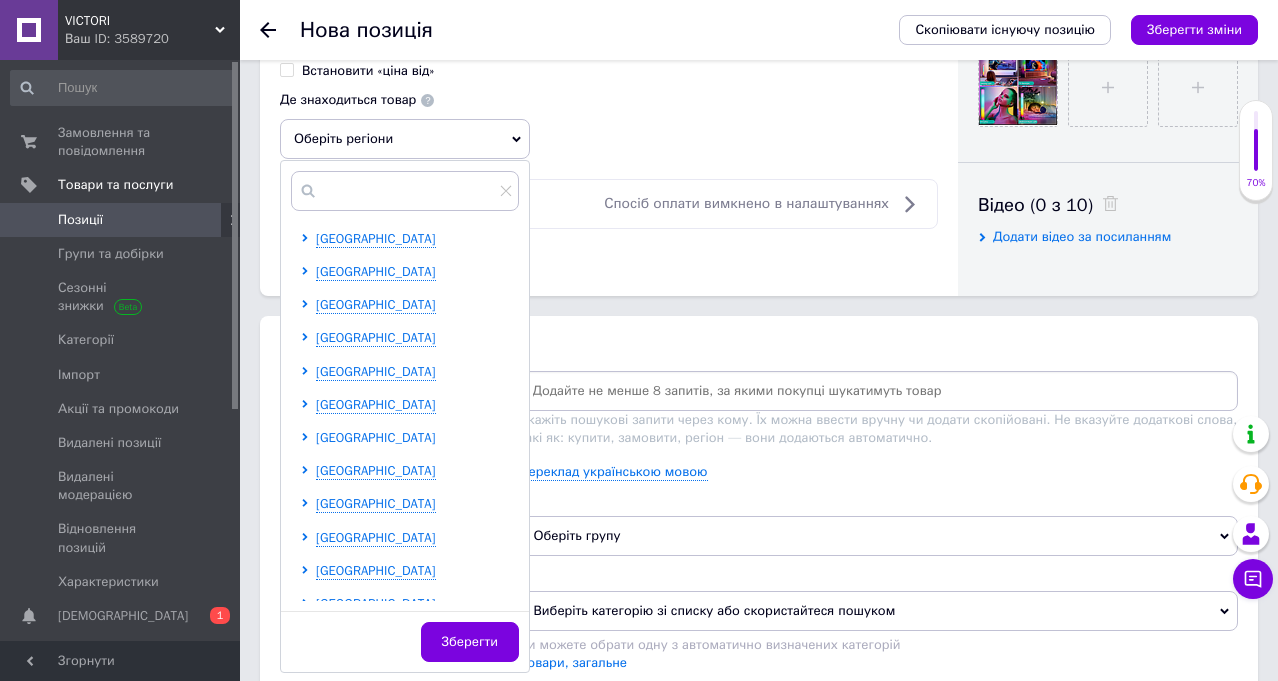 click on "[GEOGRAPHIC_DATA]" at bounding box center (376, 437) 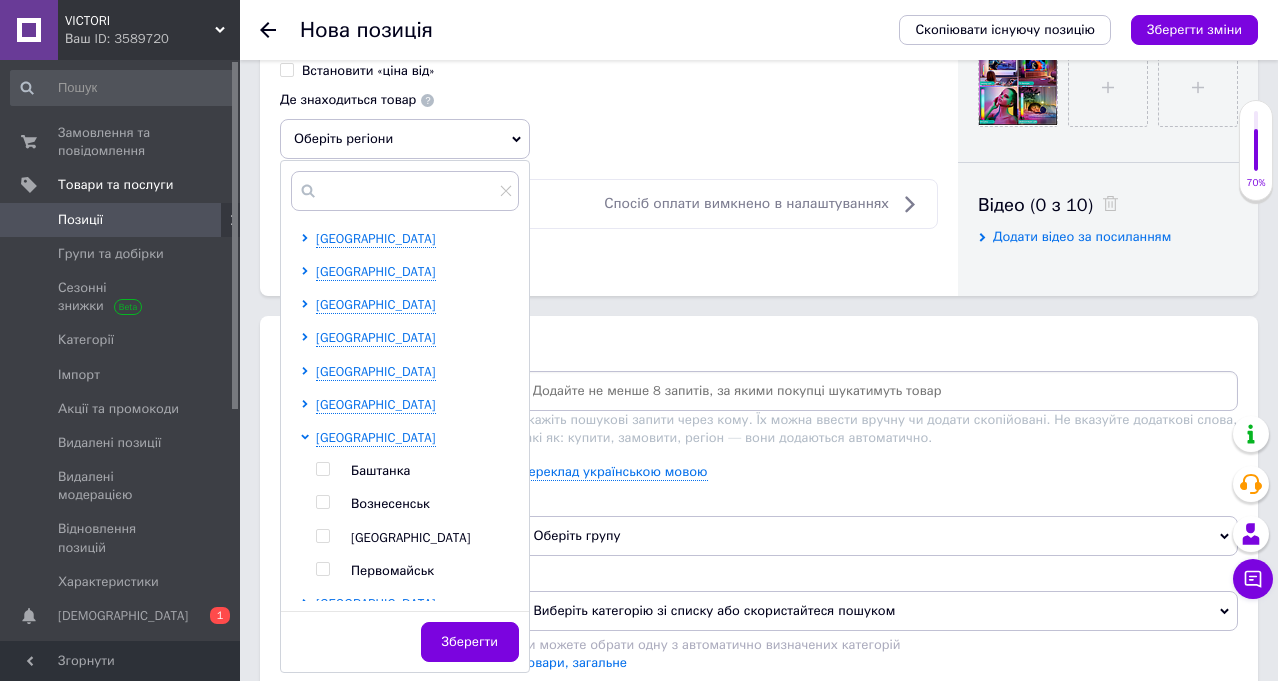 click on "Первомайськ" at bounding box center [392, 570] 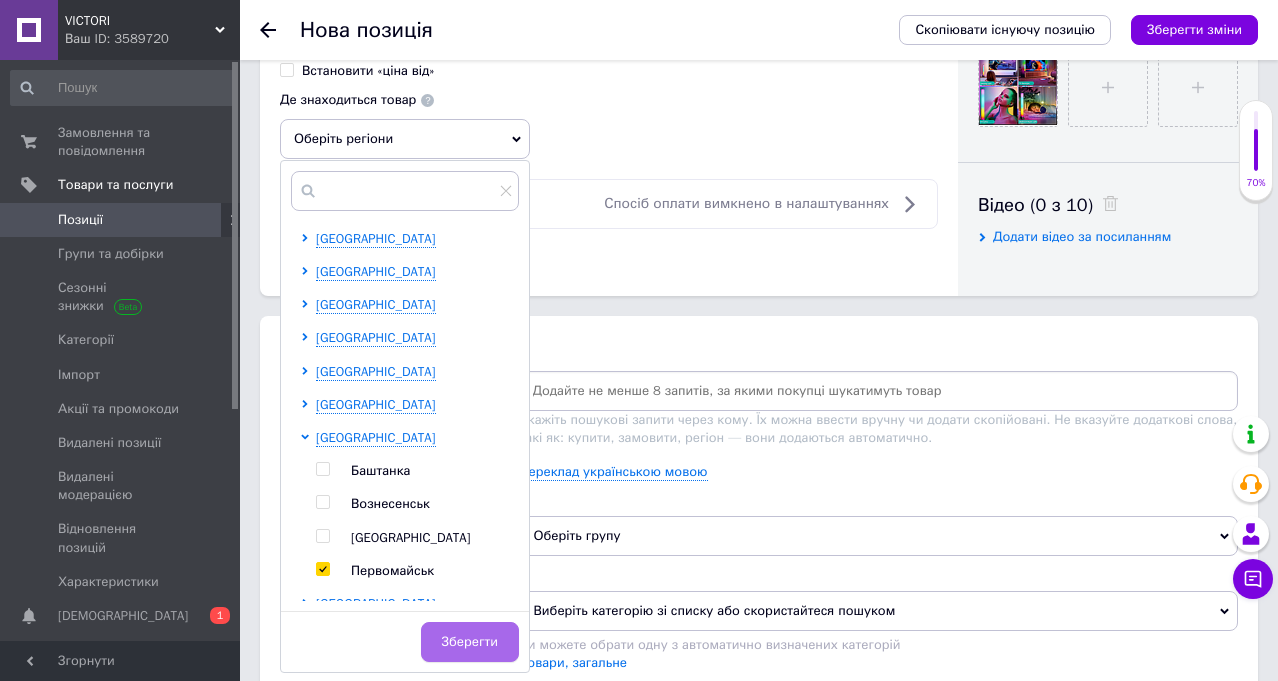 checkbox on "true" 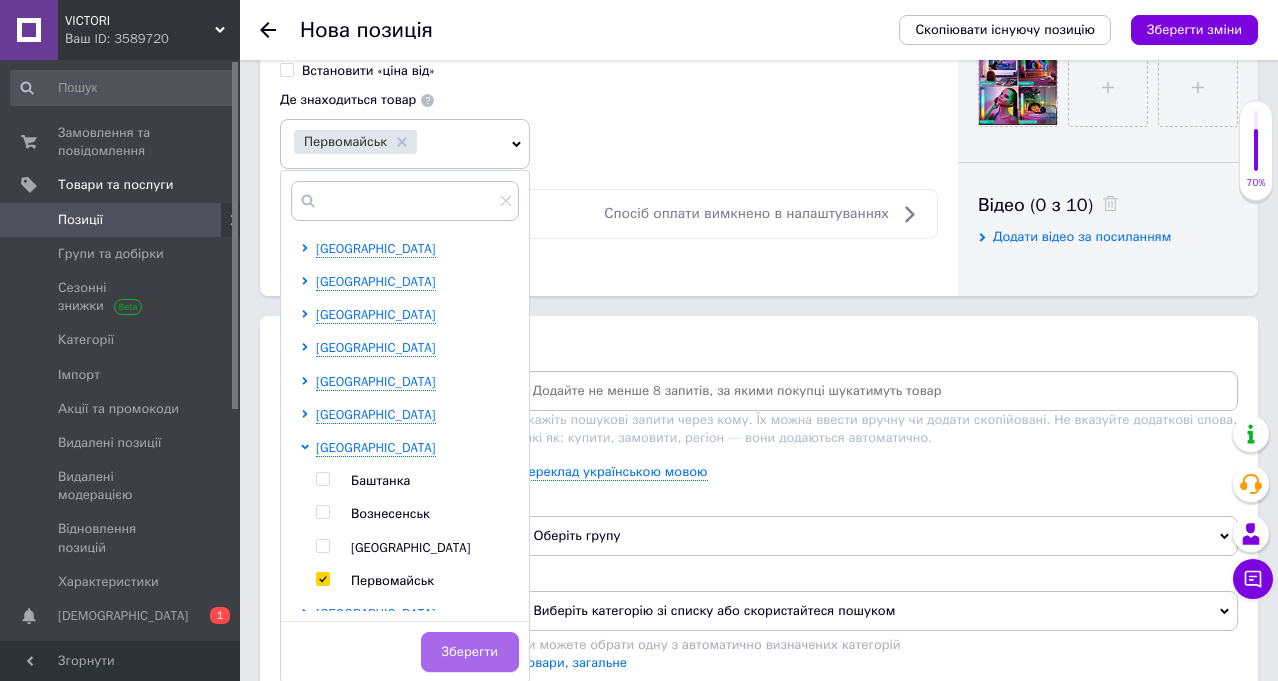click on "Зберегти" at bounding box center (470, 652) 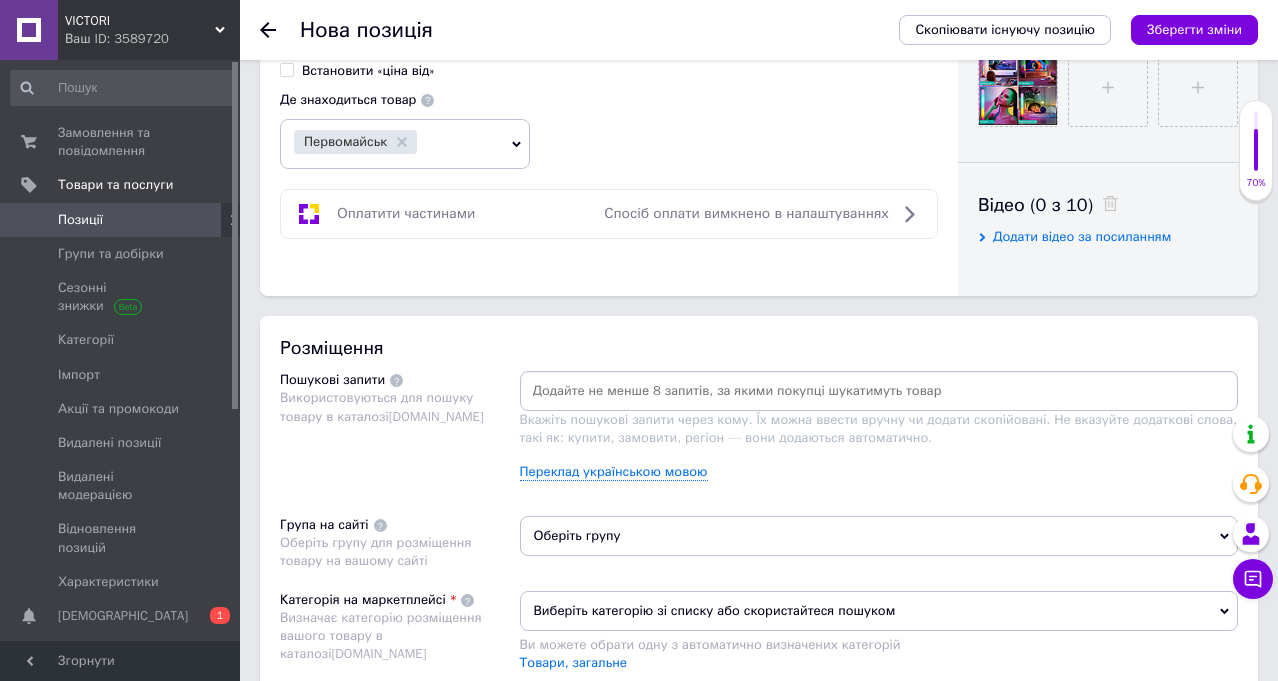 click at bounding box center (879, 391) 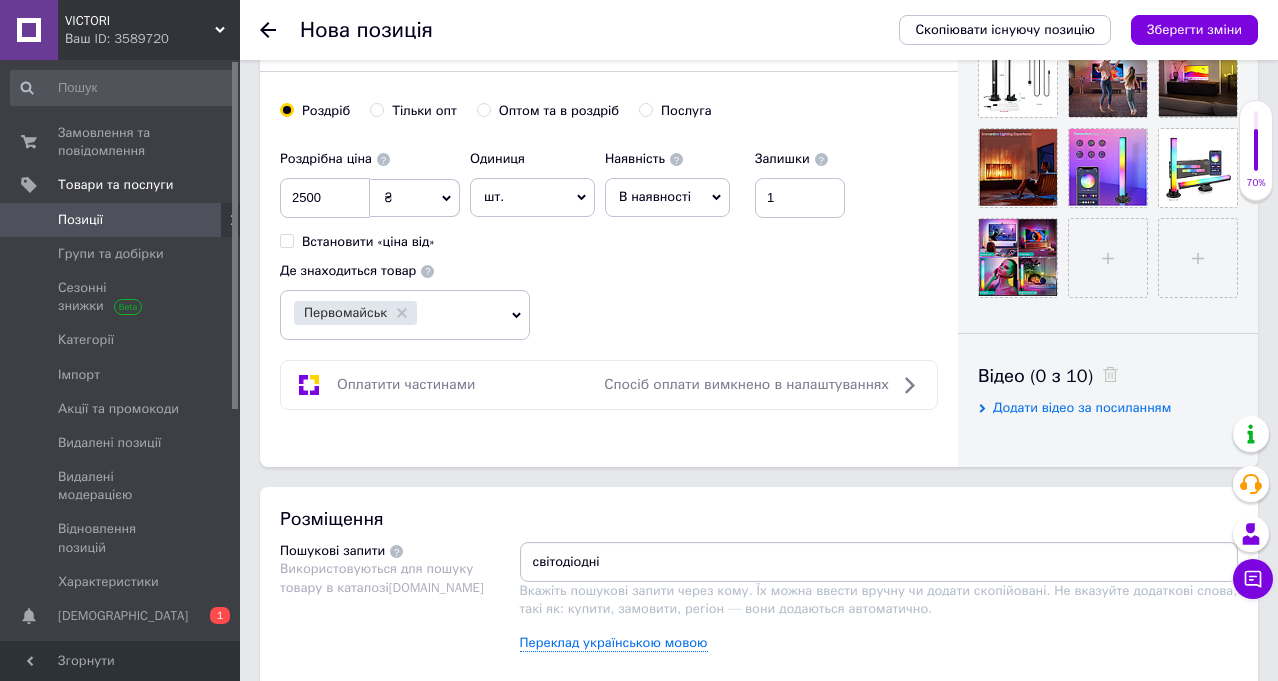 scroll, scrollTop: 800, scrollLeft: 0, axis: vertical 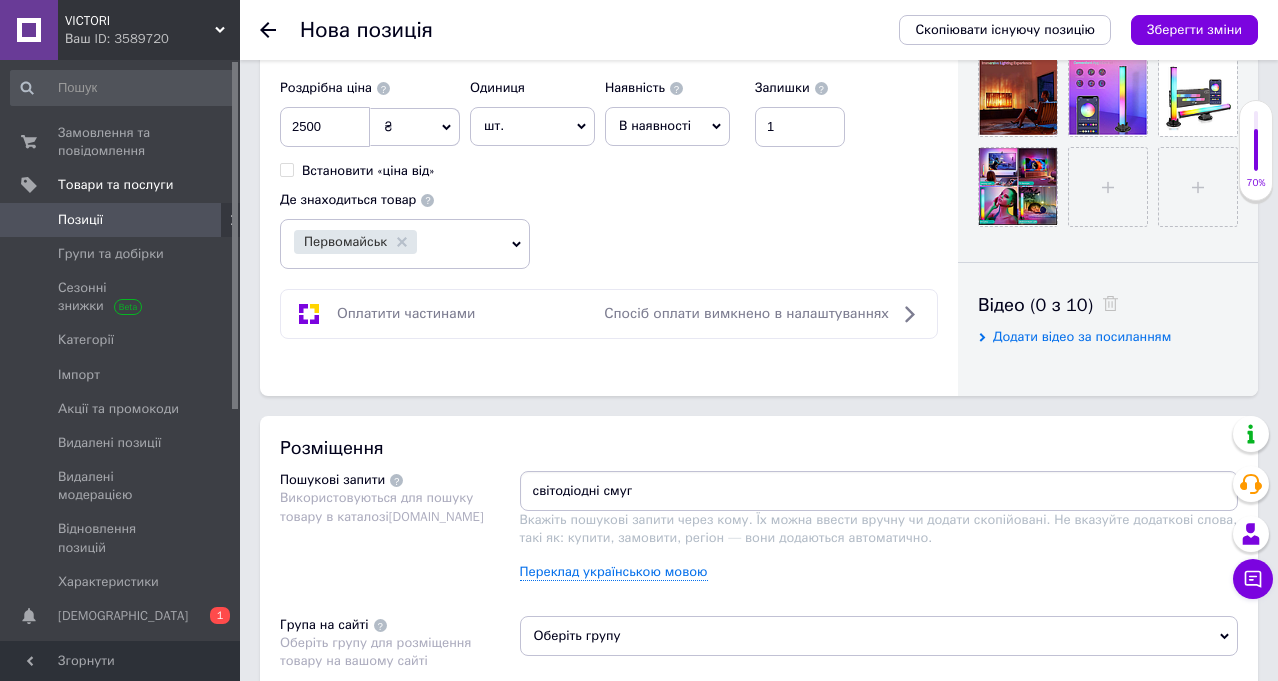type on "світодіодні смуги" 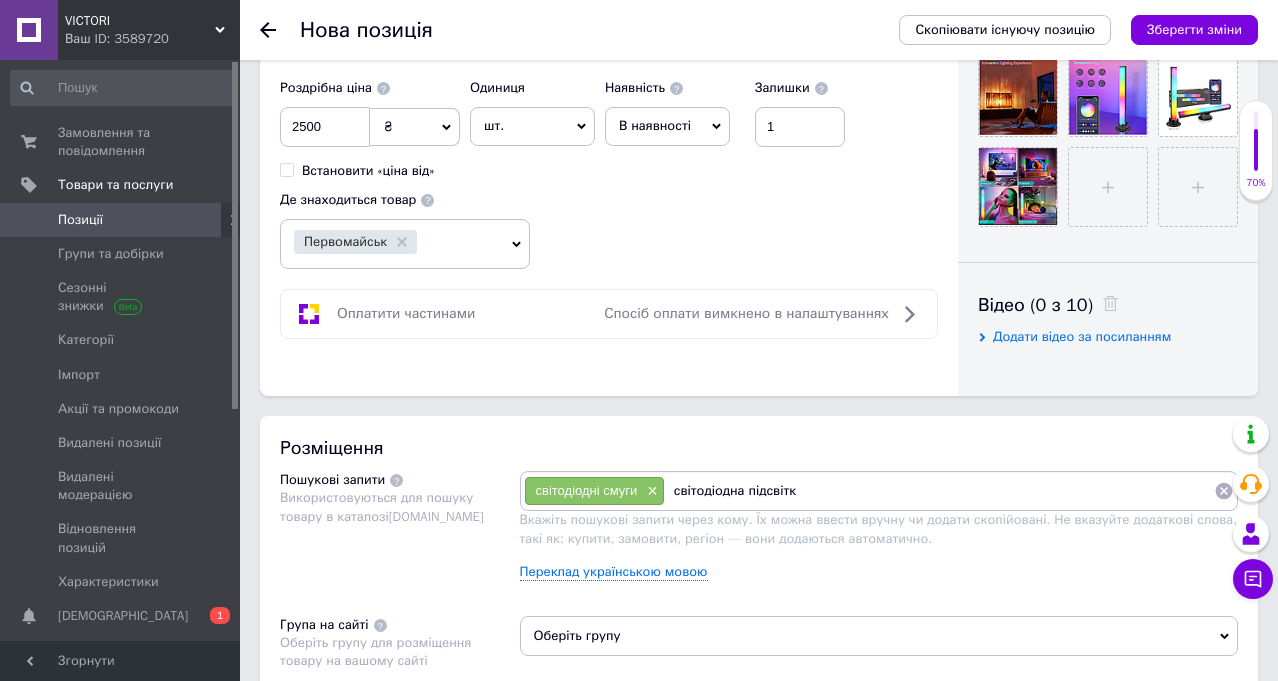 type on "світодіодна підсвітка" 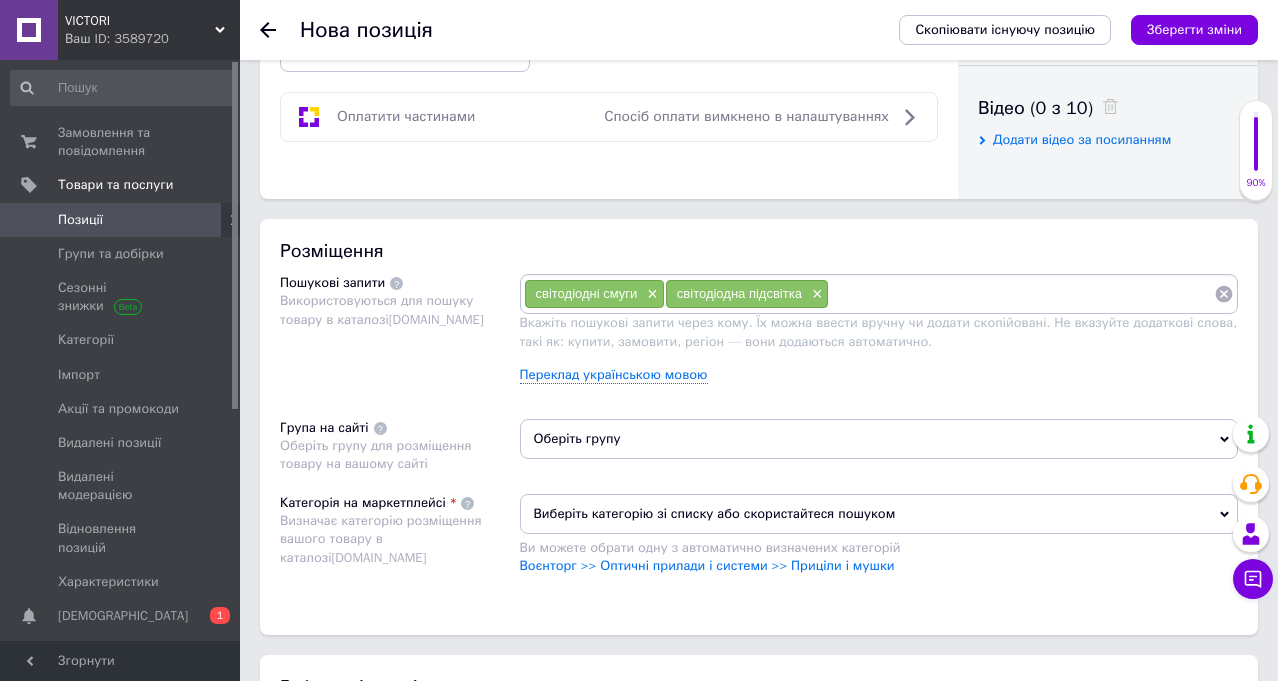 scroll, scrollTop: 1100, scrollLeft: 0, axis: vertical 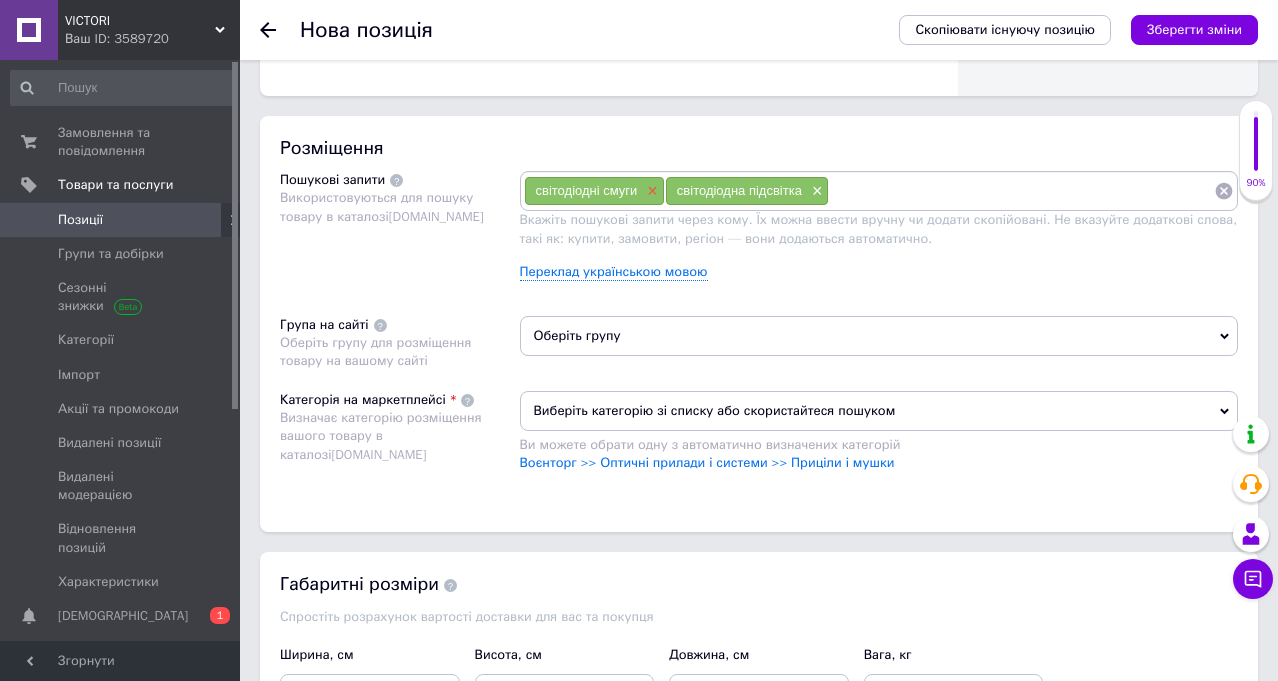 click on "×" at bounding box center [650, 191] 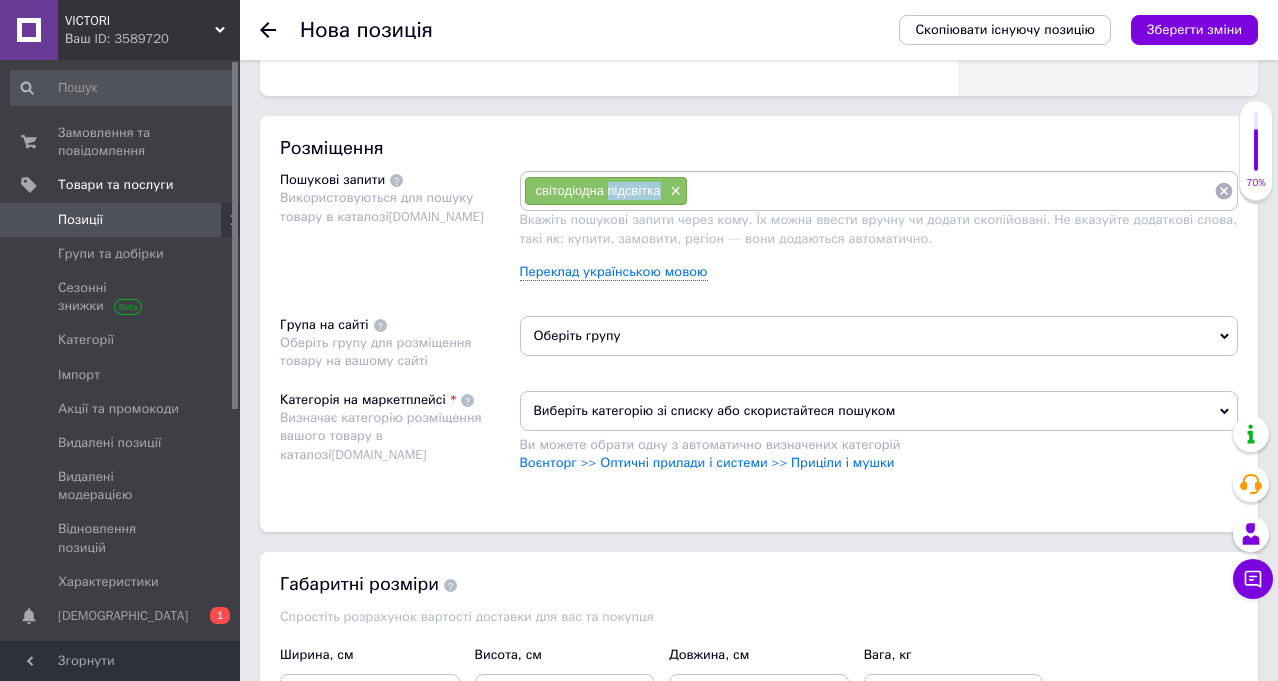 click on "світодіодна підсвітка" at bounding box center [598, 190] 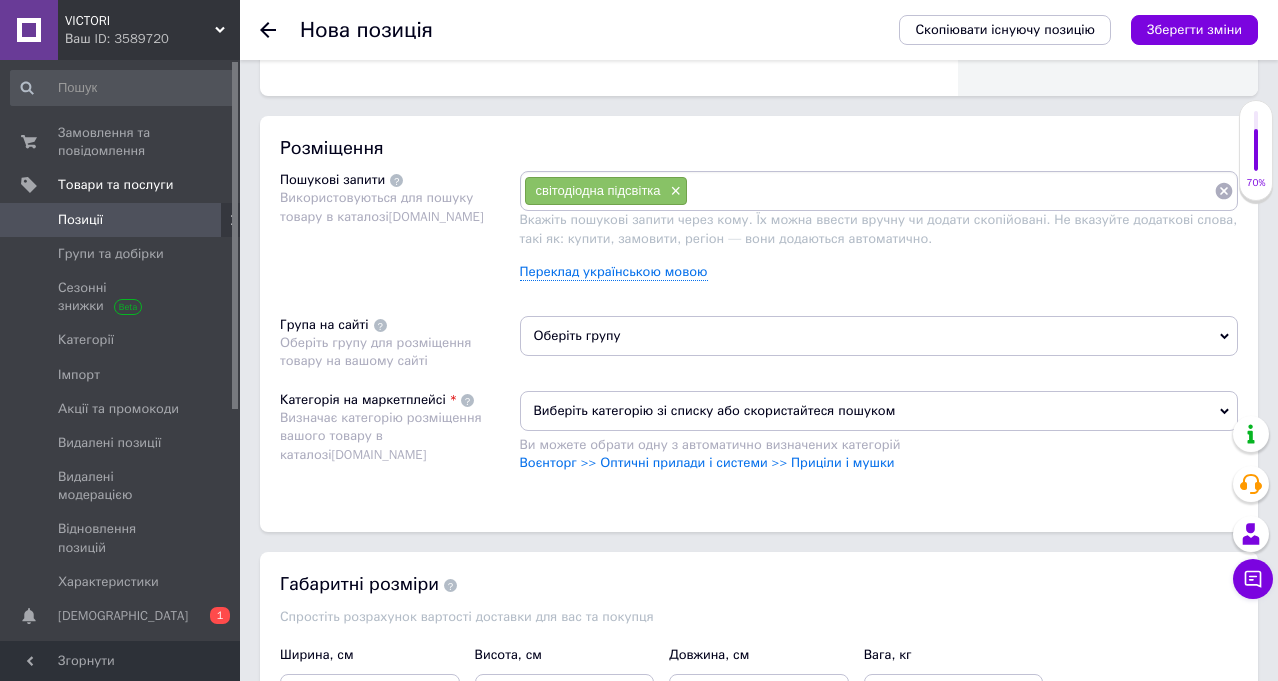 click on "×" at bounding box center (674, 191) 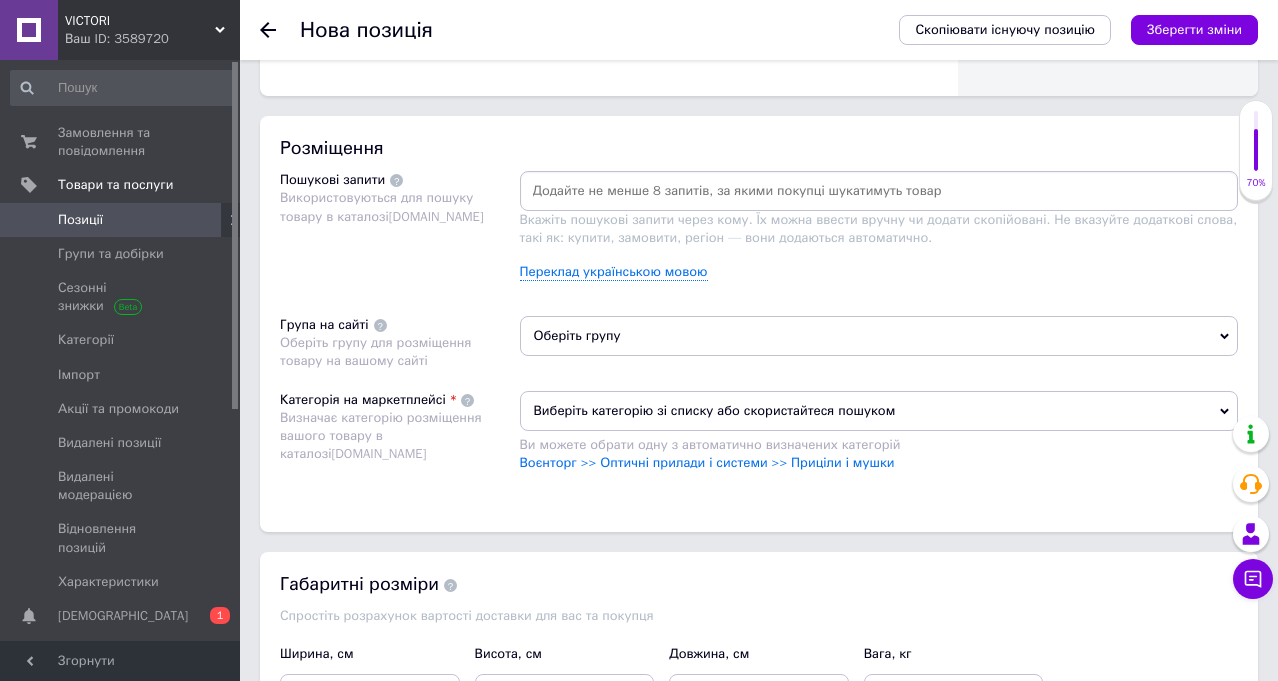 click at bounding box center [879, 191] 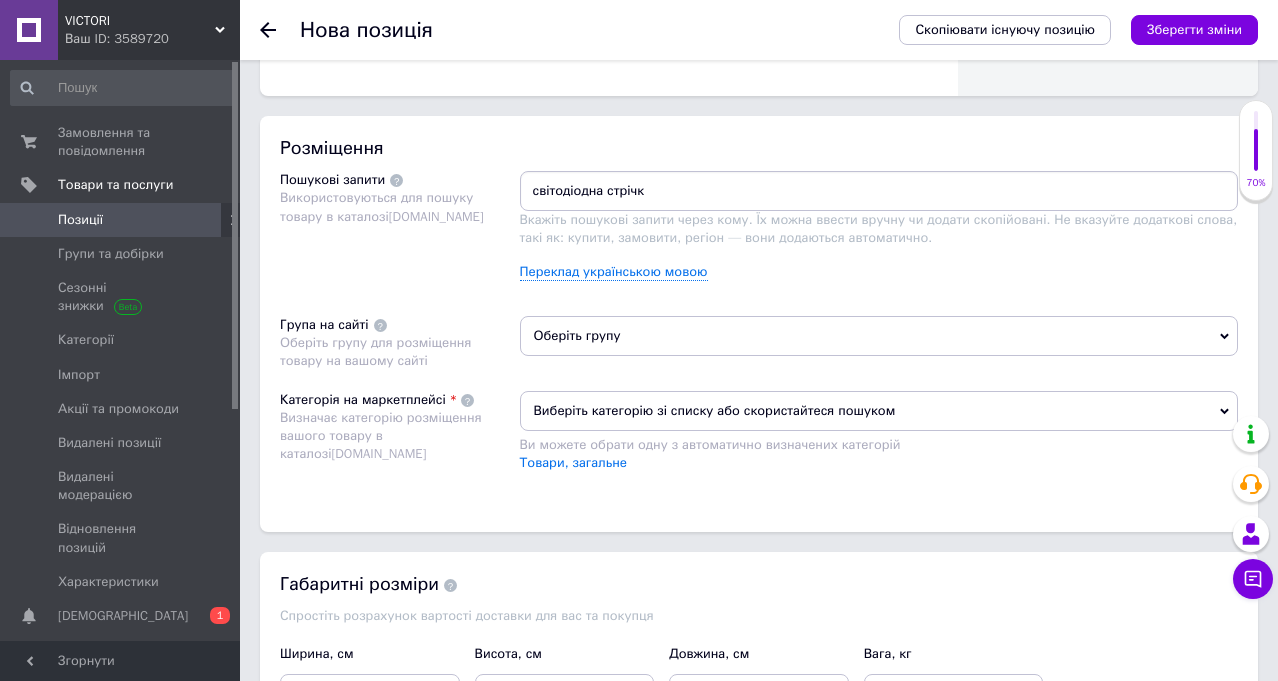 type on "світодіодна стрічка" 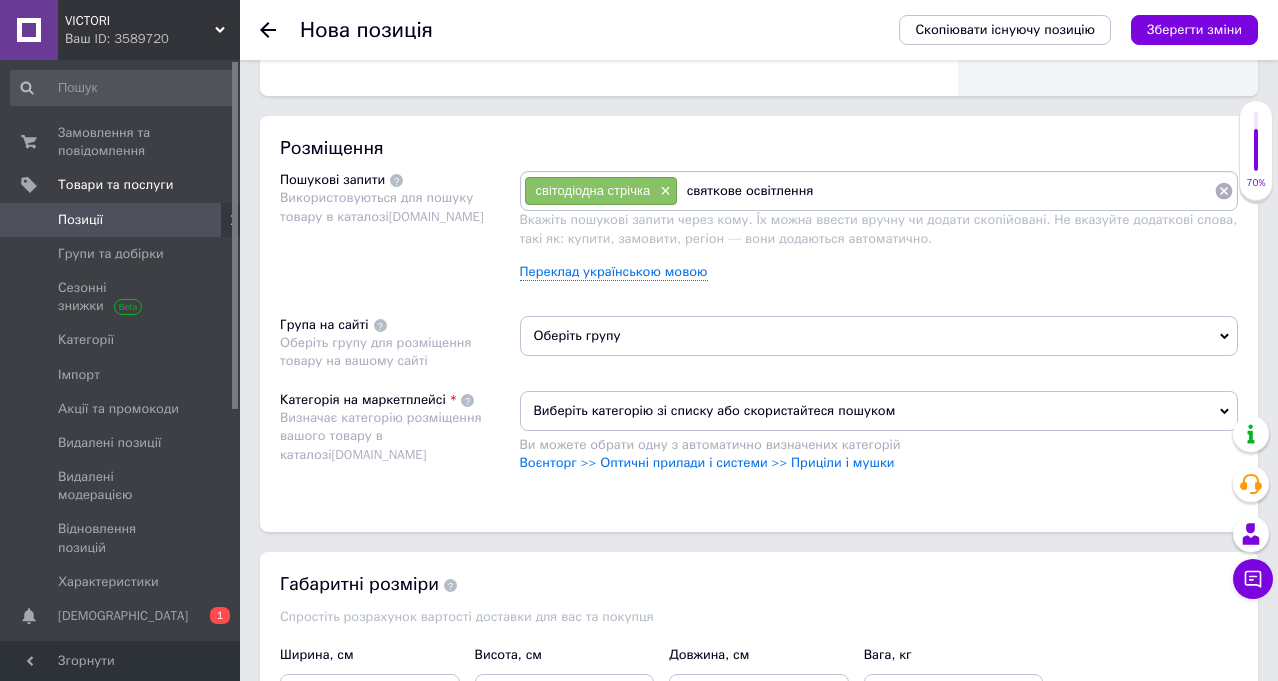 type on "святкове освітлення" 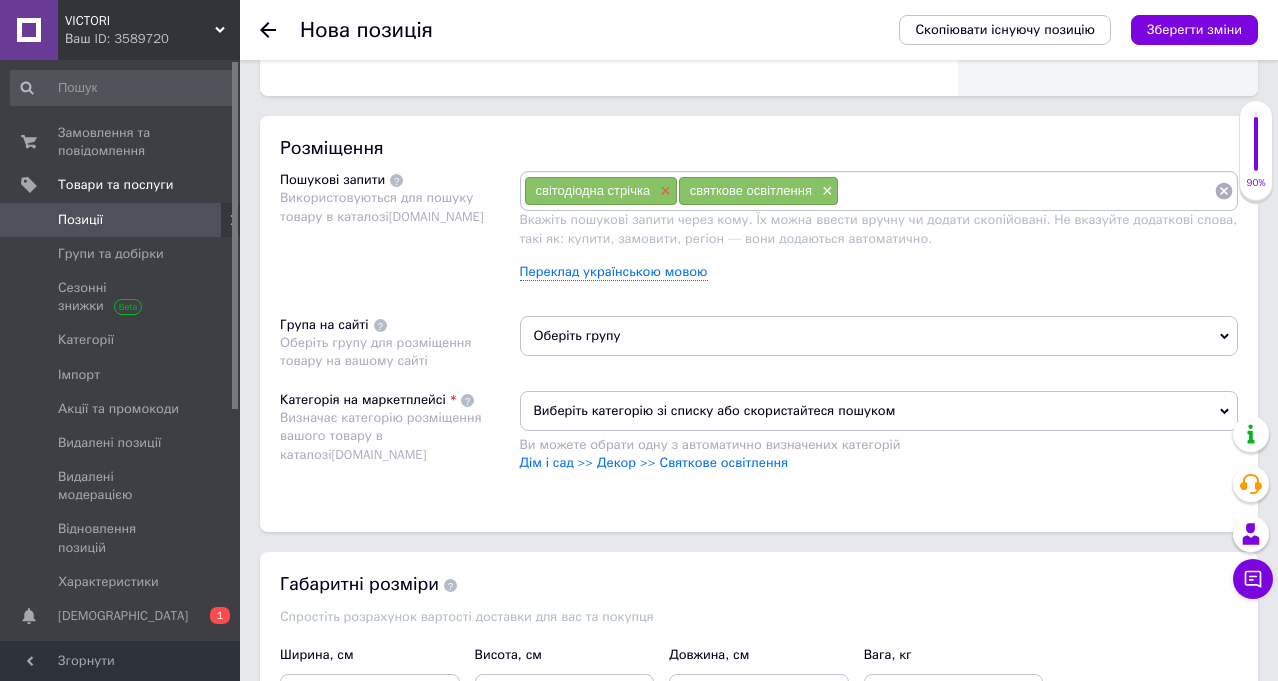 click on "×" at bounding box center [663, 191] 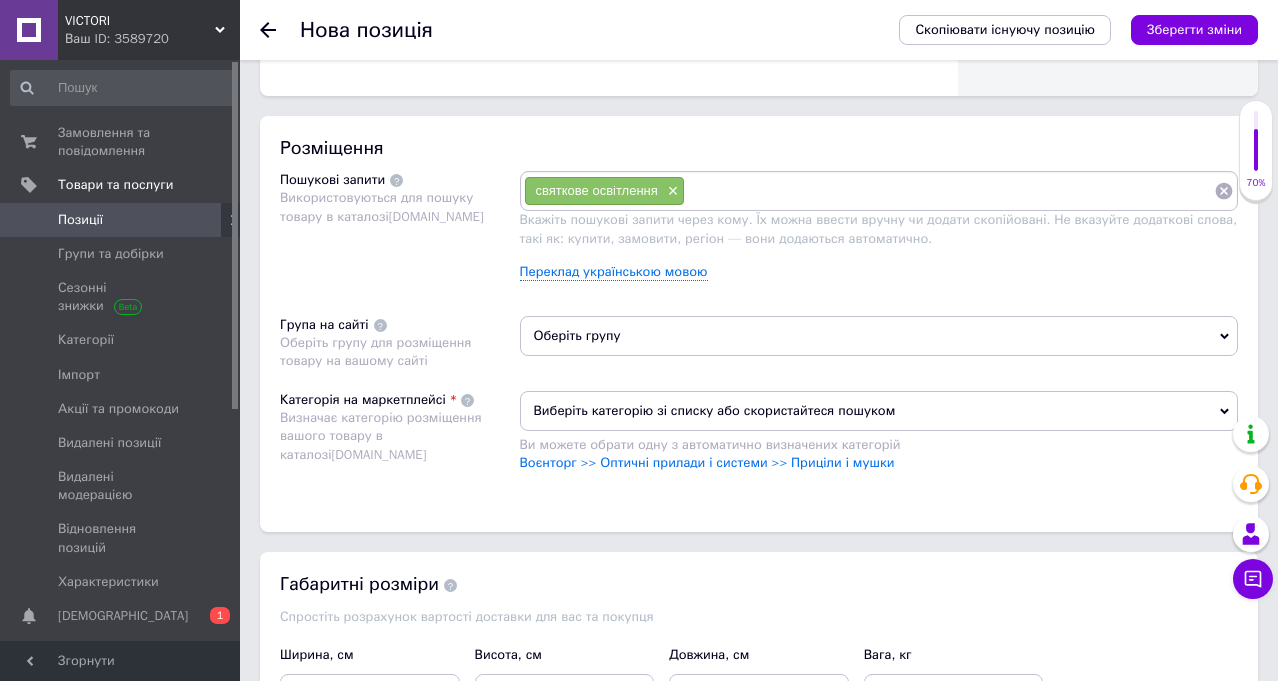 click on "Виберіть категорію зі списку або скористайтеся пошуком" at bounding box center [879, 411] 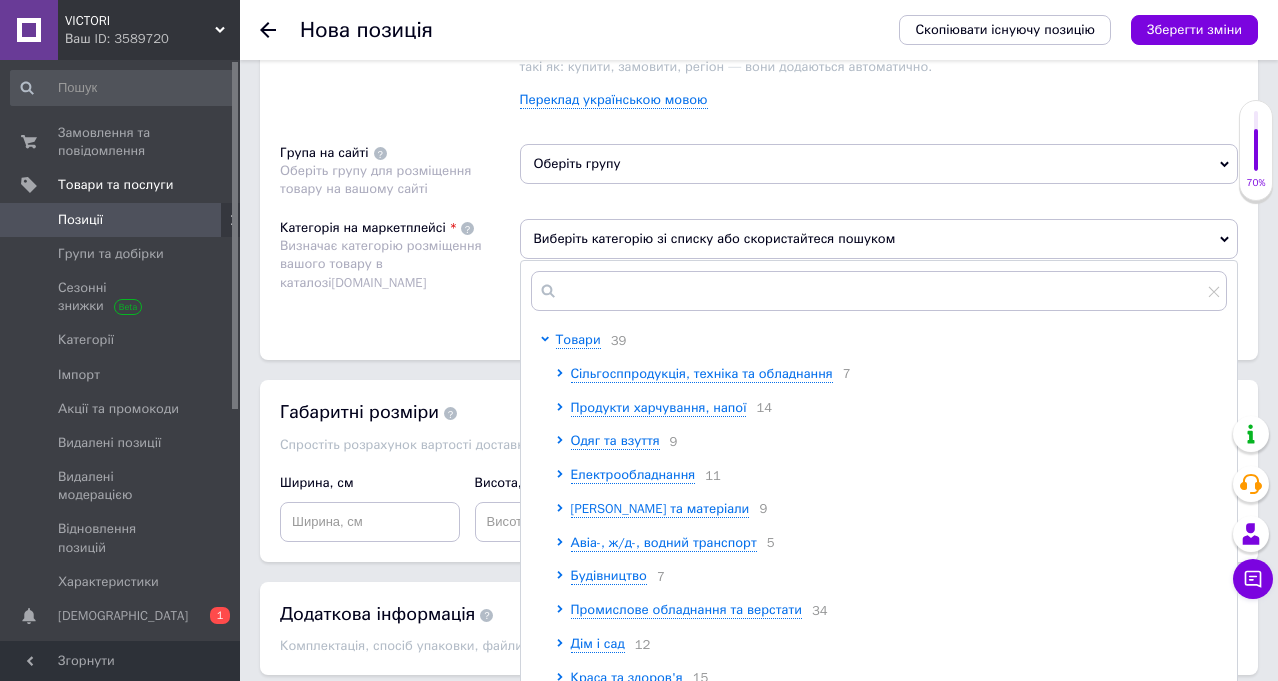 scroll, scrollTop: 1364, scrollLeft: 0, axis: vertical 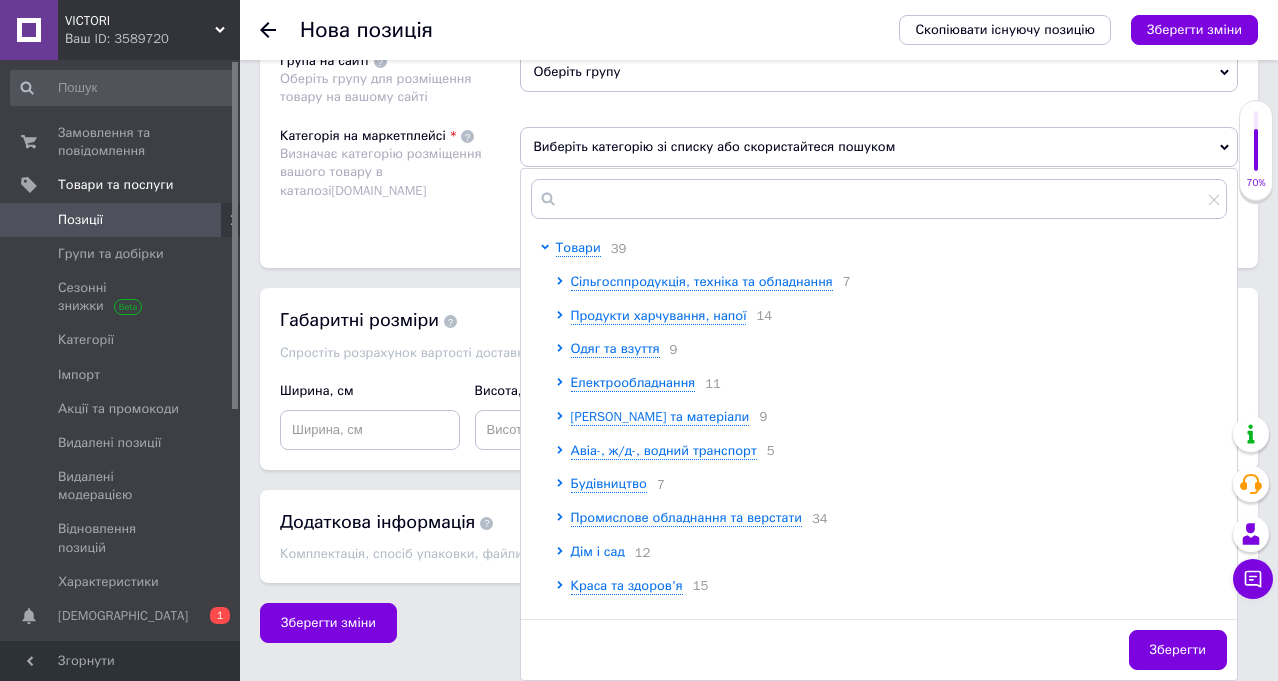 click on "Дім і сад" at bounding box center (598, 551) 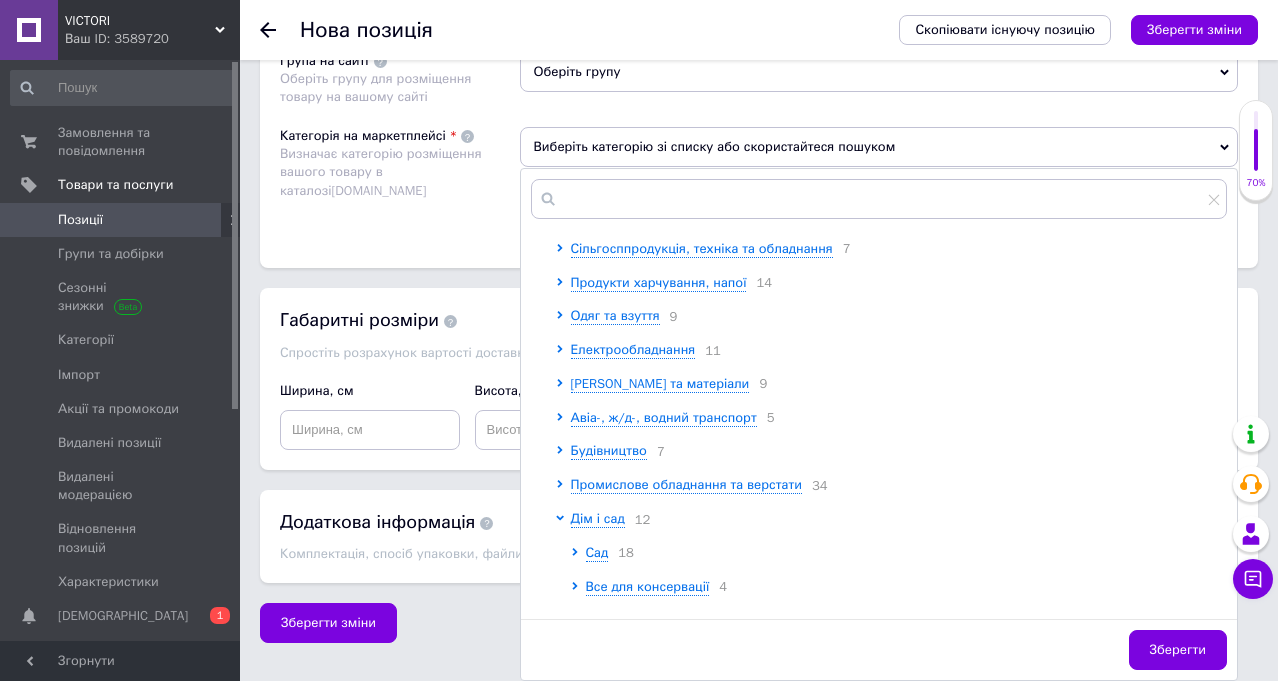 scroll, scrollTop: 0, scrollLeft: 0, axis: both 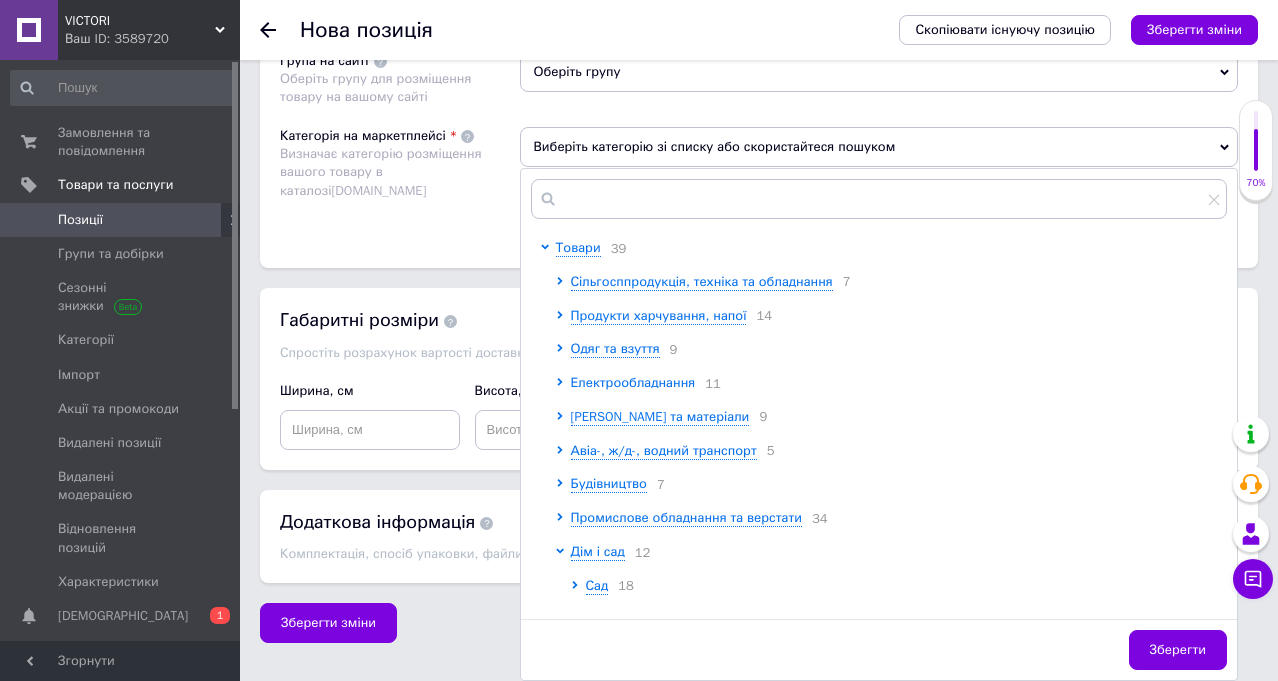 click on "Електрообладнання" at bounding box center [633, 382] 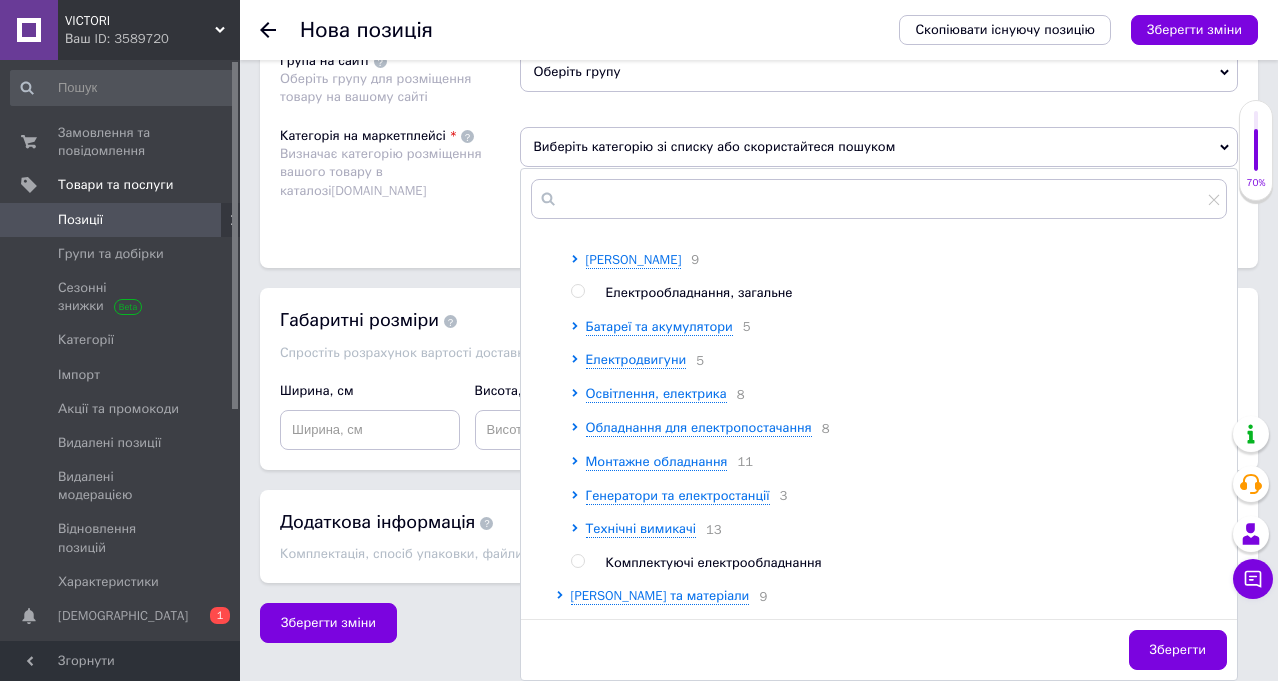 scroll, scrollTop: 200, scrollLeft: 0, axis: vertical 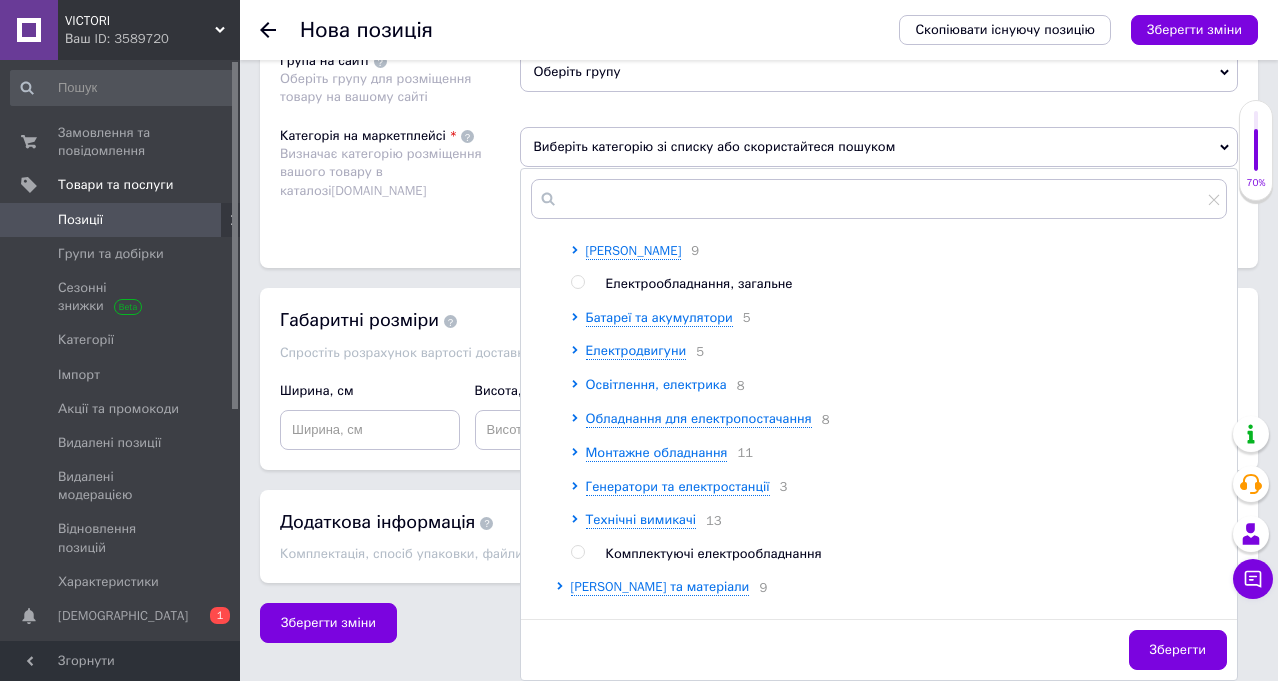 click on "Освітлення, електрика" at bounding box center [656, 384] 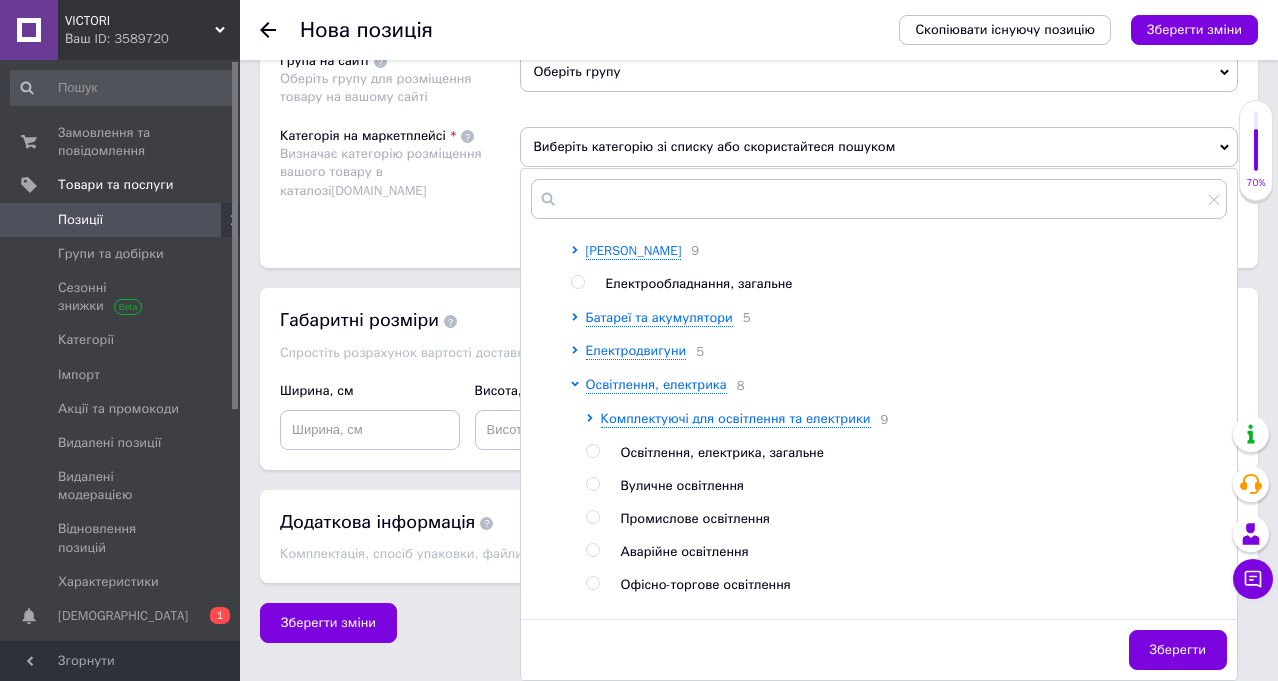 scroll, scrollTop: 300, scrollLeft: 0, axis: vertical 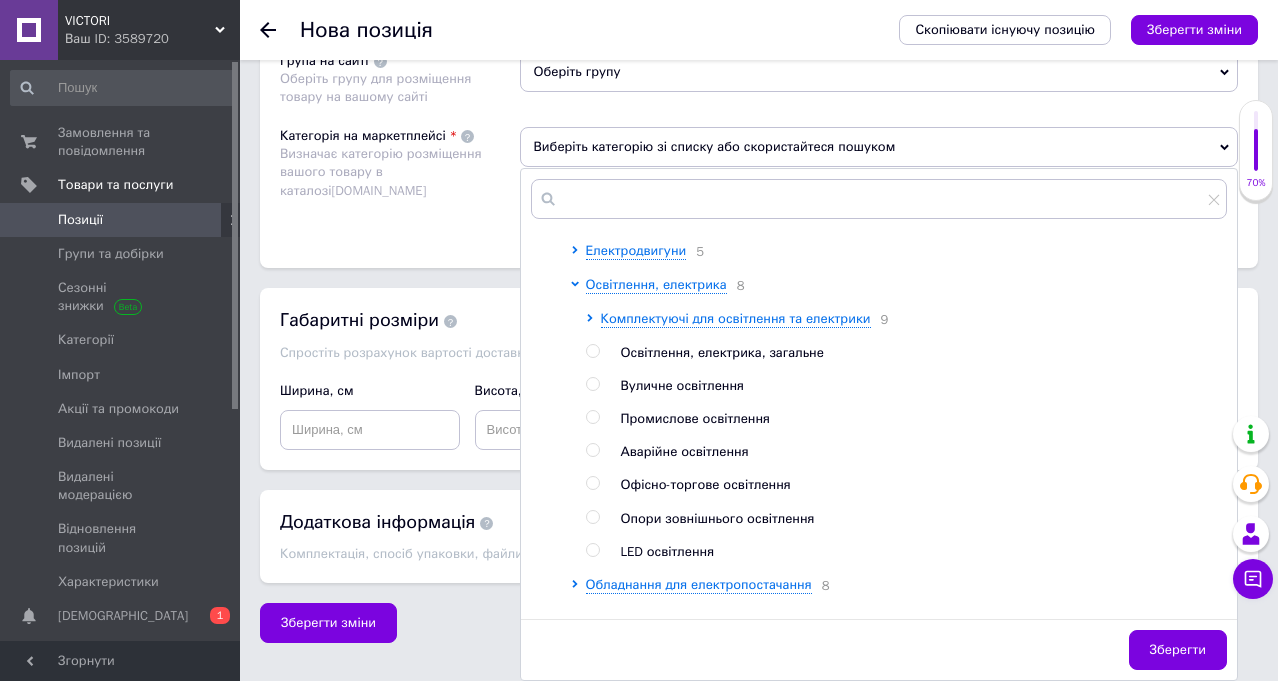 click at bounding box center [592, 550] 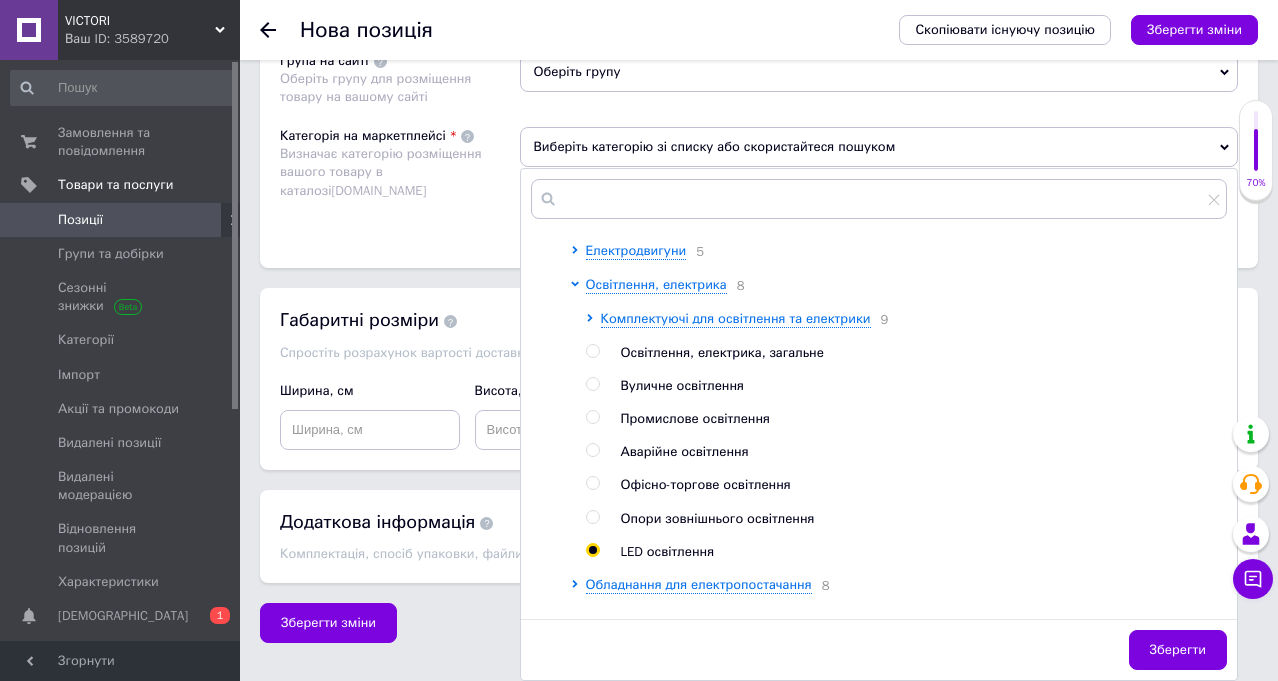 radio on "true" 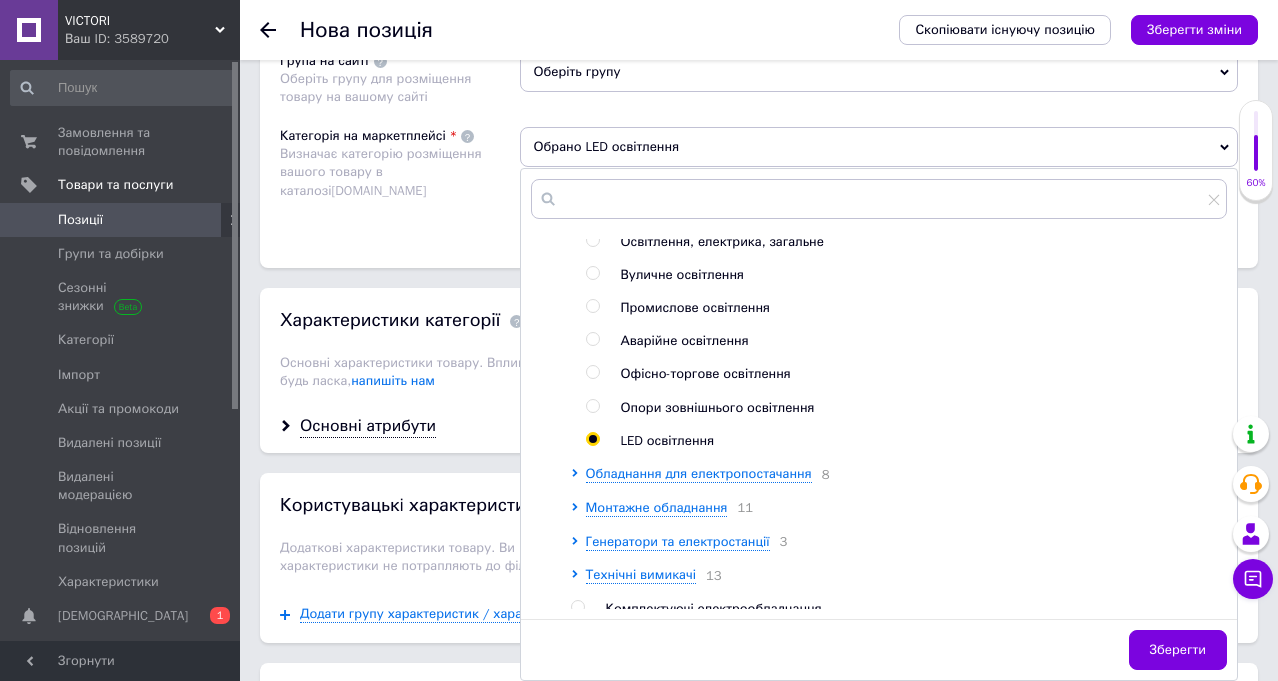 scroll, scrollTop: 500, scrollLeft: 0, axis: vertical 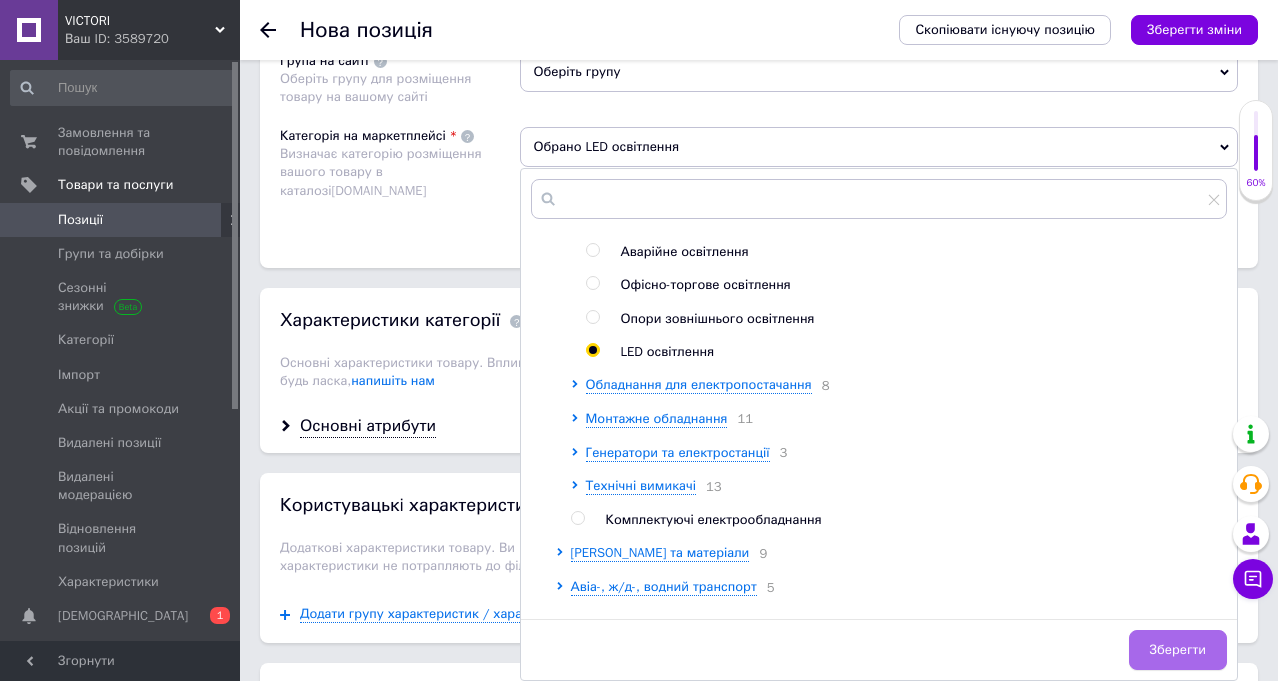 click on "Зберегти" at bounding box center (1178, 650) 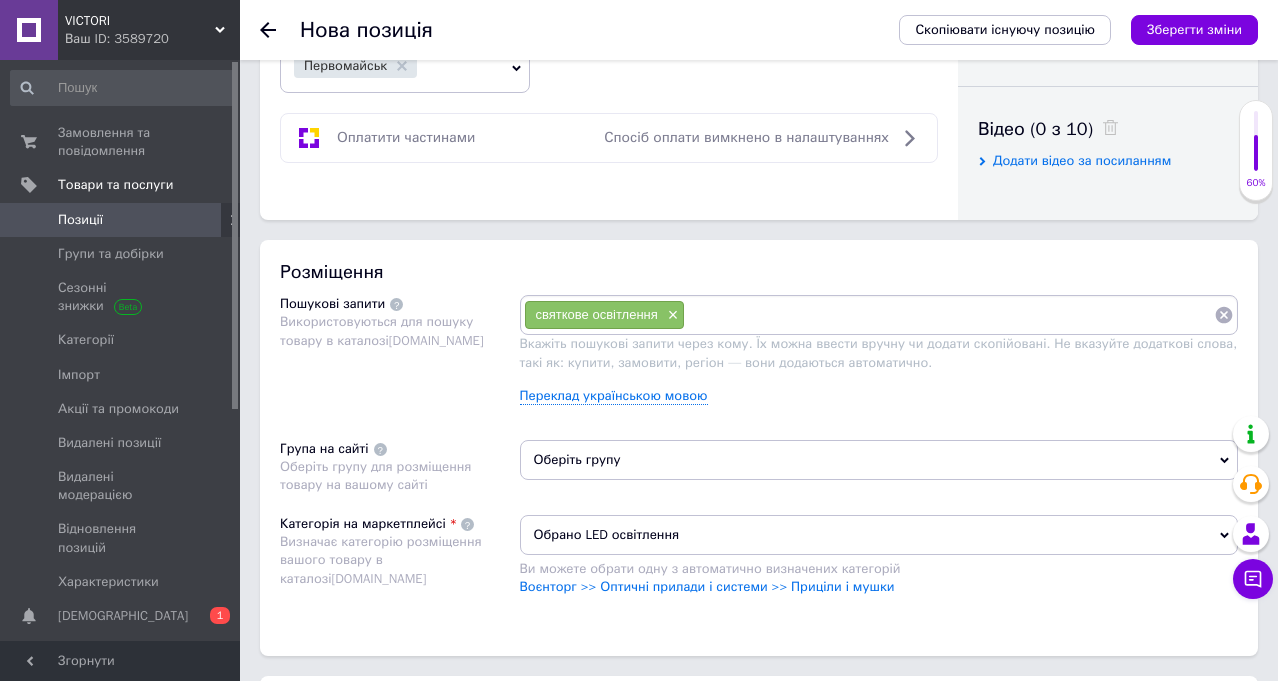 scroll, scrollTop: 964, scrollLeft: 0, axis: vertical 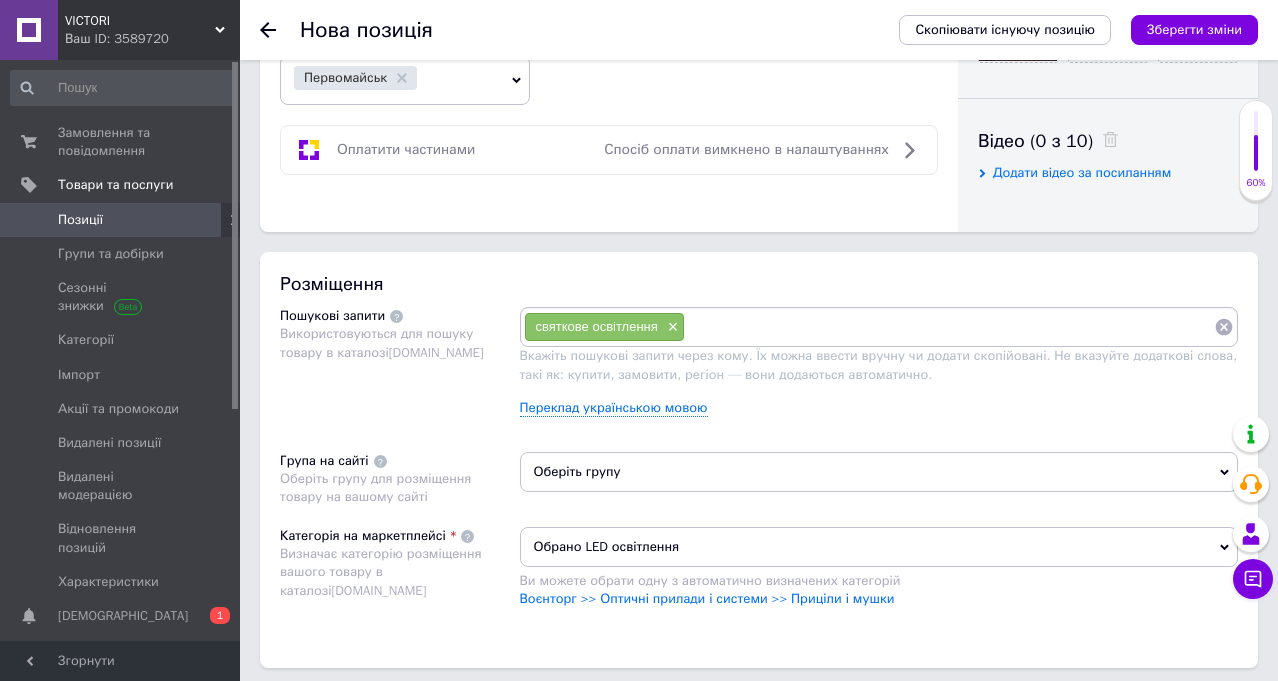 click at bounding box center [949, 327] 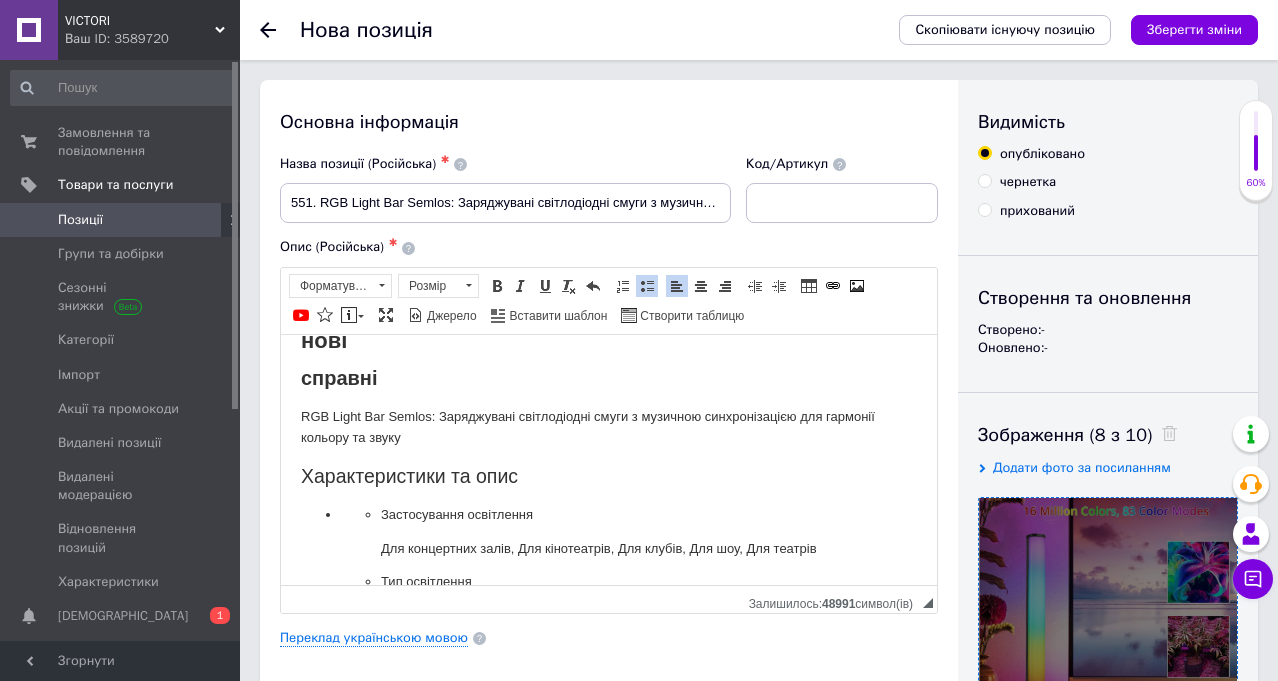 scroll, scrollTop: 39, scrollLeft: 0, axis: vertical 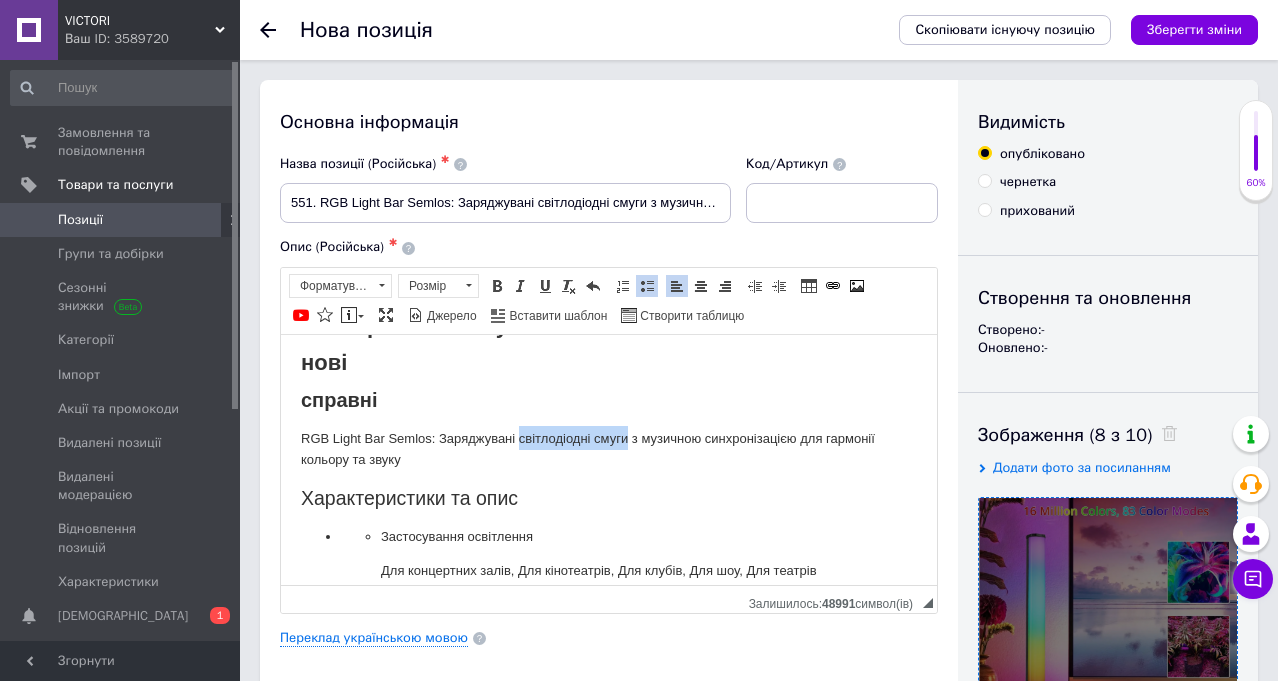 drag, startPoint x: 522, startPoint y: 431, endPoint x: 630, endPoint y: 438, distance: 108.226616 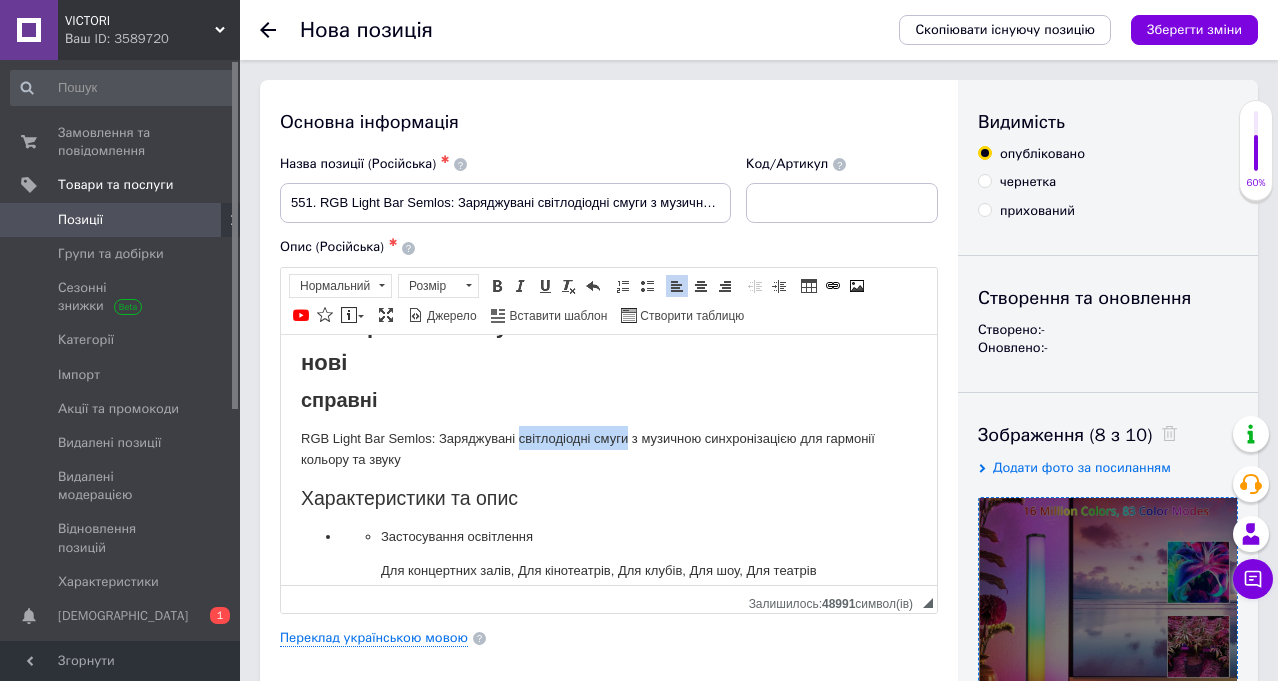 copy on "світлодіодні смуги" 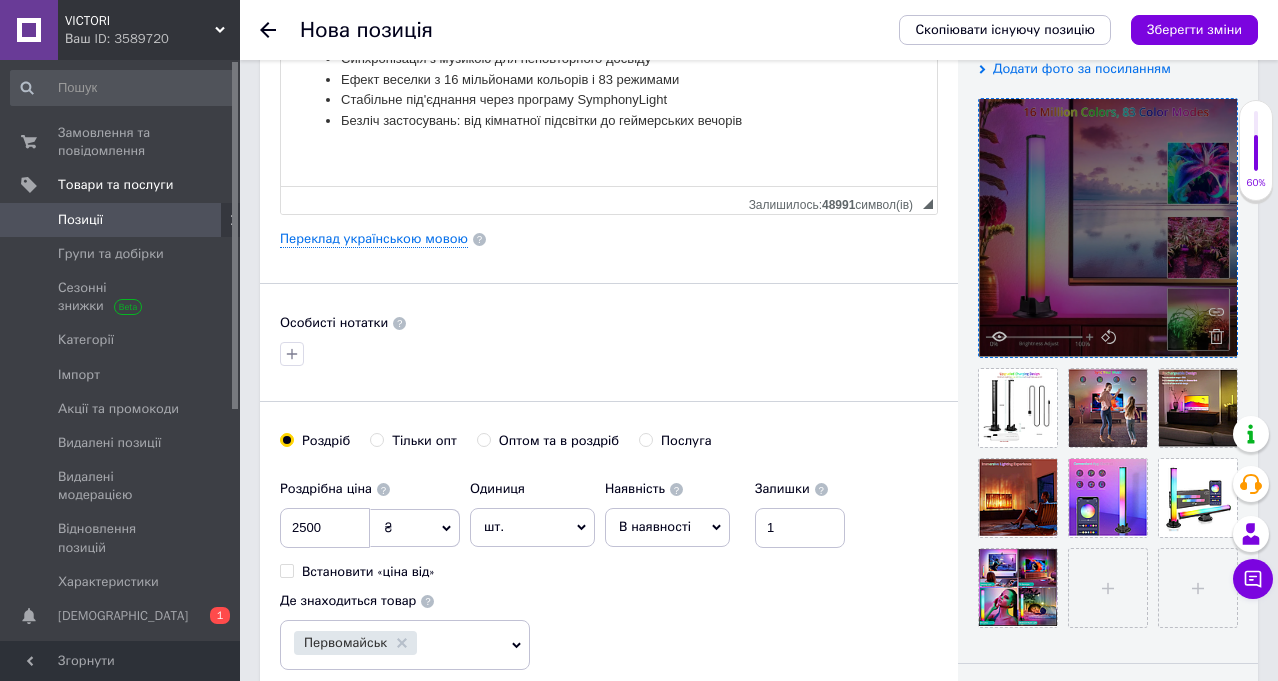scroll, scrollTop: 700, scrollLeft: 0, axis: vertical 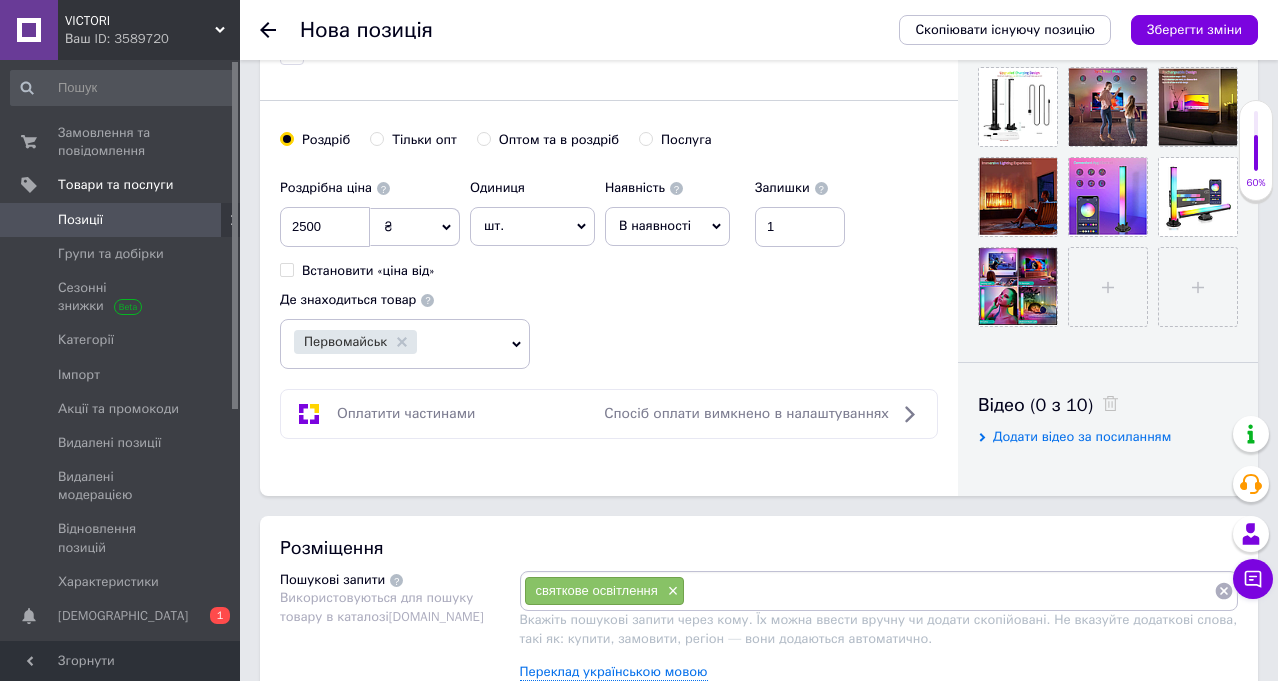 click at bounding box center [949, 591] 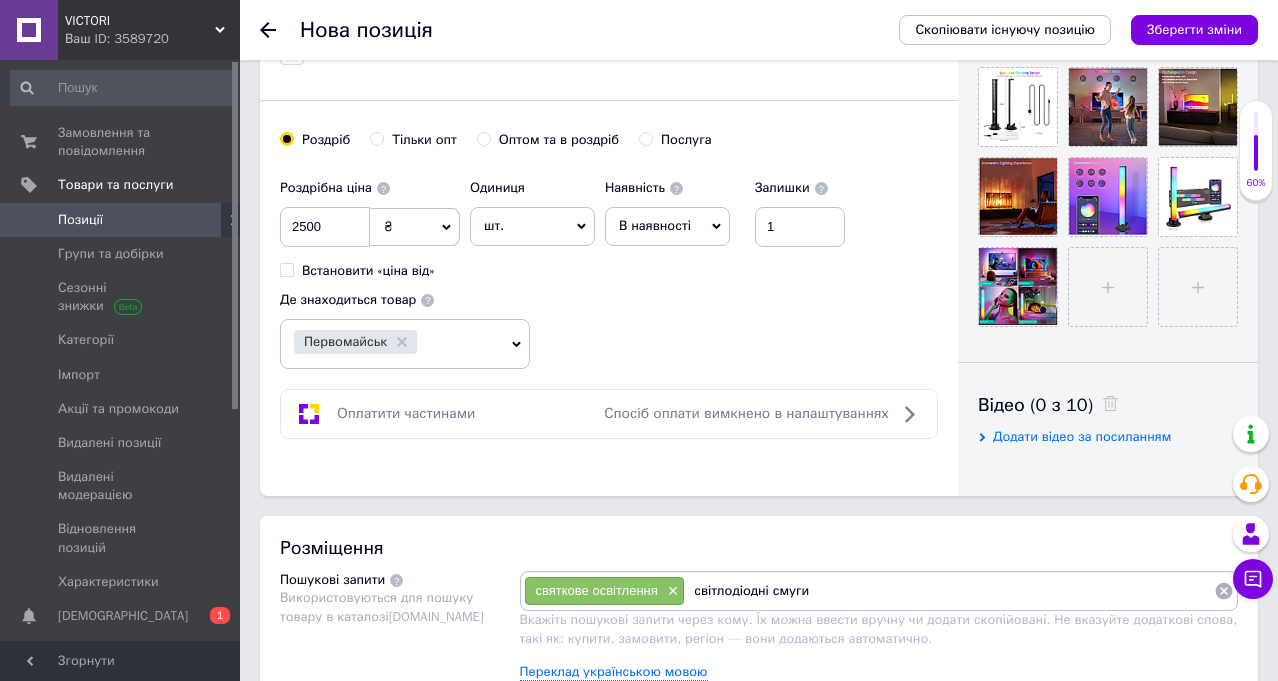 type 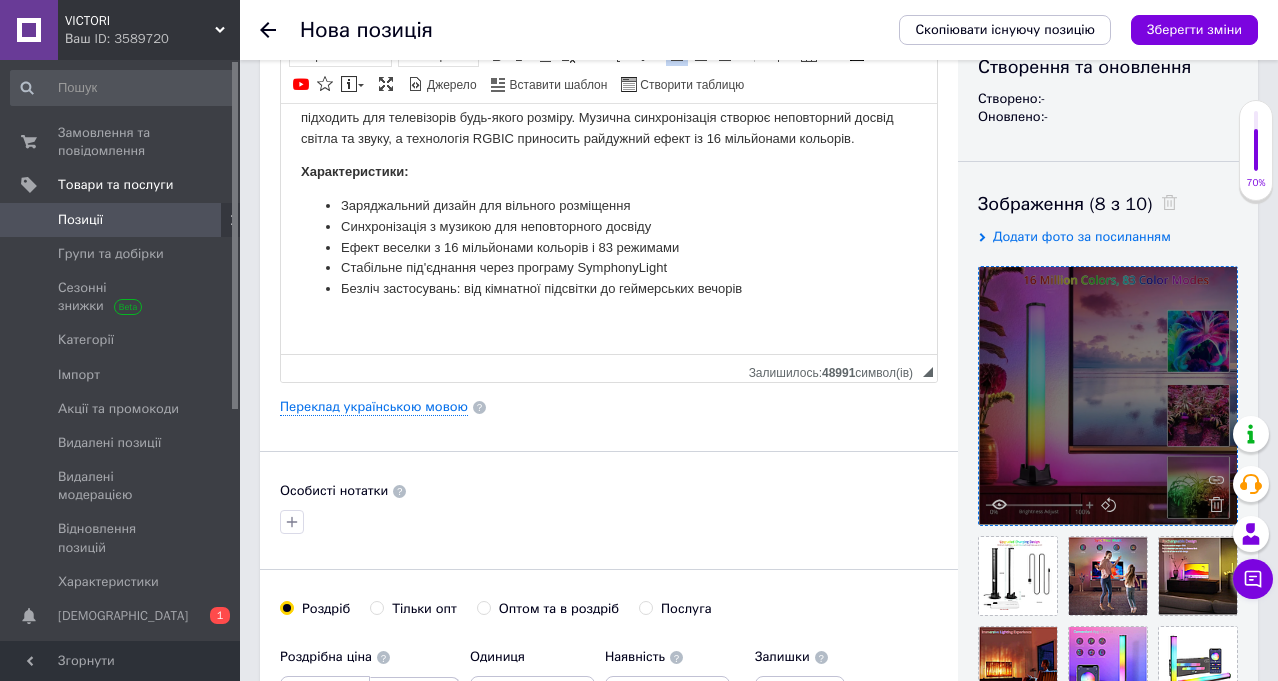 scroll, scrollTop: 0, scrollLeft: 0, axis: both 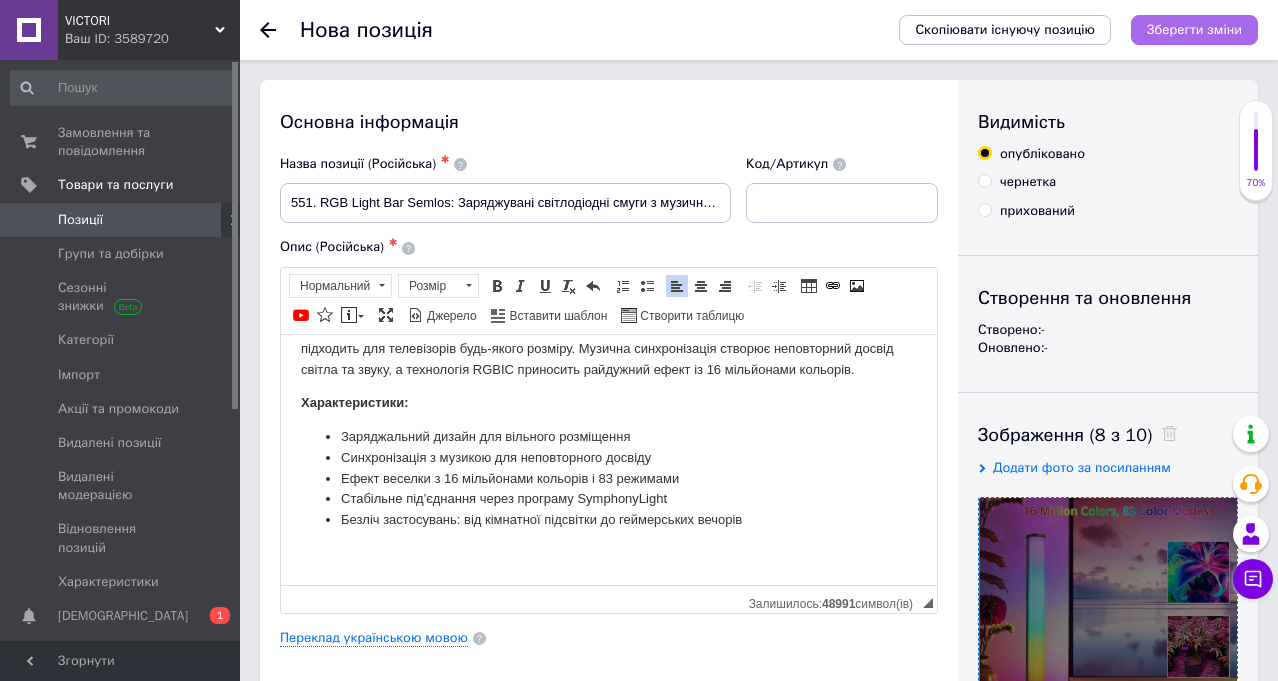 click on "Зберегти зміни" at bounding box center [1194, 29] 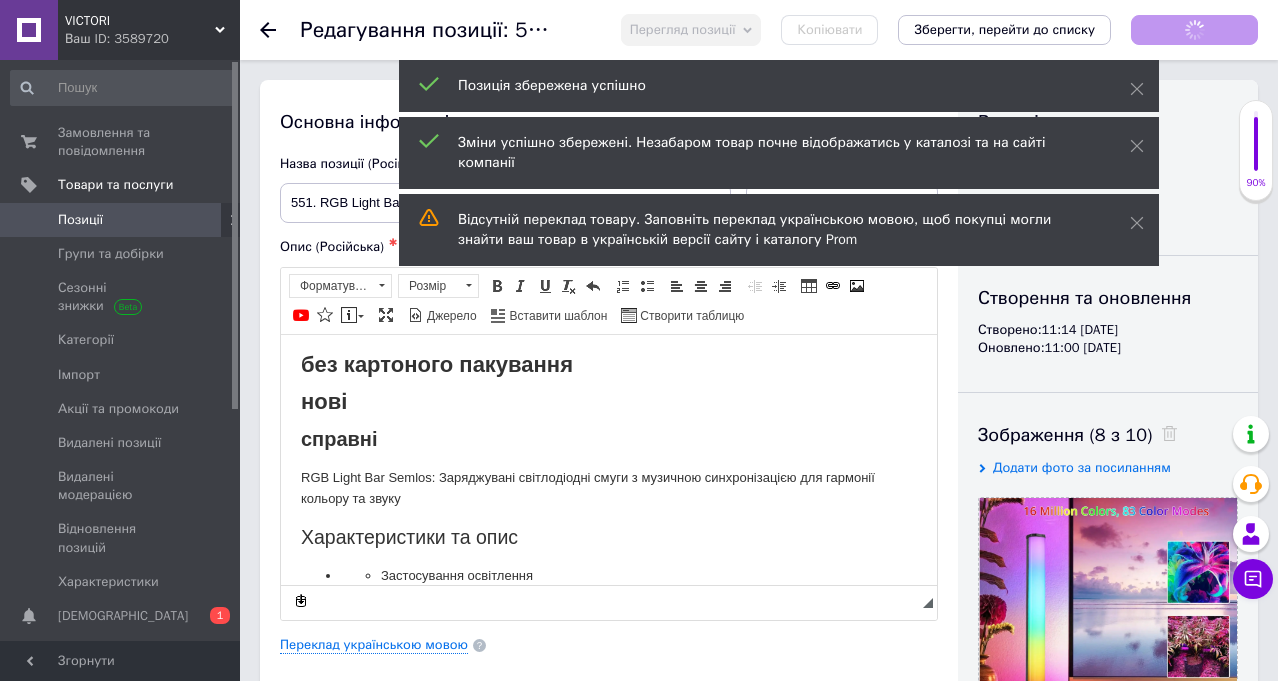 scroll, scrollTop: 0, scrollLeft: 0, axis: both 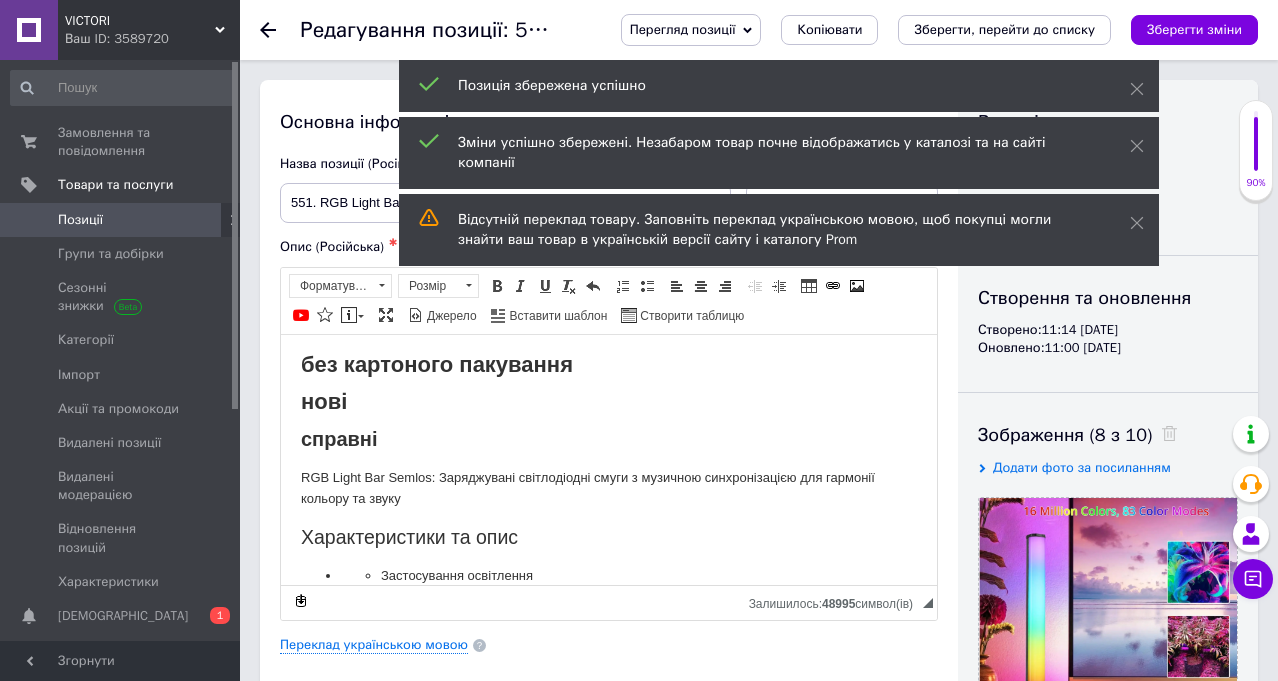 click on "Позиції" at bounding box center [80, 220] 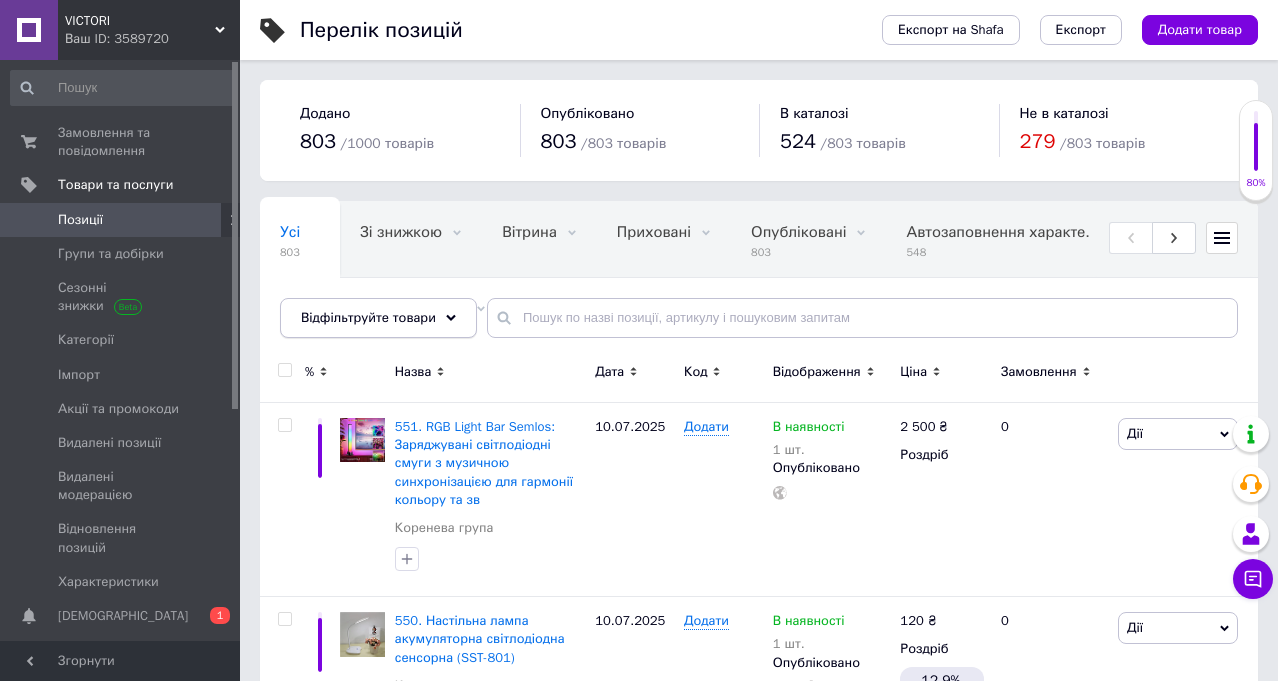 click on "Відфільтруйте товари" at bounding box center (378, 318) 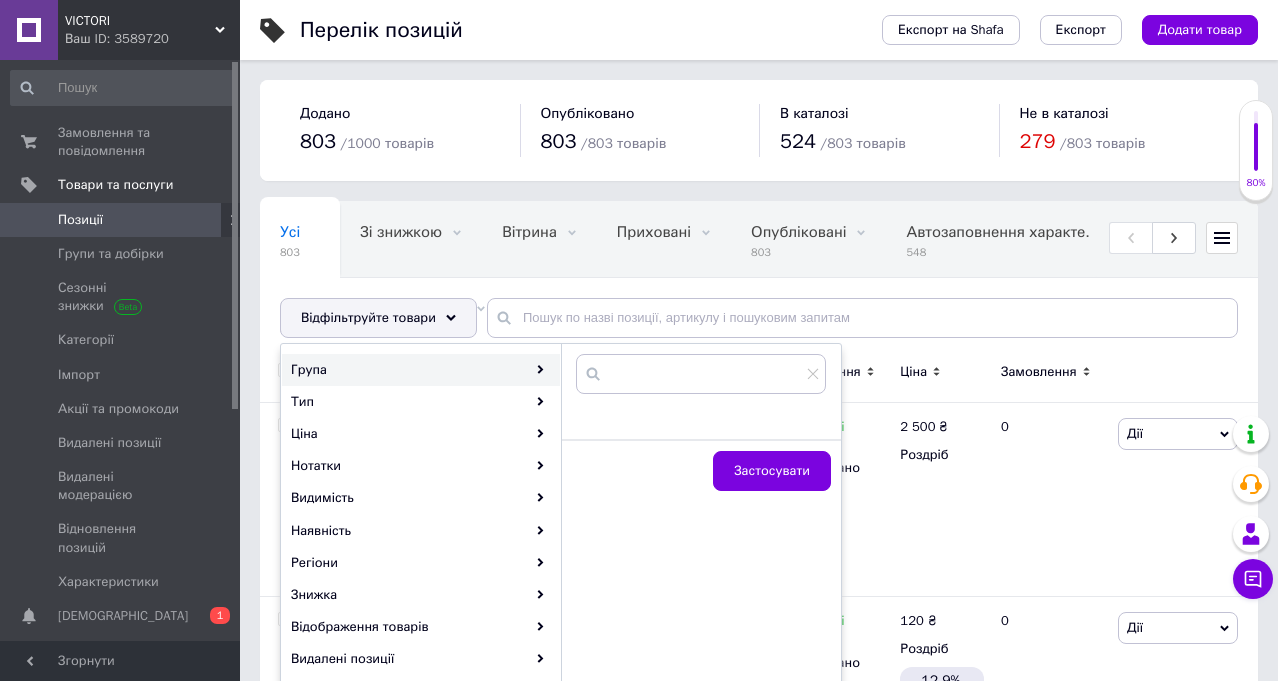 click on "Перелік позицій" at bounding box center [571, 30] 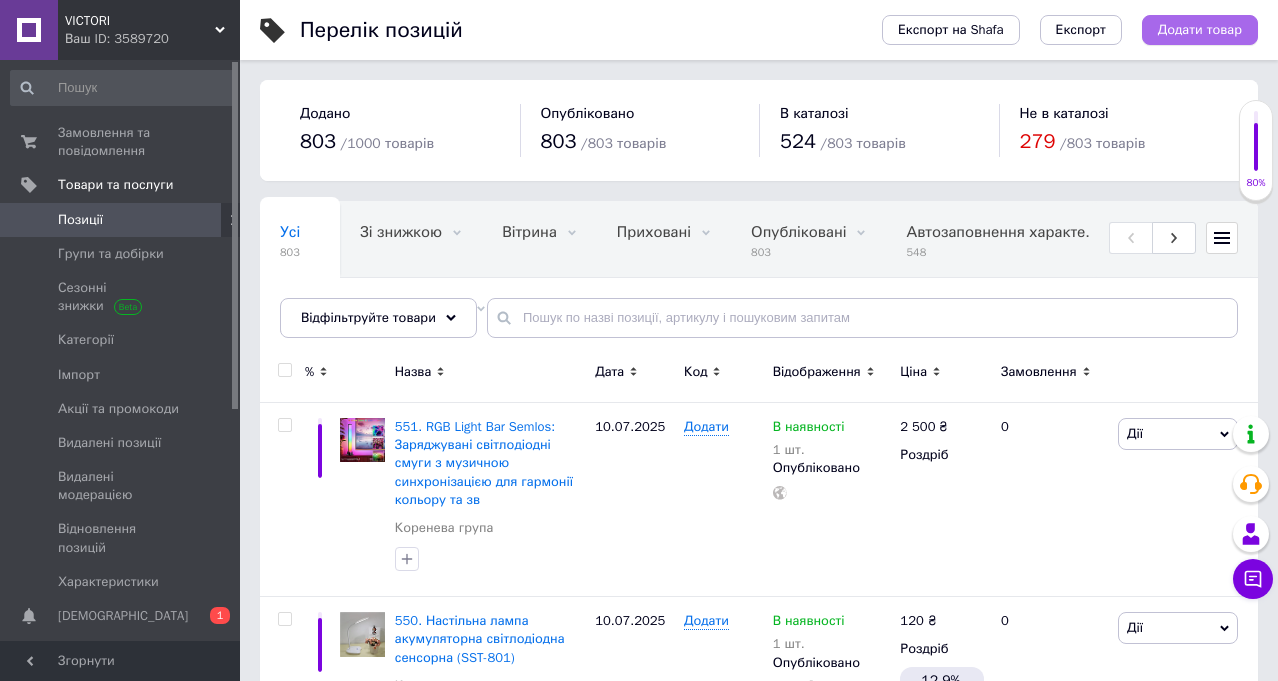 click on "Додати товар" at bounding box center [1200, 30] 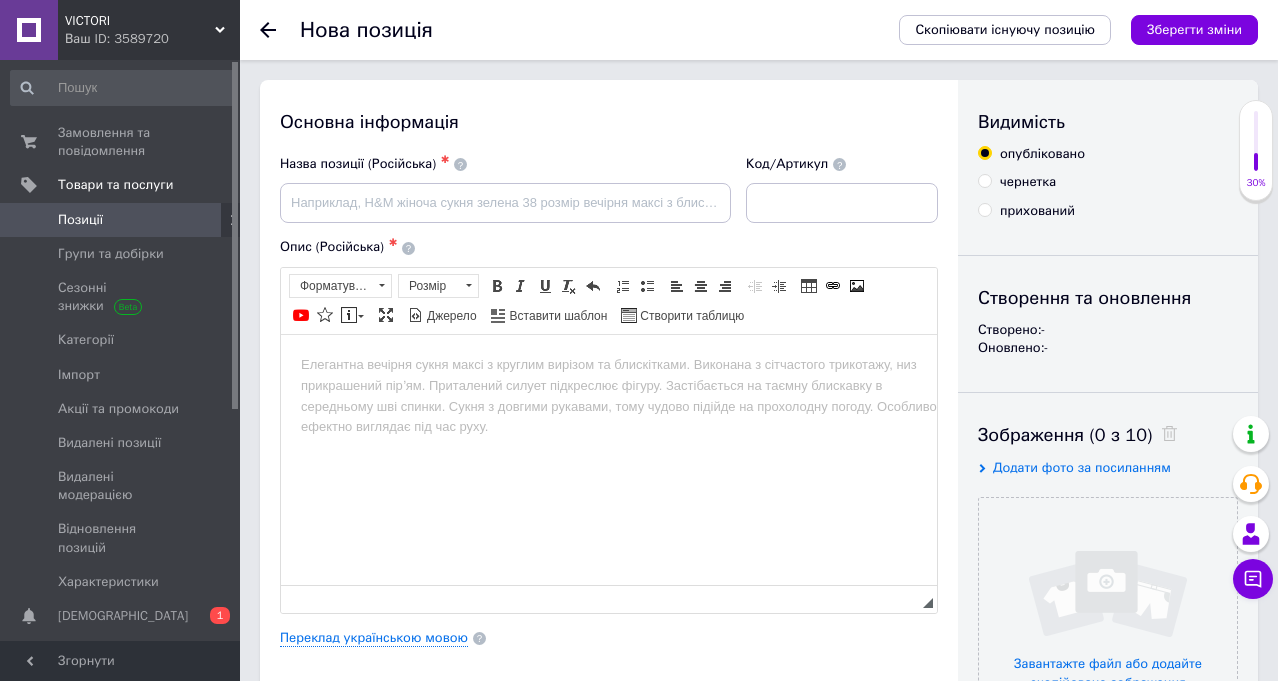 scroll, scrollTop: 0, scrollLeft: 0, axis: both 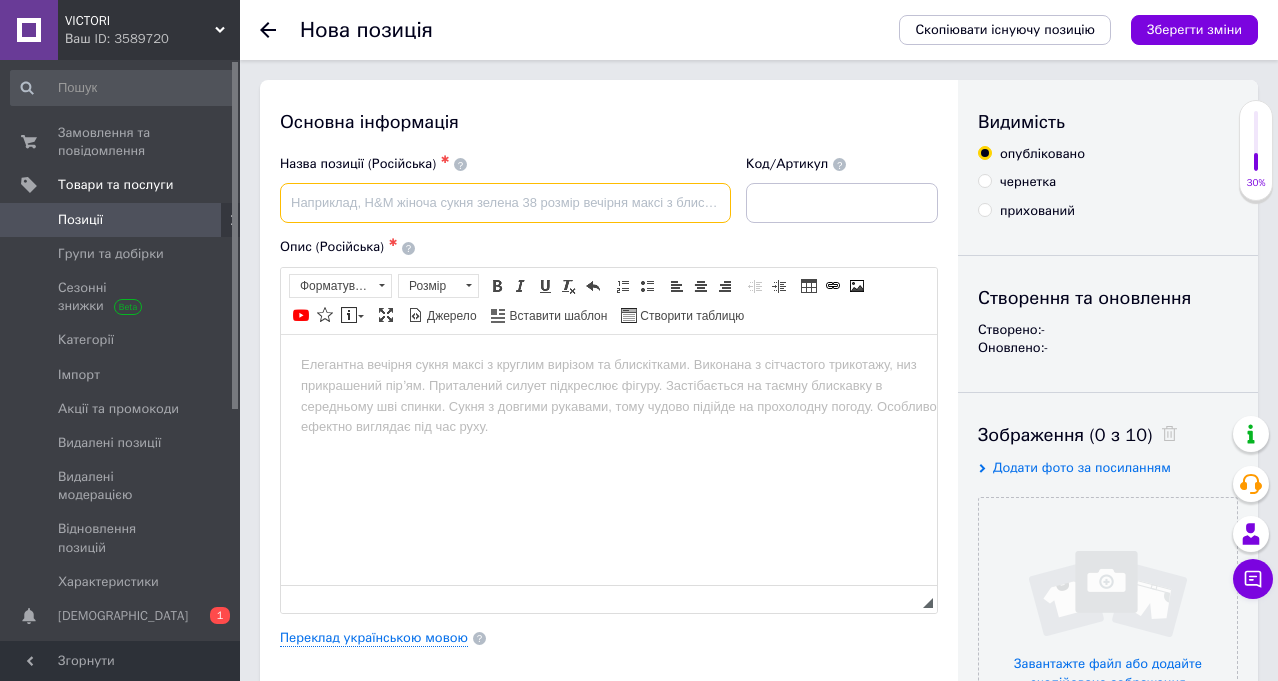 click at bounding box center [505, 203] 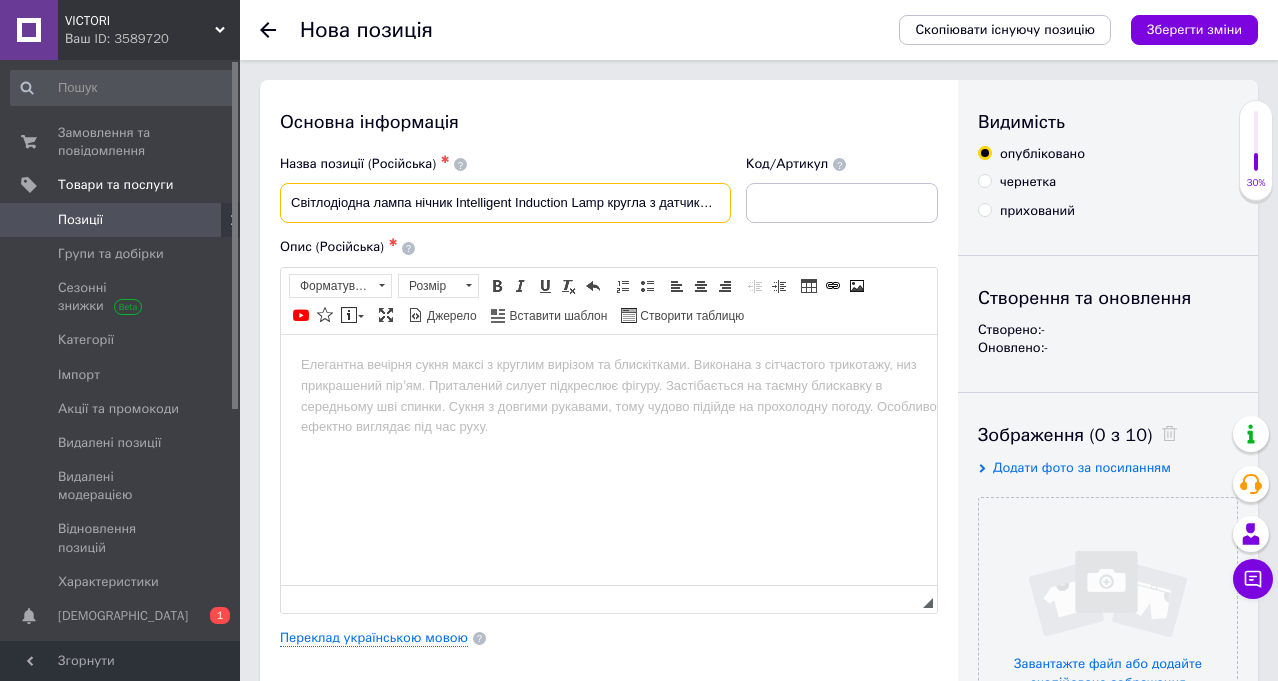 scroll, scrollTop: 0, scrollLeft: 122, axis: horizontal 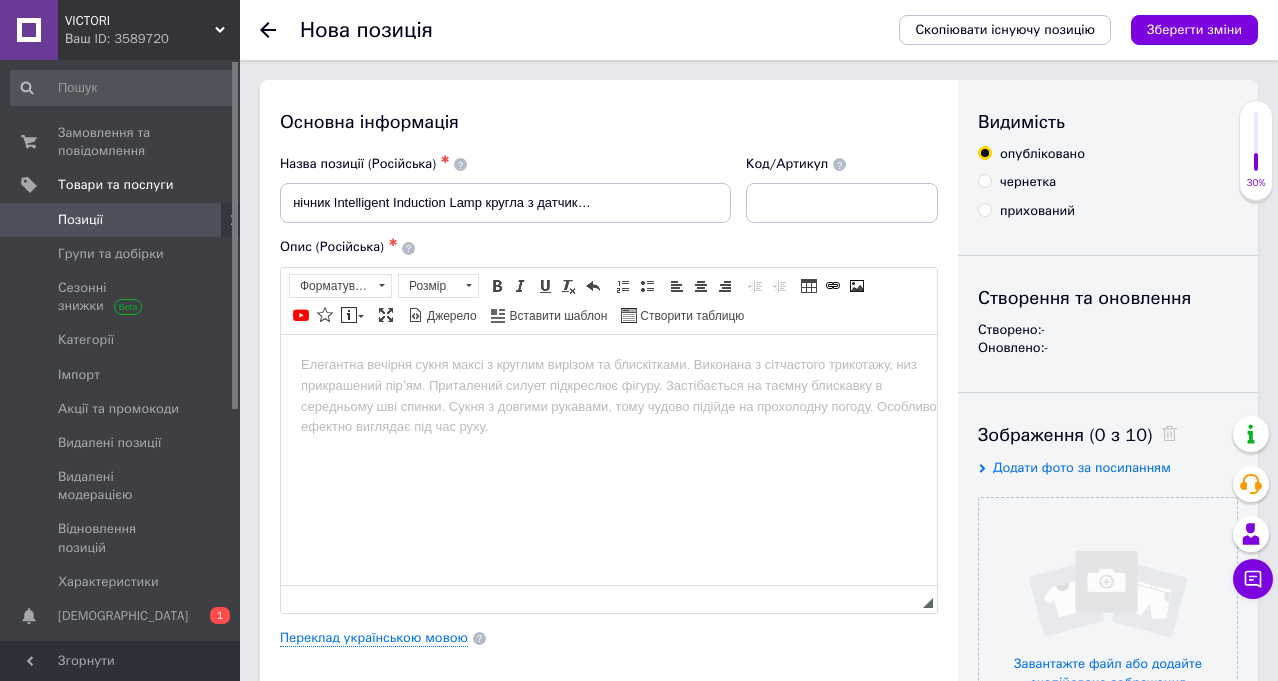 click at bounding box center (609, 364) 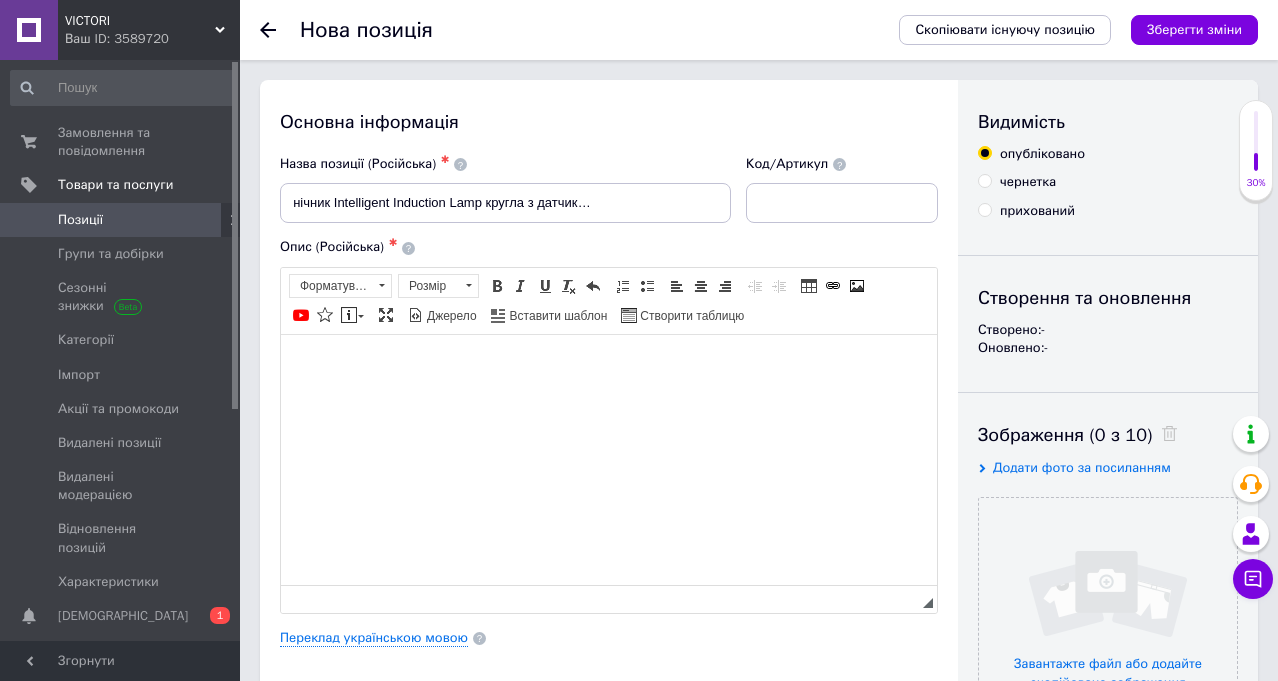 scroll, scrollTop: 0, scrollLeft: 0, axis: both 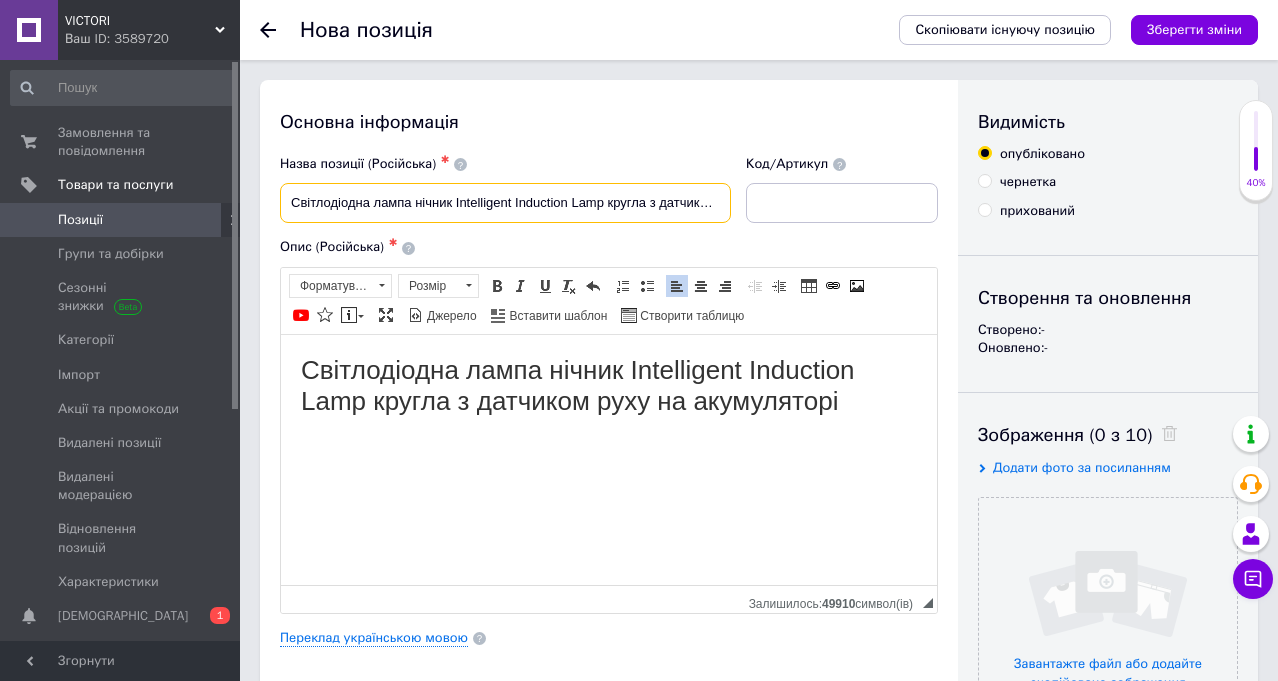 click on "Світлодіодна лампа нічник Intelligent Induction Lamp кругла з датчиком руху на акумуляторі" at bounding box center (505, 203) 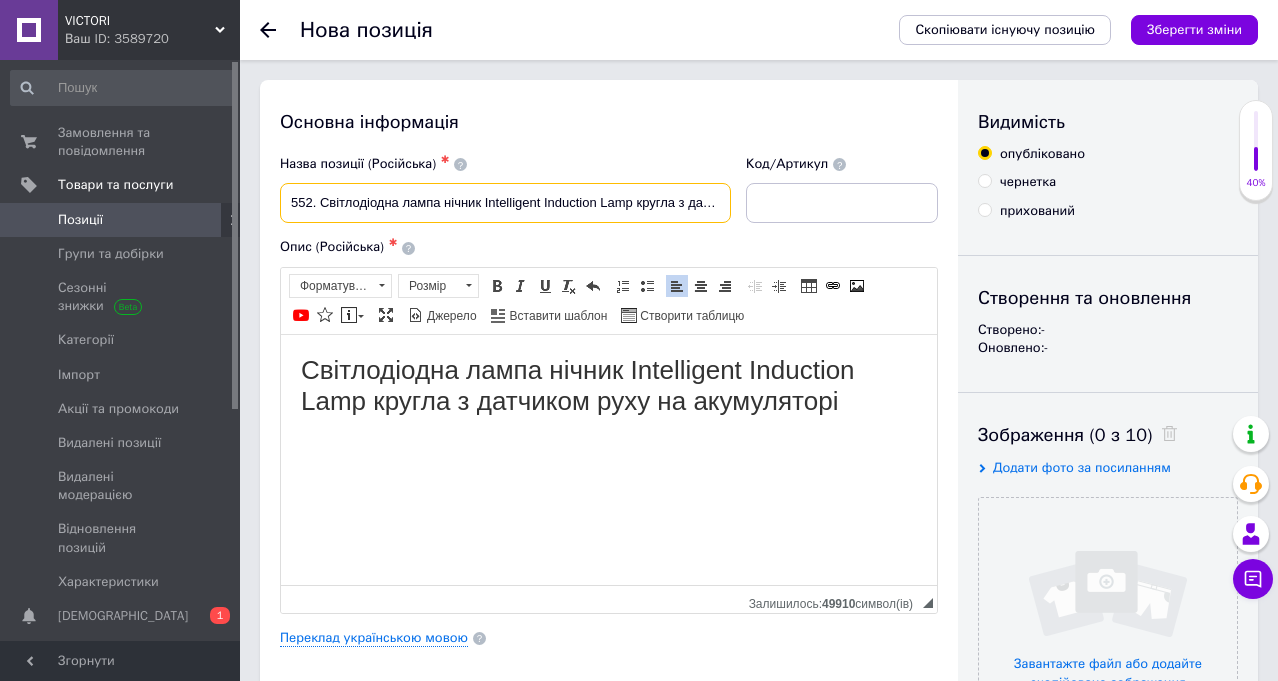 type on "552. Світлодіодна лампа нічник Intelligent Induction Lamp кругла з датчиком руху на акумуляторі" 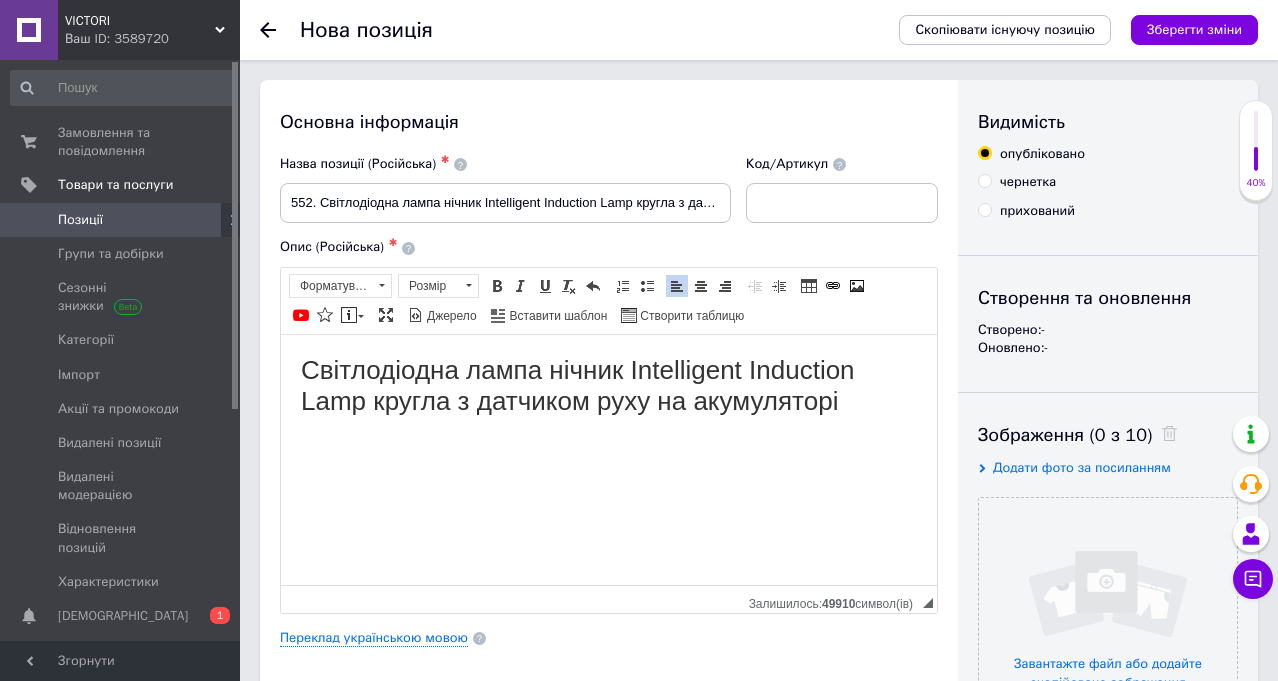 click on "Світлодіодна лампа нічник Intelligent Induction Lamp кругла з датчиком руху на акумуляторі" at bounding box center [609, 385] 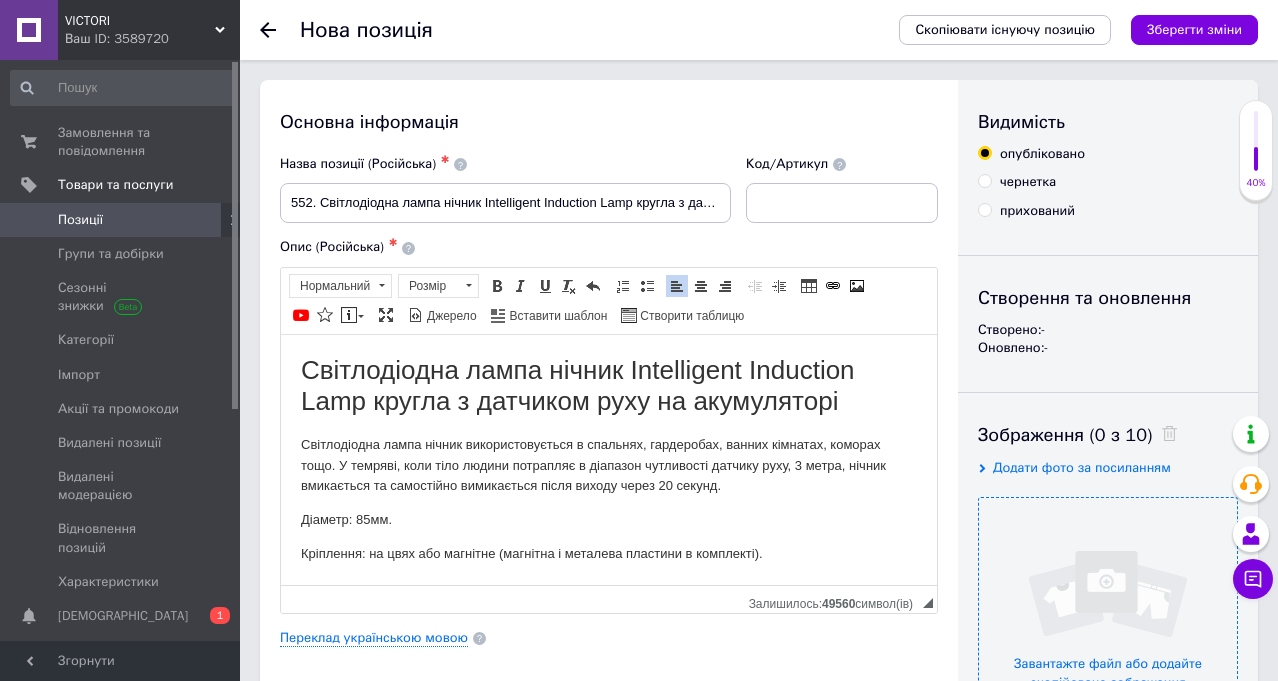 click at bounding box center (1108, 627) 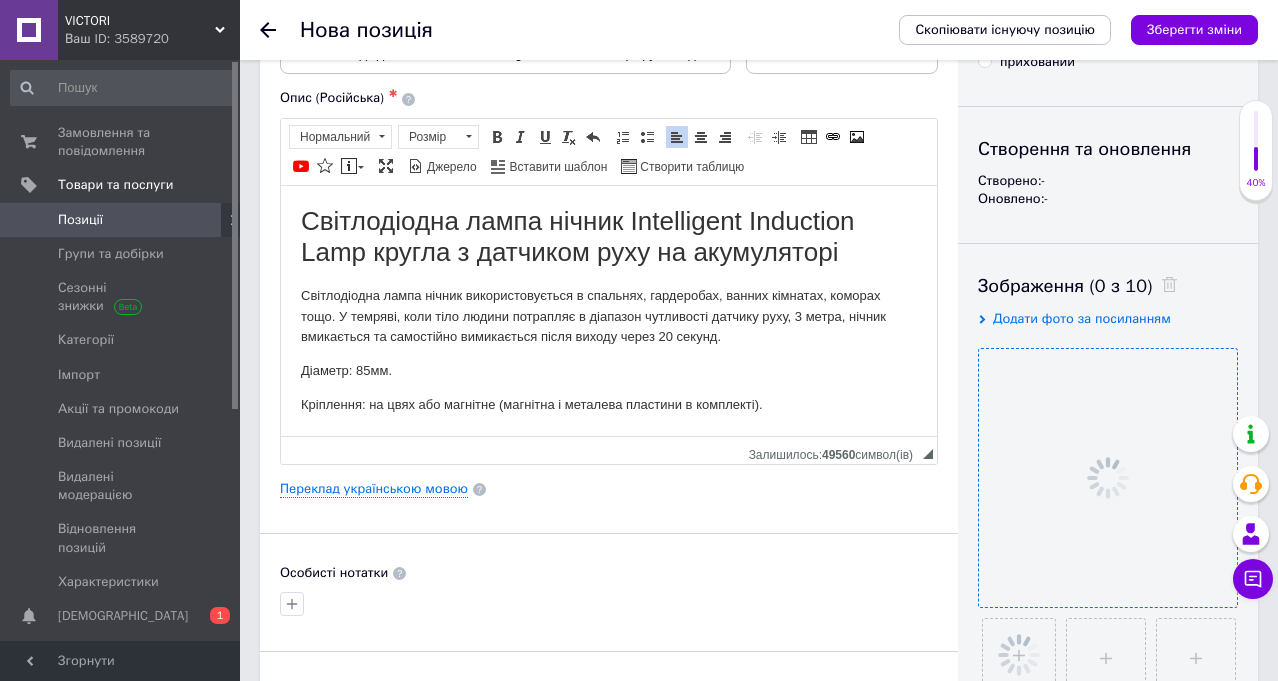 scroll, scrollTop: 300, scrollLeft: 0, axis: vertical 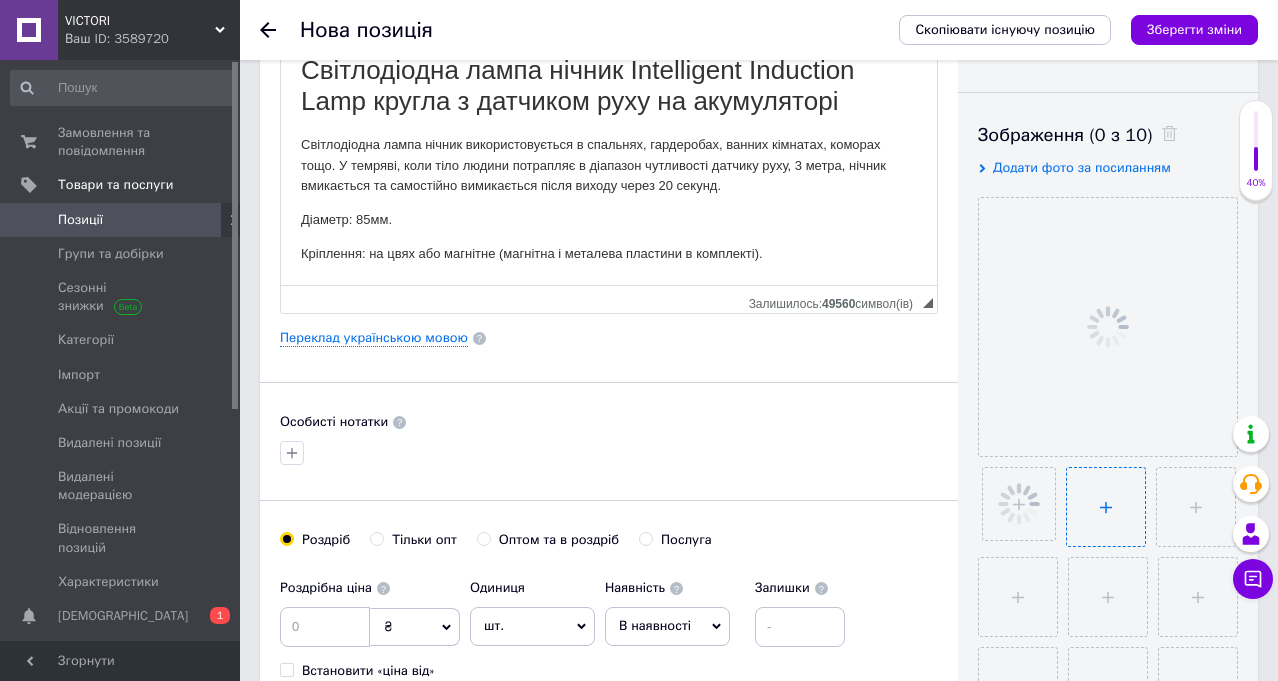 click at bounding box center (1106, 507) 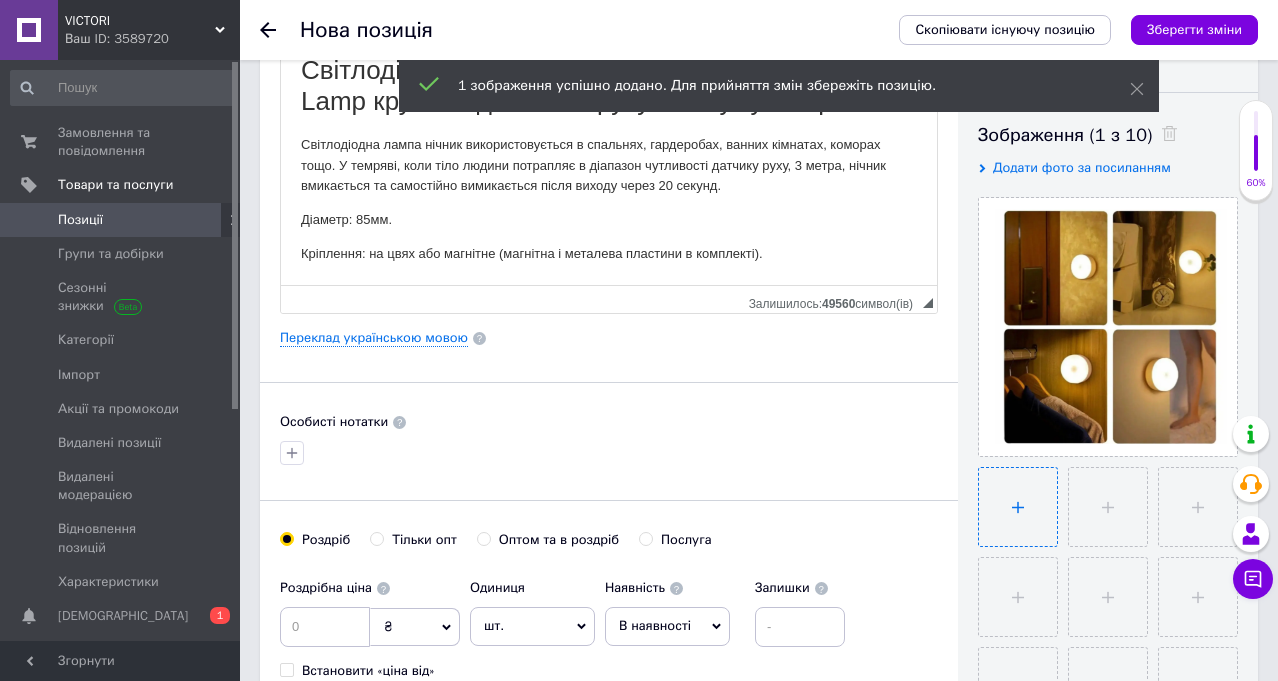 type on "C:\fakepath\Screenshot_19.png" 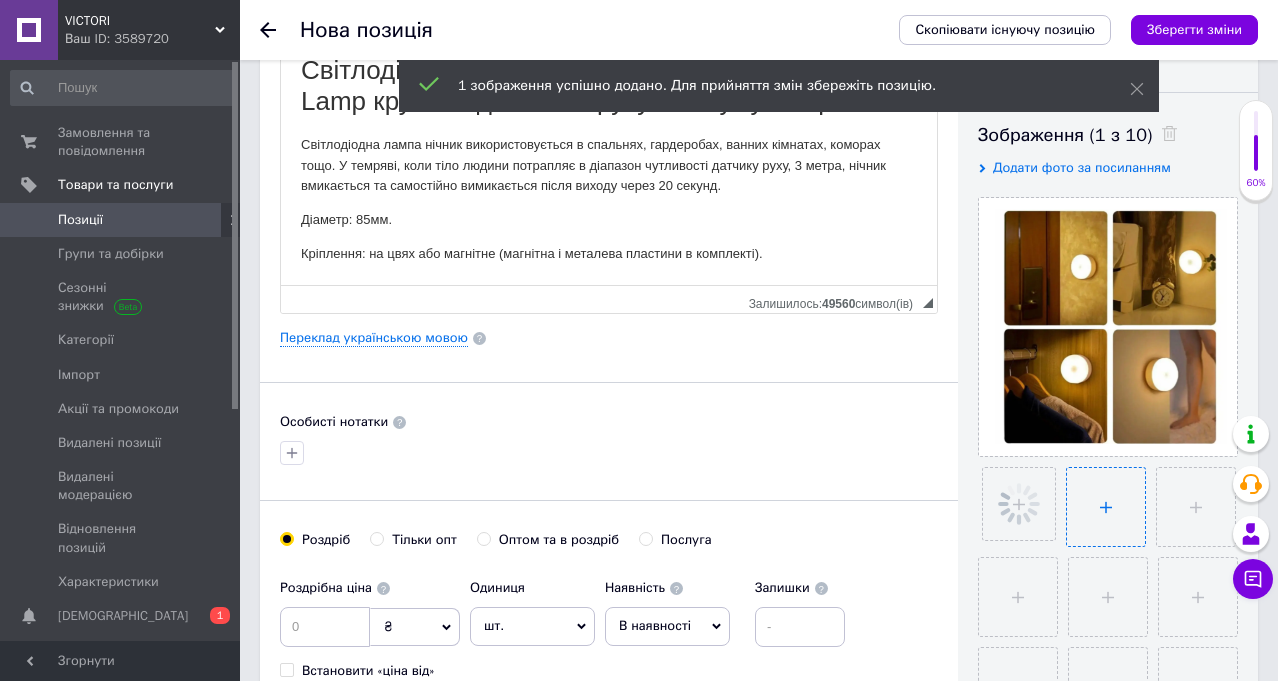 click at bounding box center [1106, 507] 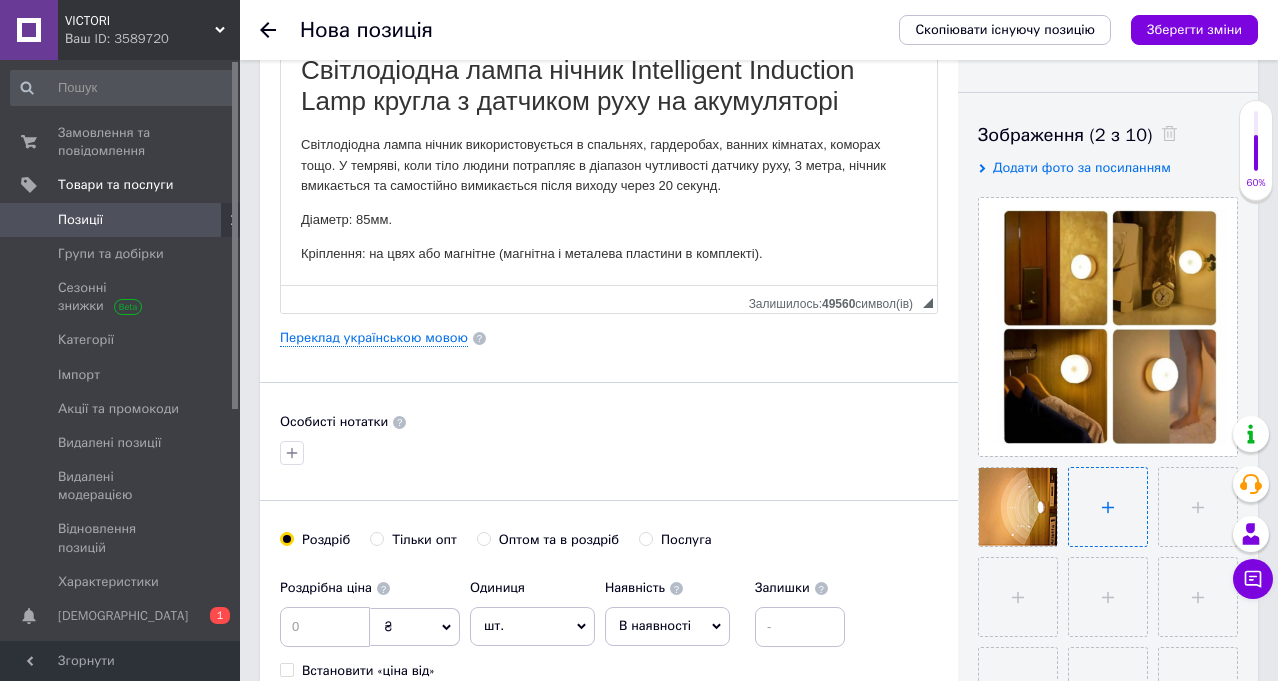 type on "C:\fakepath\Screenshot_15.png" 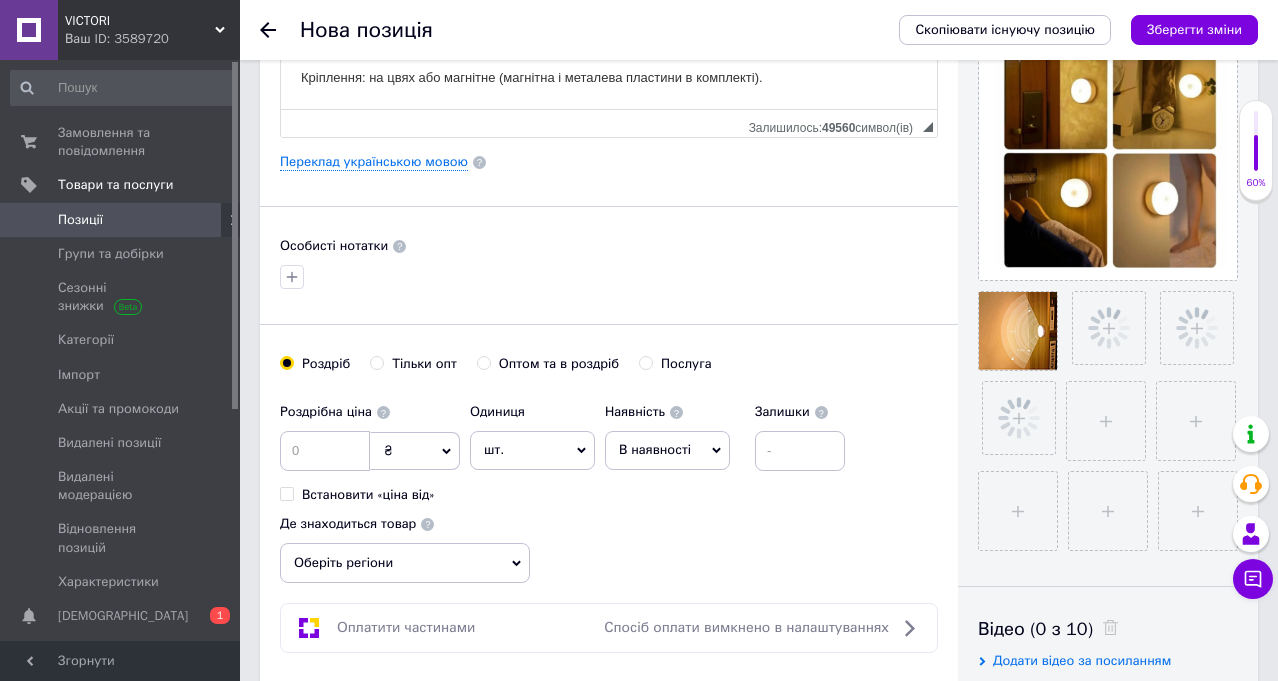 scroll, scrollTop: 700, scrollLeft: 0, axis: vertical 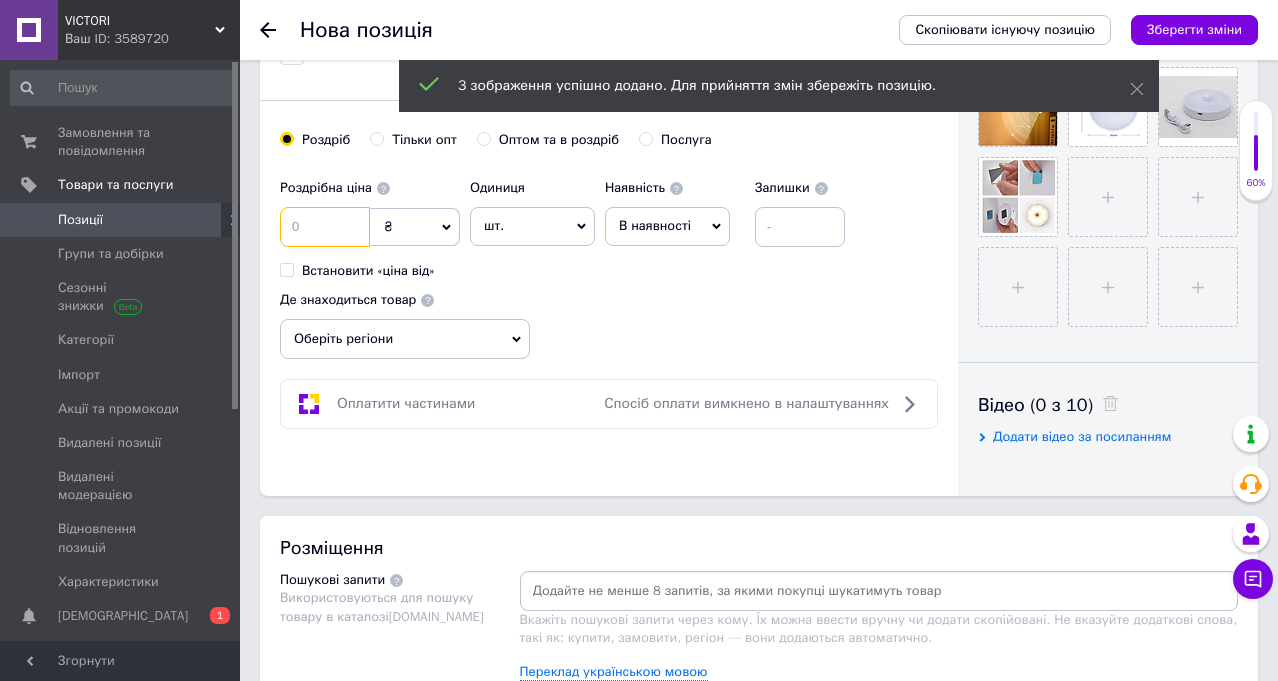 click at bounding box center (325, 227) 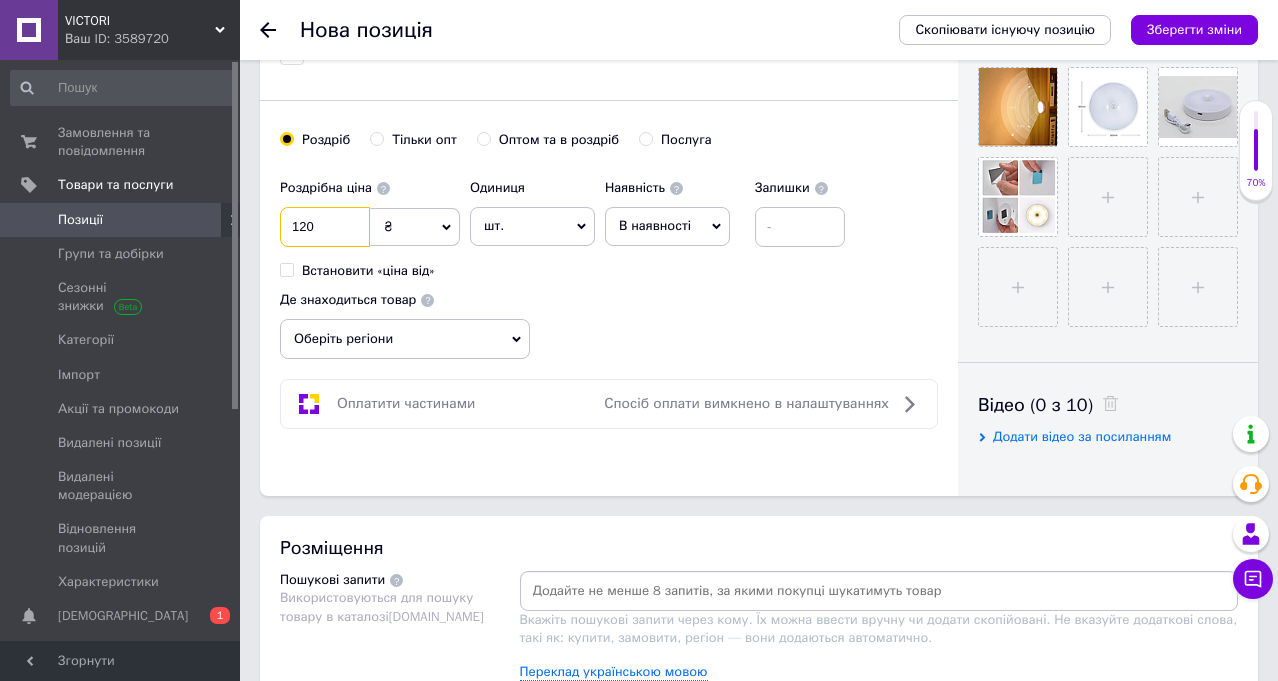 type on "120" 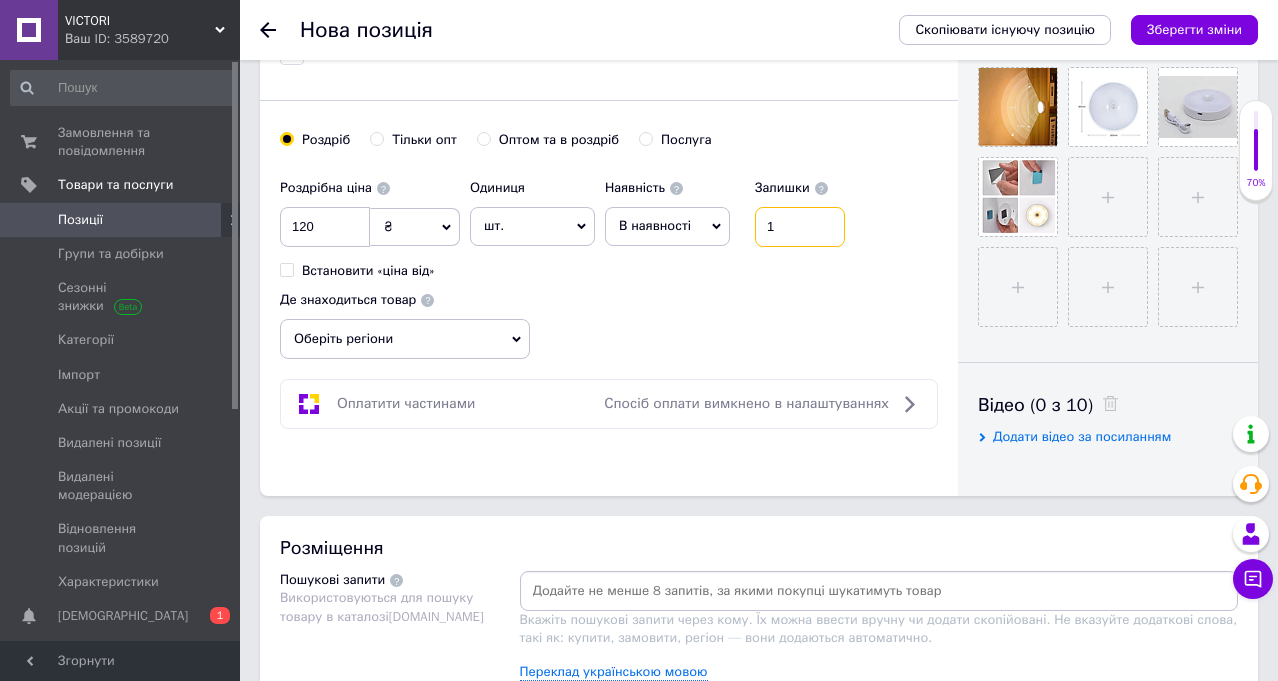 type on "1" 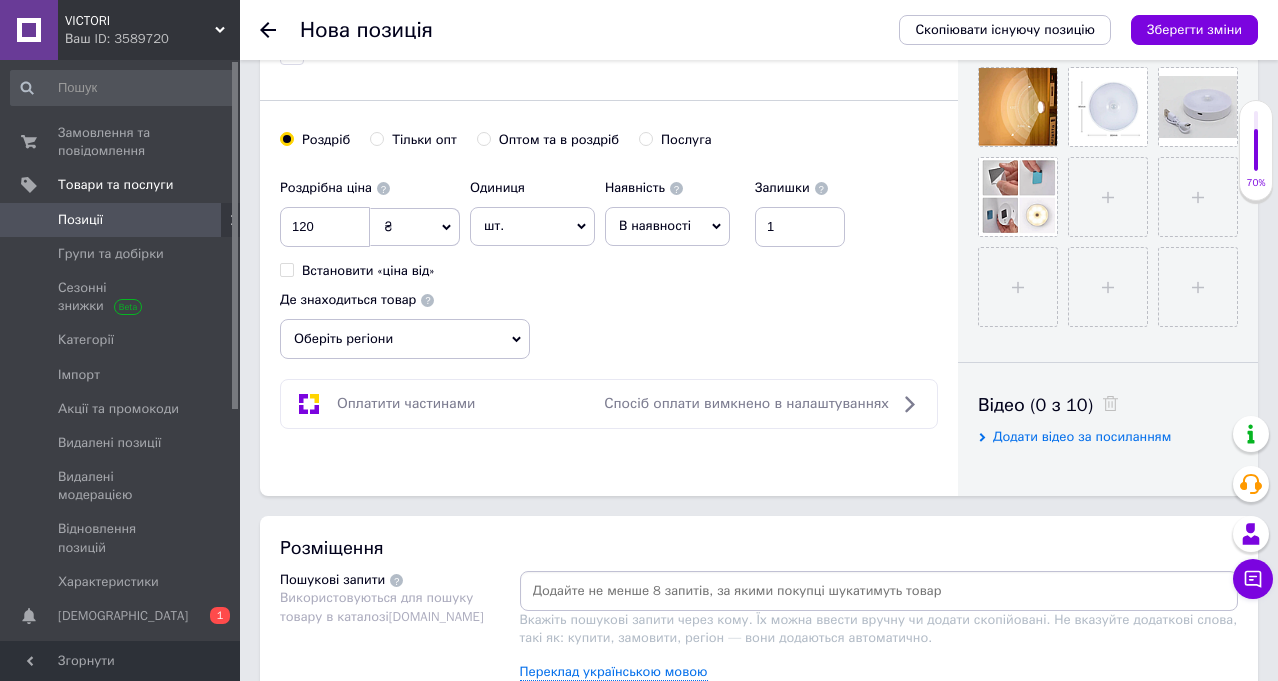 click on "Оберіть регіони" at bounding box center (405, 339) 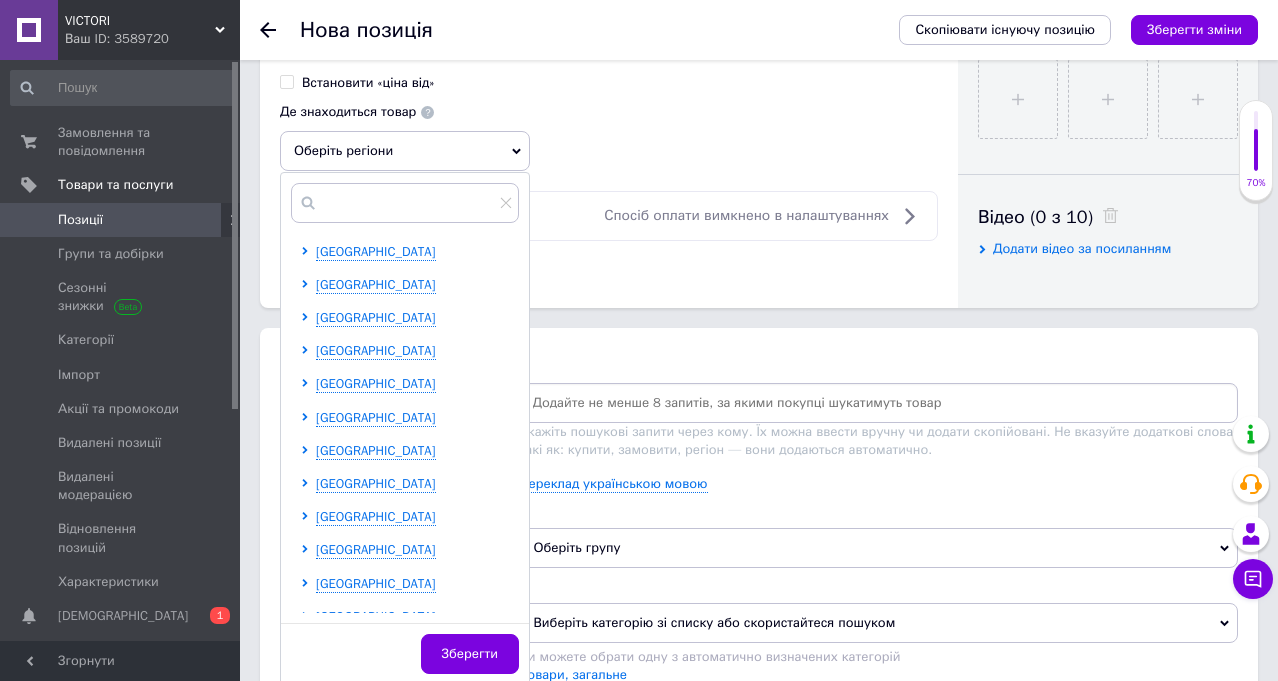 scroll, scrollTop: 1000, scrollLeft: 0, axis: vertical 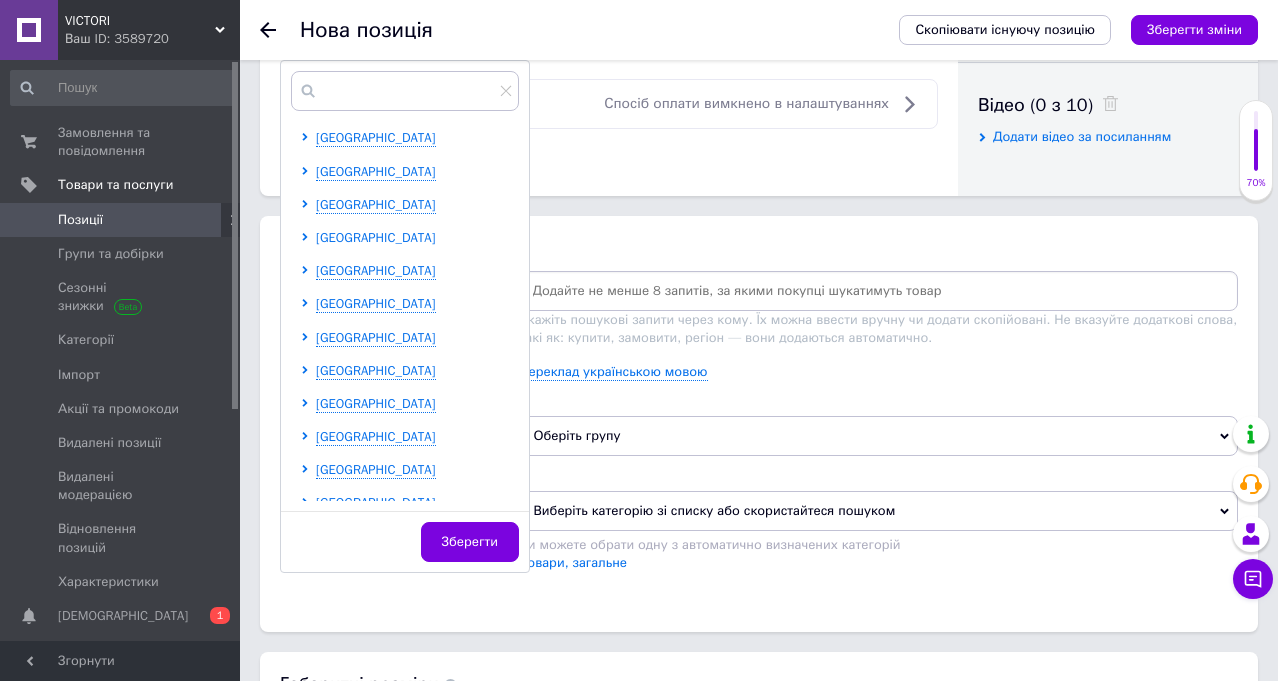 click on "[GEOGRAPHIC_DATA]" at bounding box center [376, 237] 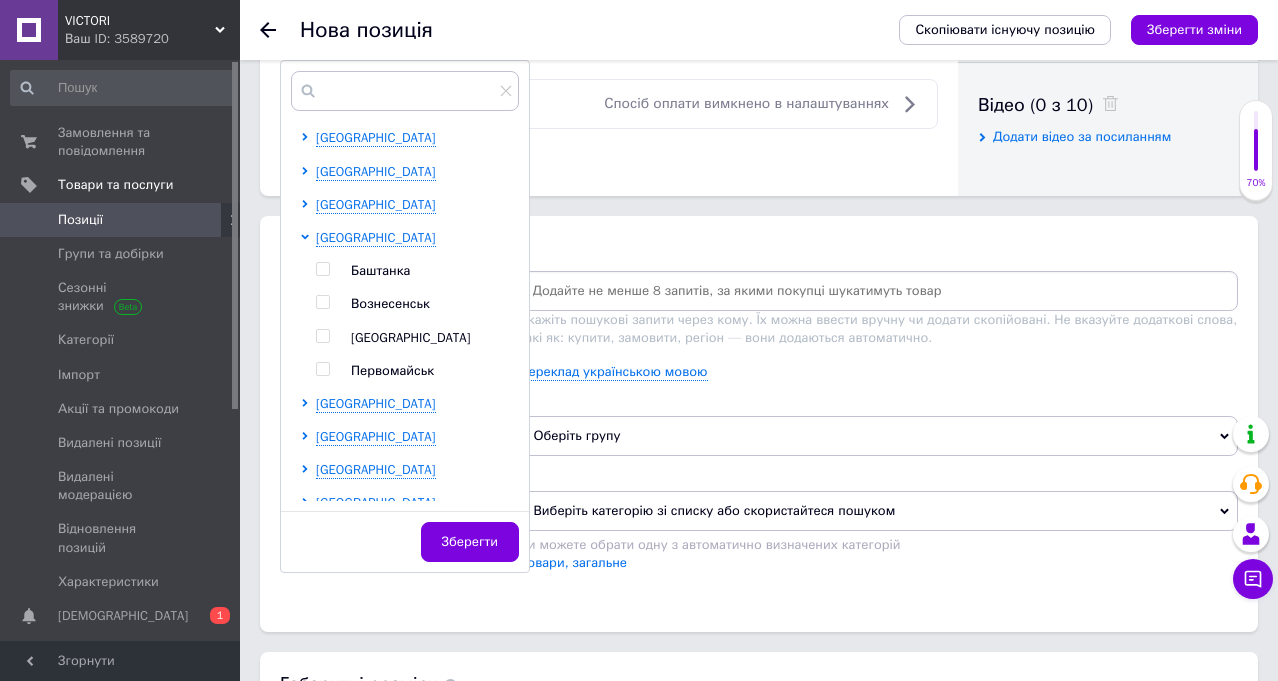 click on "Первомайськ" at bounding box center [392, 370] 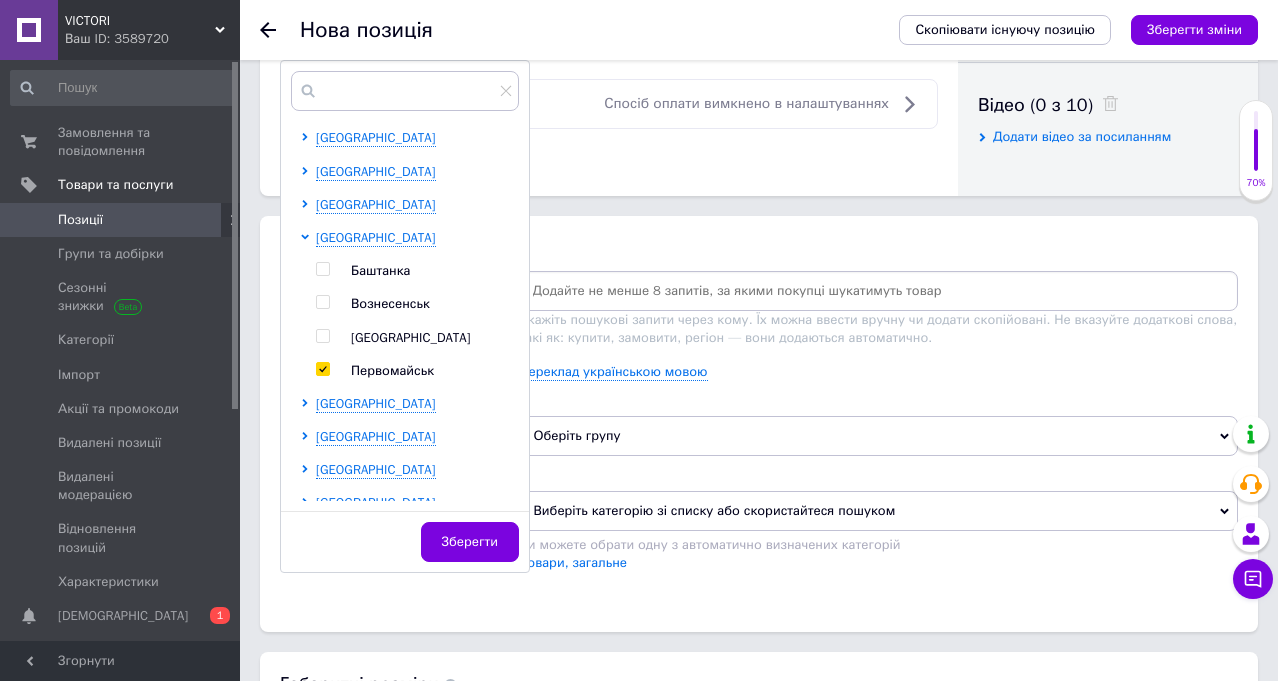 checkbox on "true" 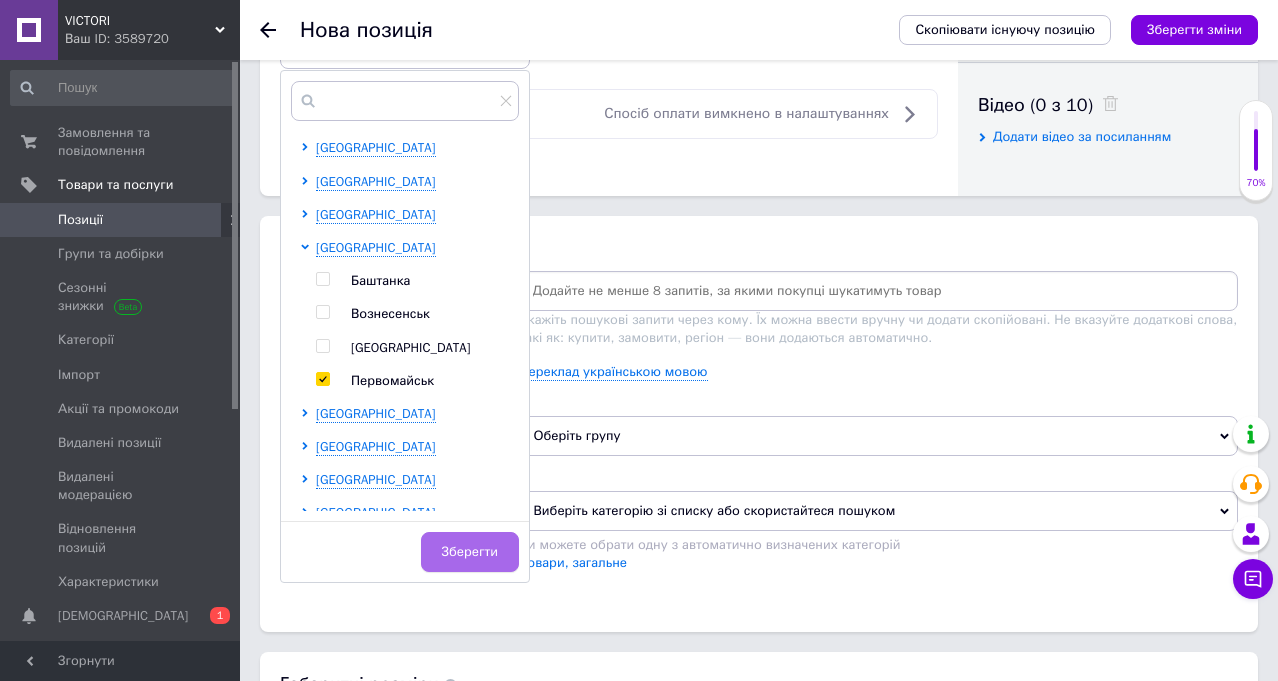 click on "Зберегти" at bounding box center (470, 552) 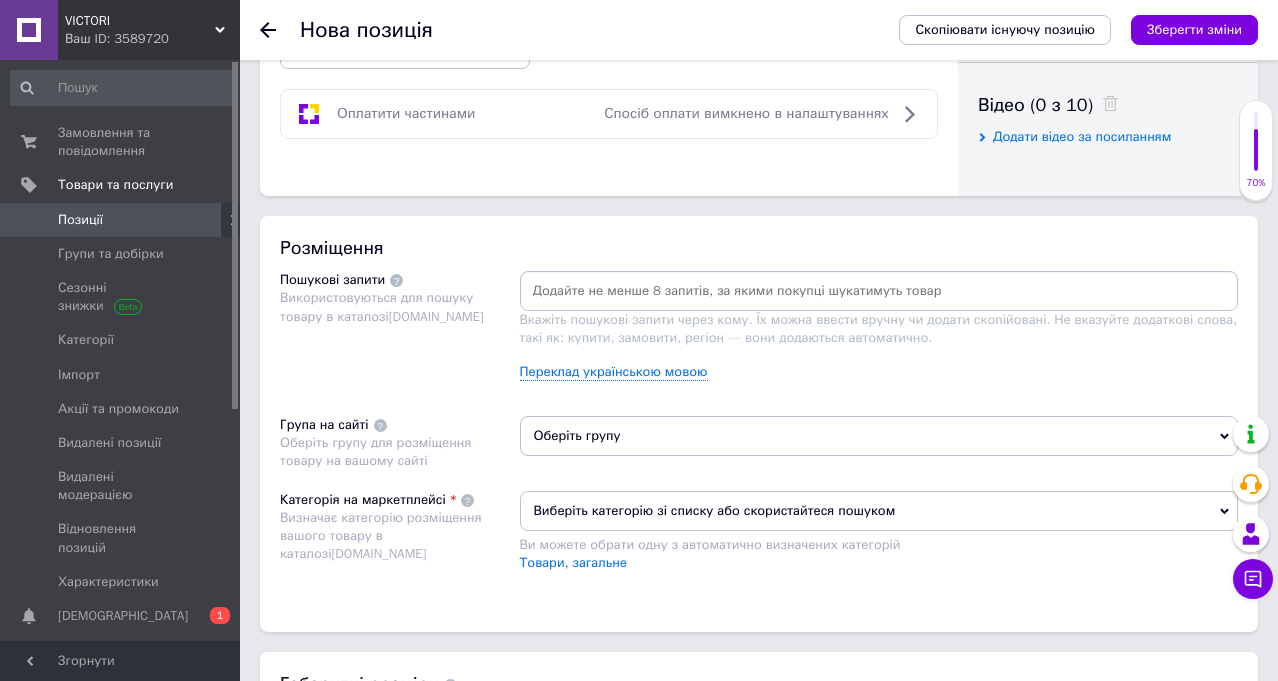 click at bounding box center (879, 291) 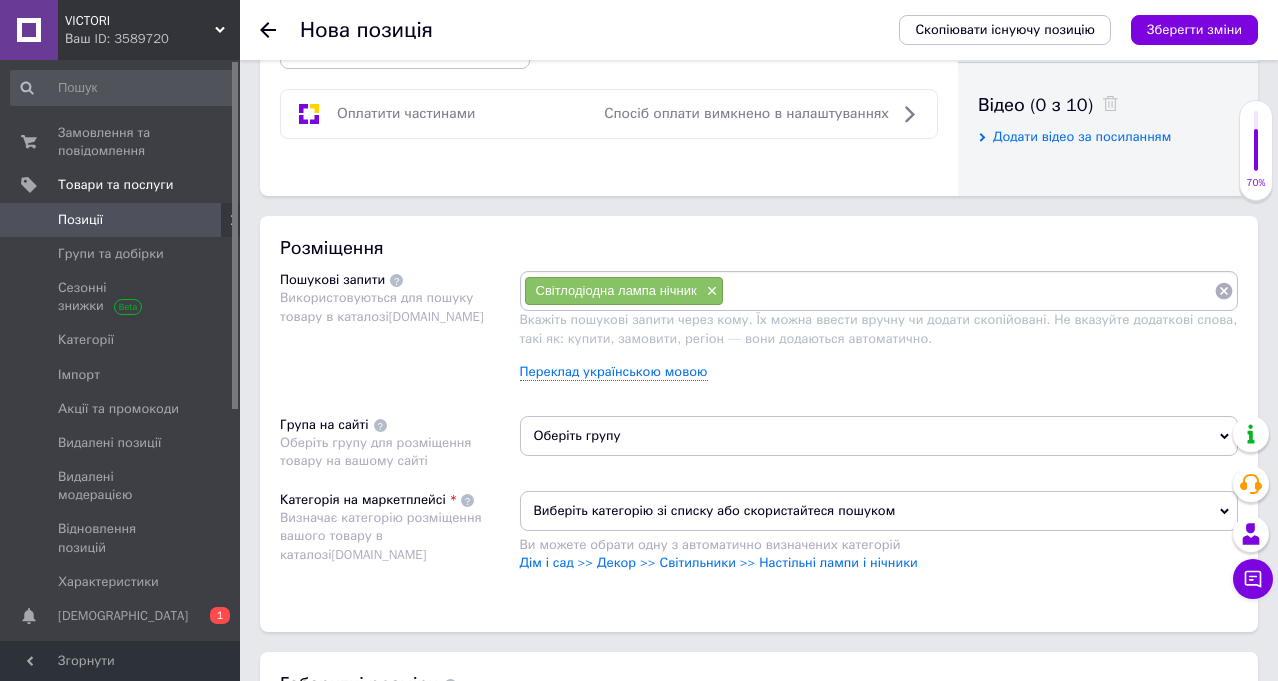paste on "Світлодіодна лампа" 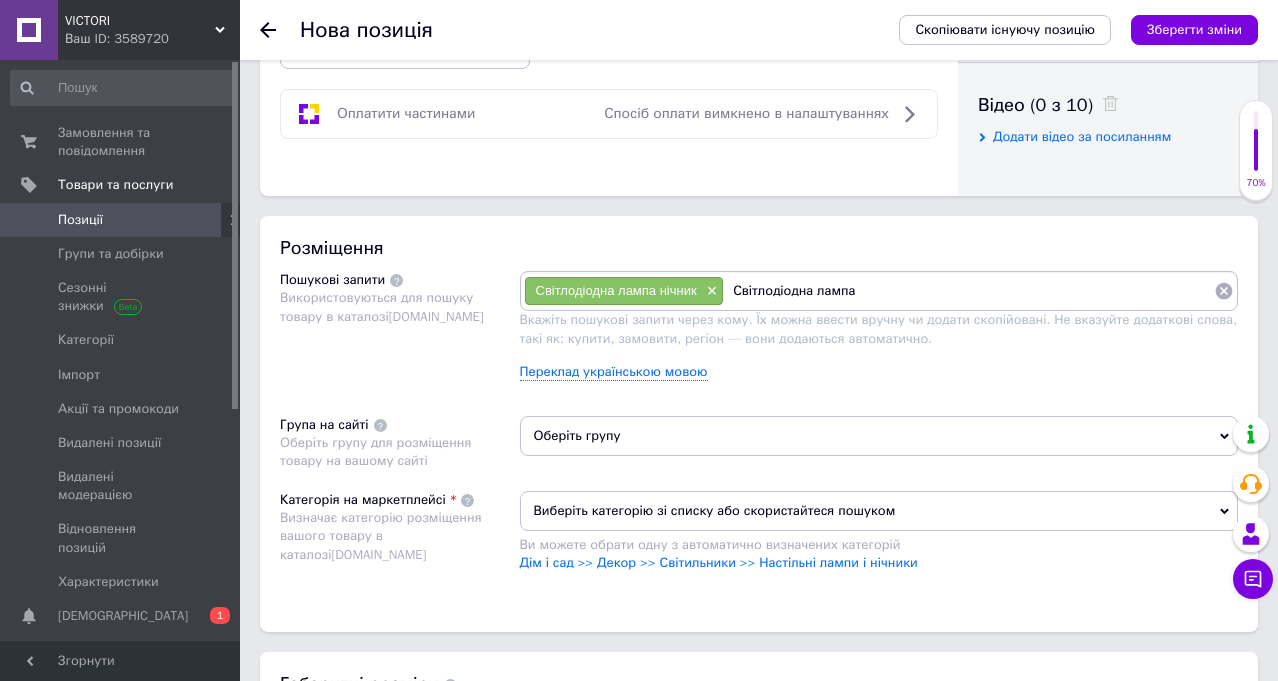 type 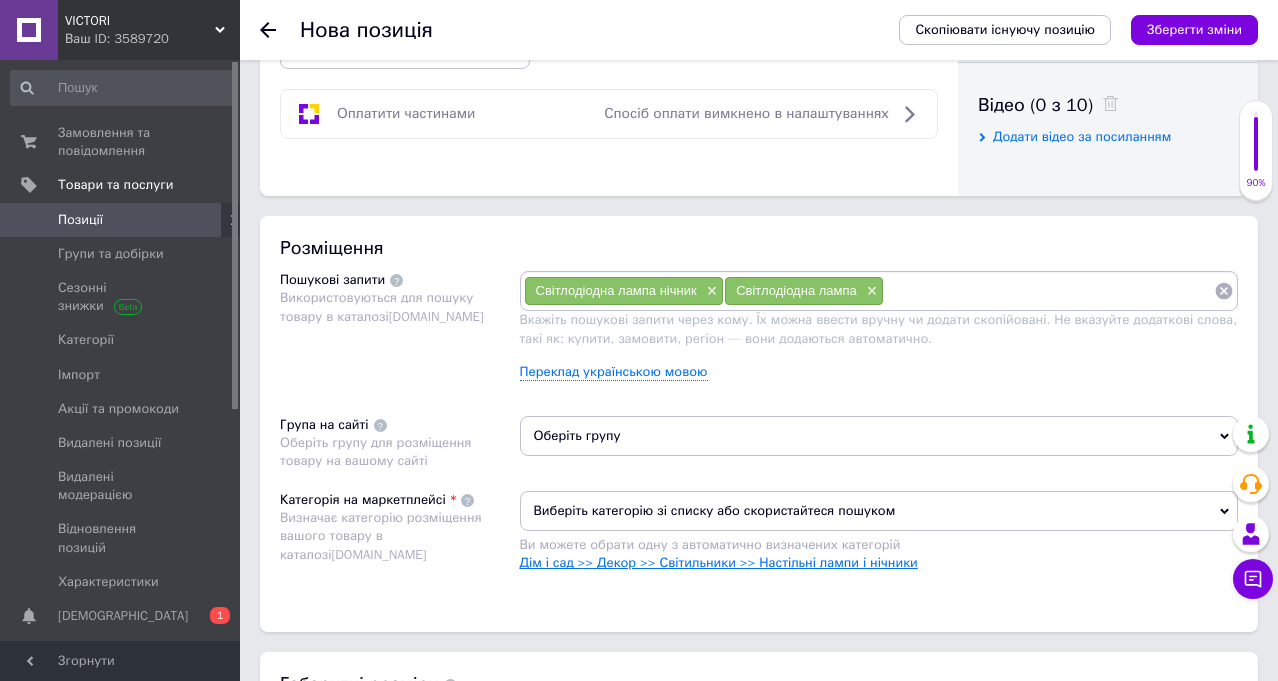 click on "Дім і сад >> Декор >> Світильники >> Настільні лампи і нічники" at bounding box center (719, 562) 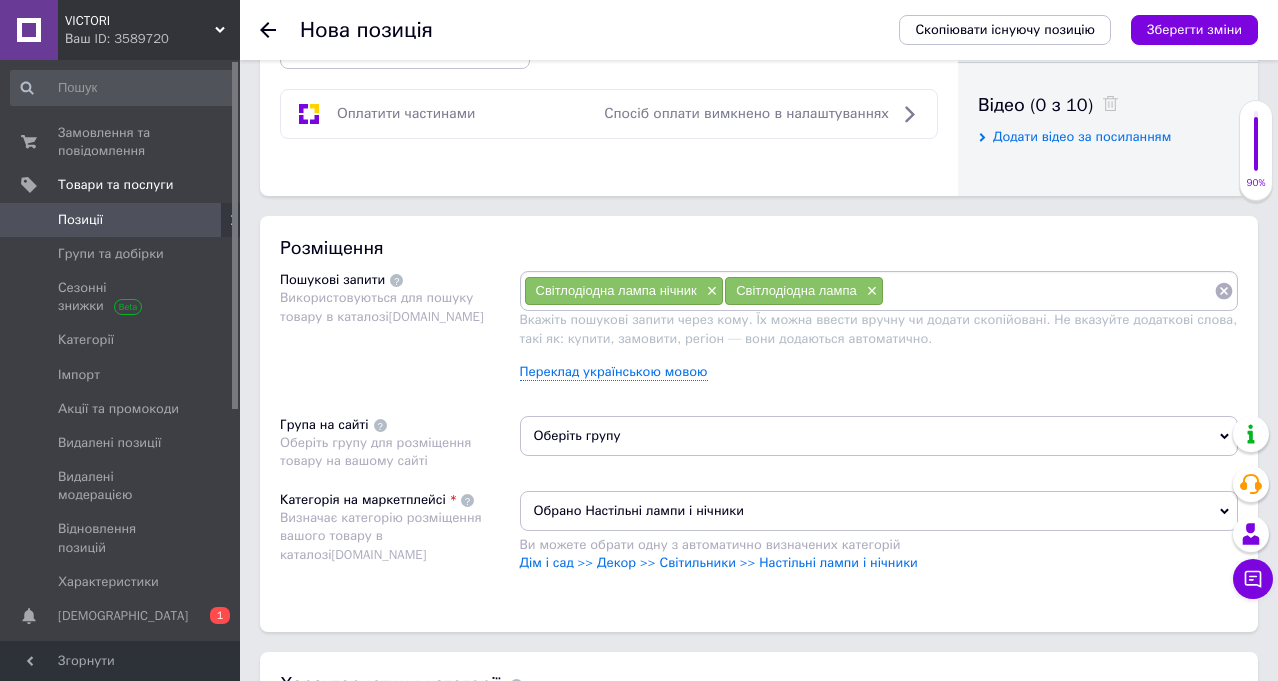 click on "Оберіть групу" at bounding box center [879, 436] 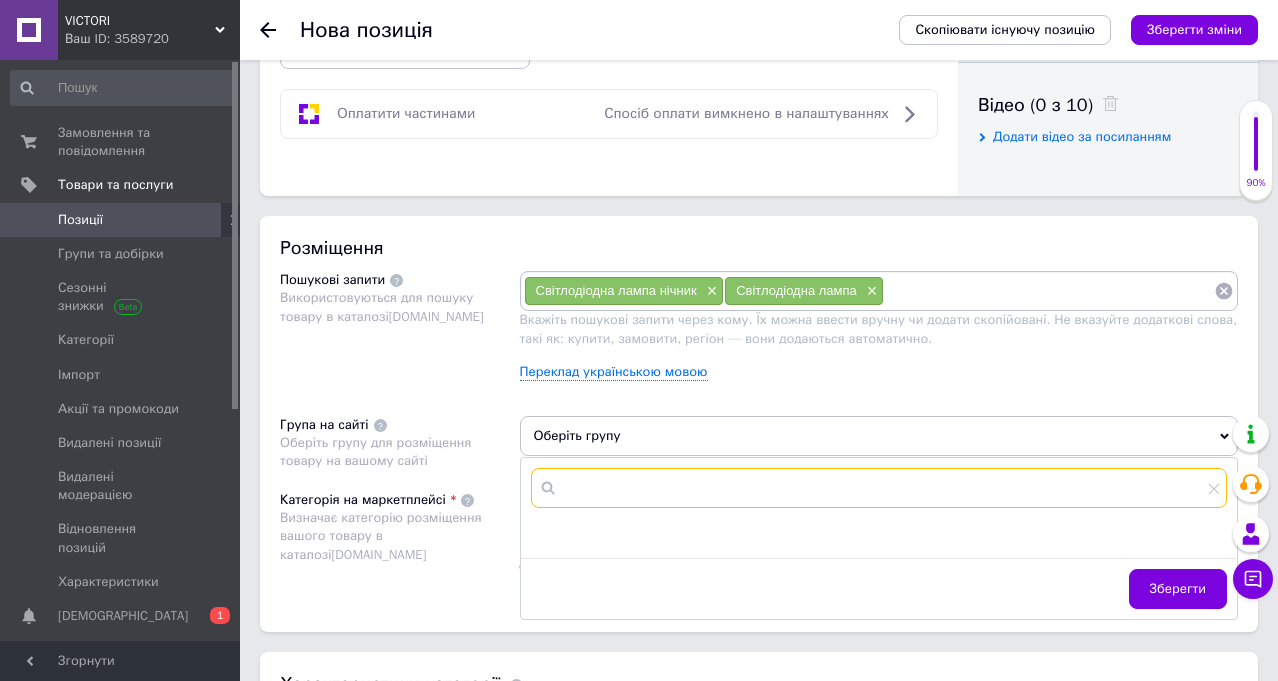 click at bounding box center [879, 488] 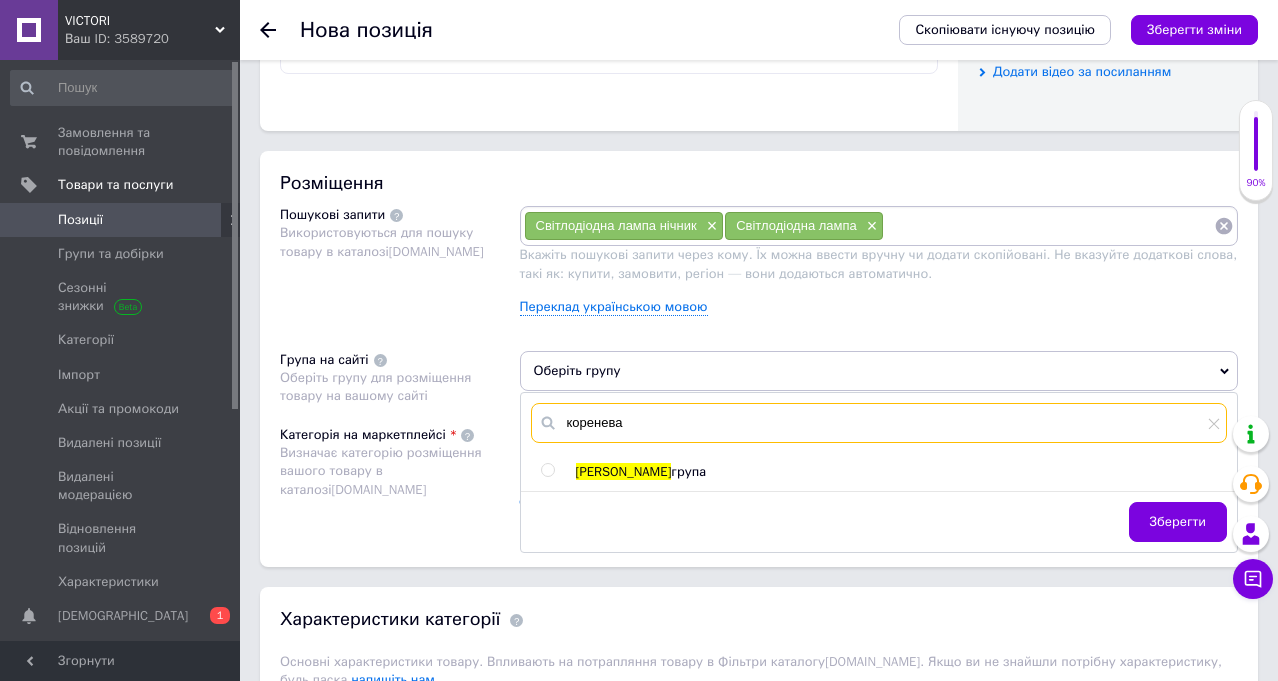 scroll, scrollTop: 1100, scrollLeft: 0, axis: vertical 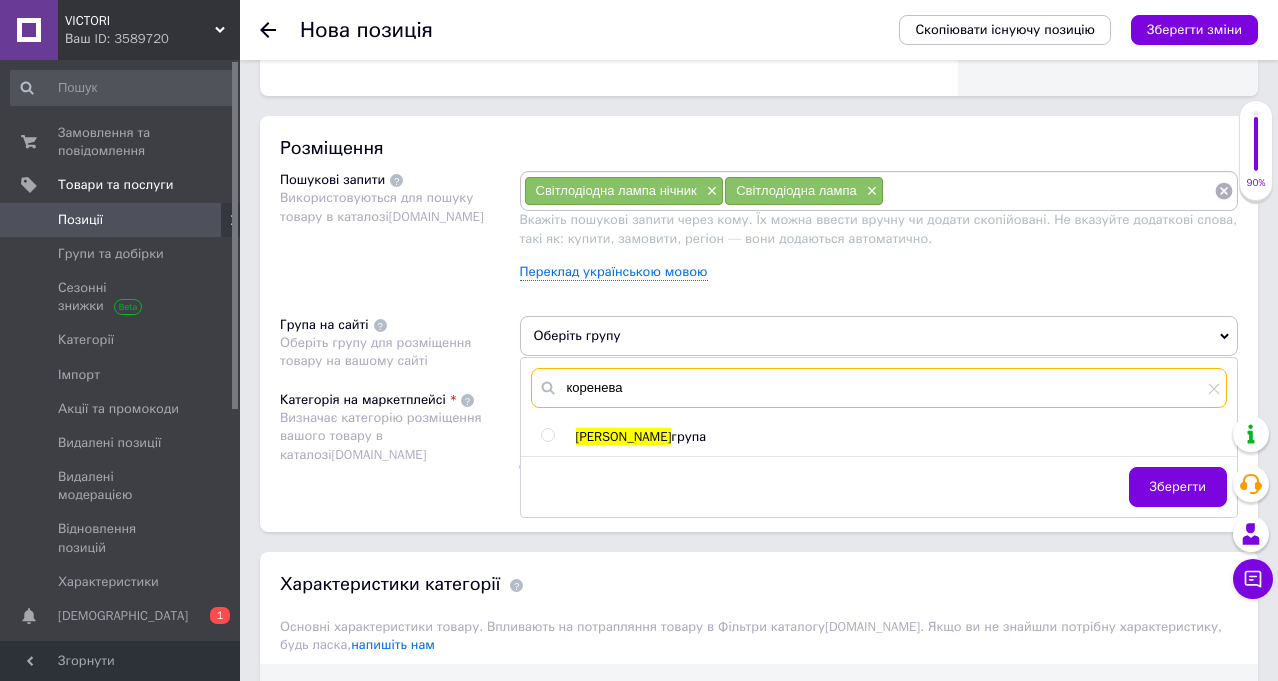 type on "коренева" 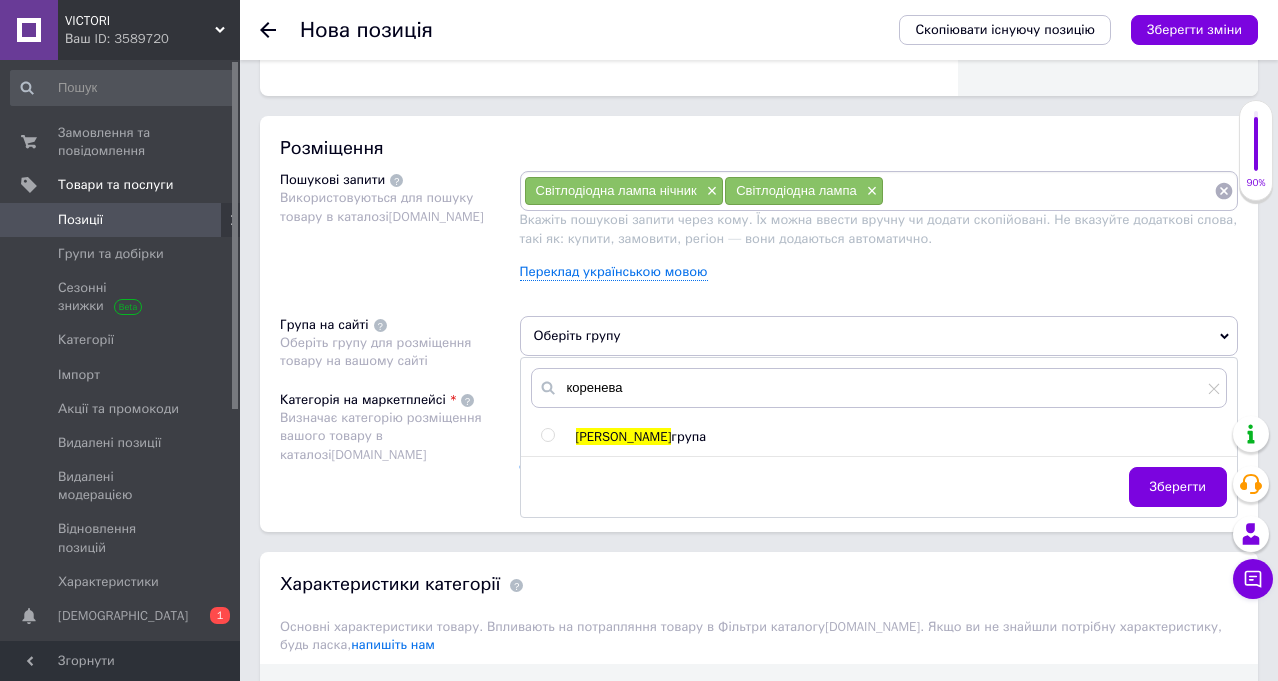 click on "група" at bounding box center (688, 436) 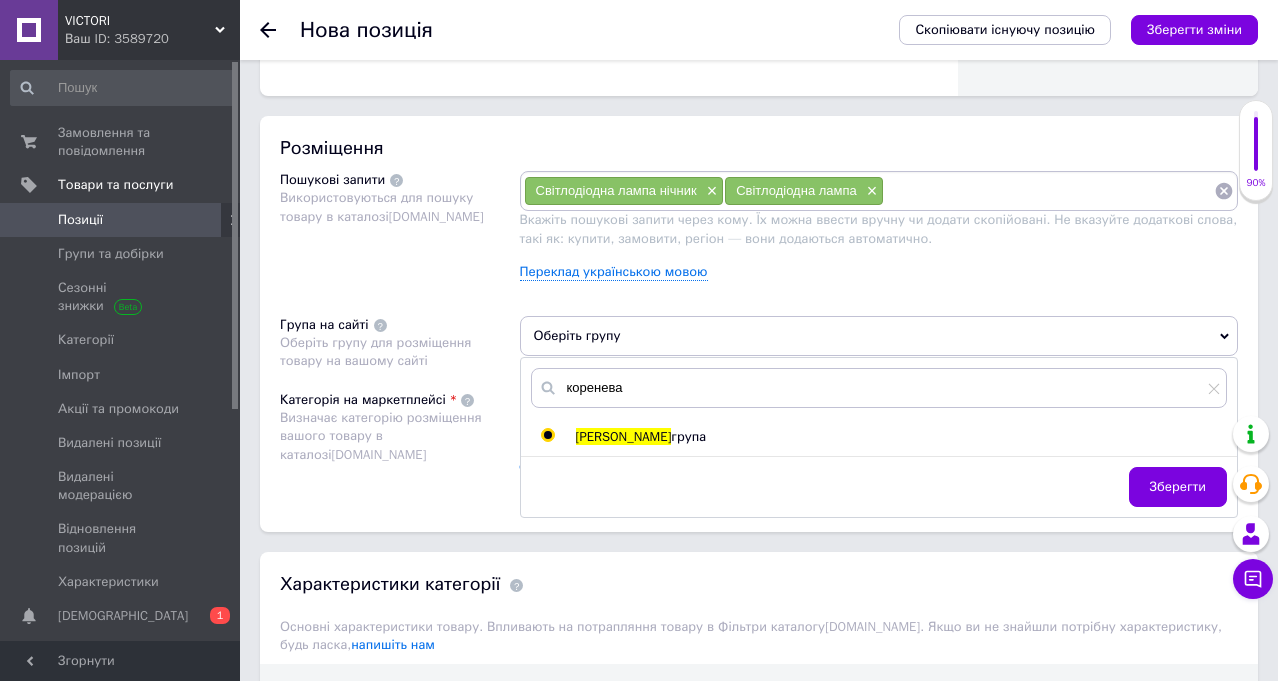 radio on "true" 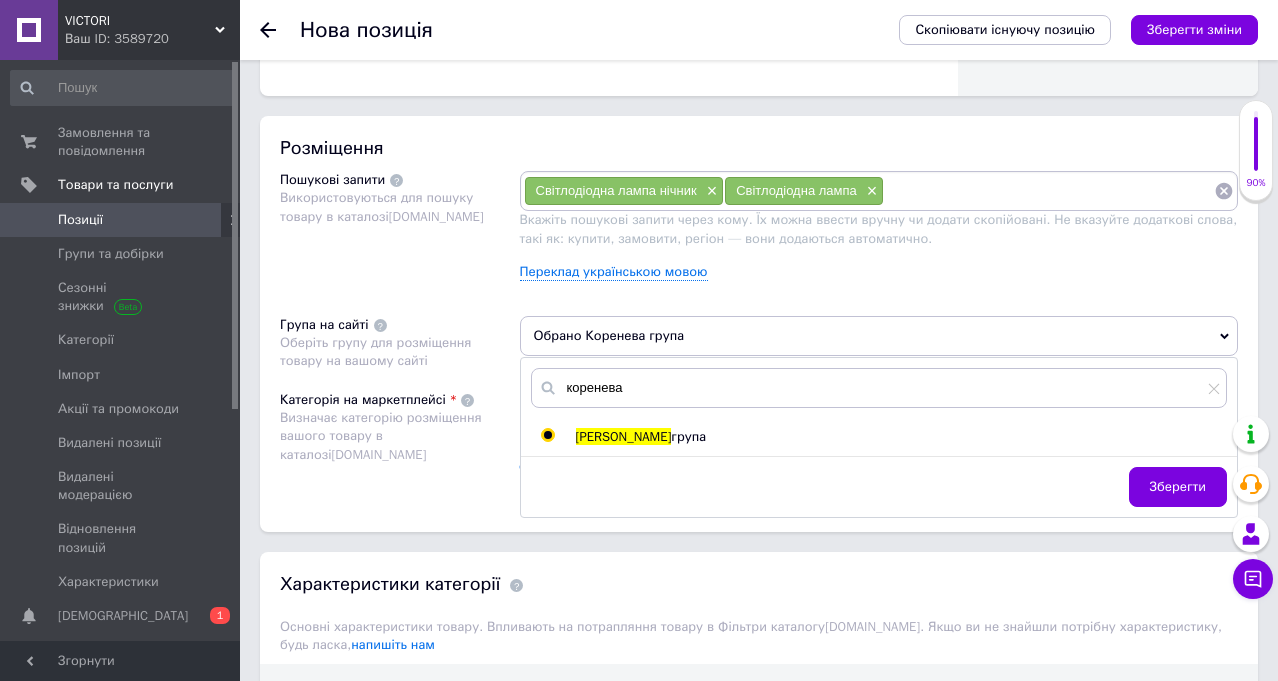 drag, startPoint x: 1165, startPoint y: 493, endPoint x: 1156, endPoint y: 488, distance: 10.29563 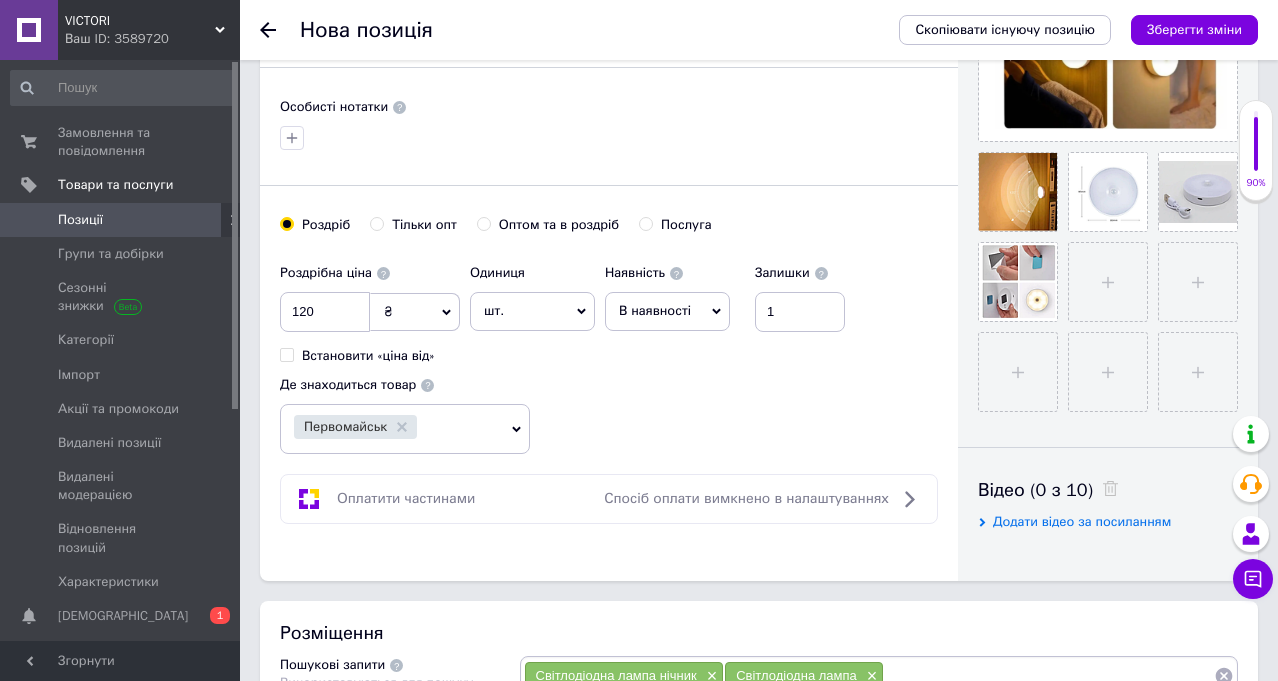 scroll, scrollTop: 500, scrollLeft: 0, axis: vertical 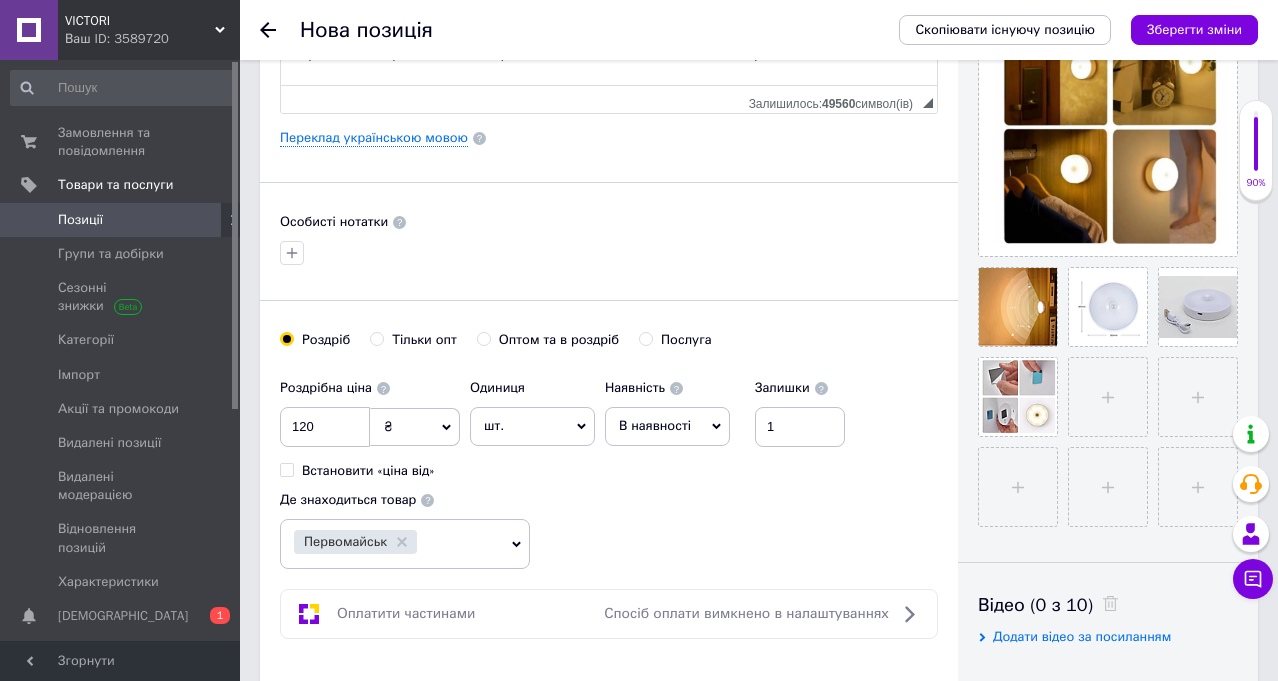 click on "Зберегти зміни" at bounding box center [1194, 30] 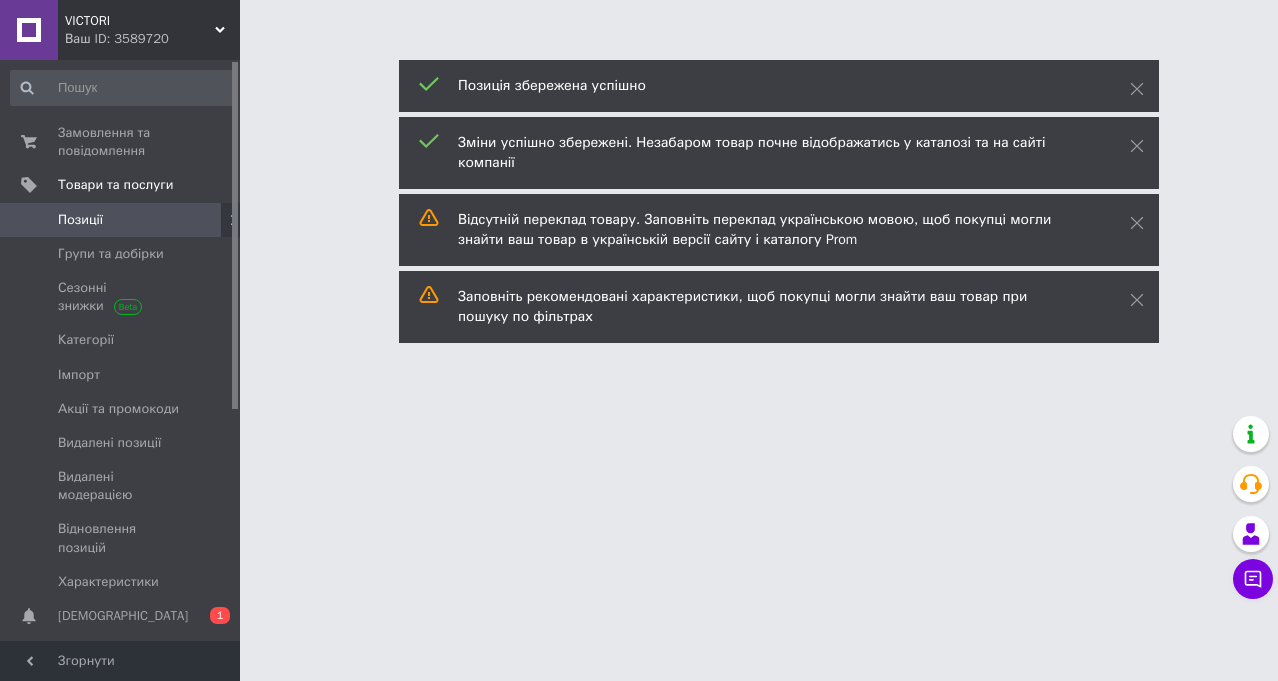 scroll, scrollTop: 0, scrollLeft: 0, axis: both 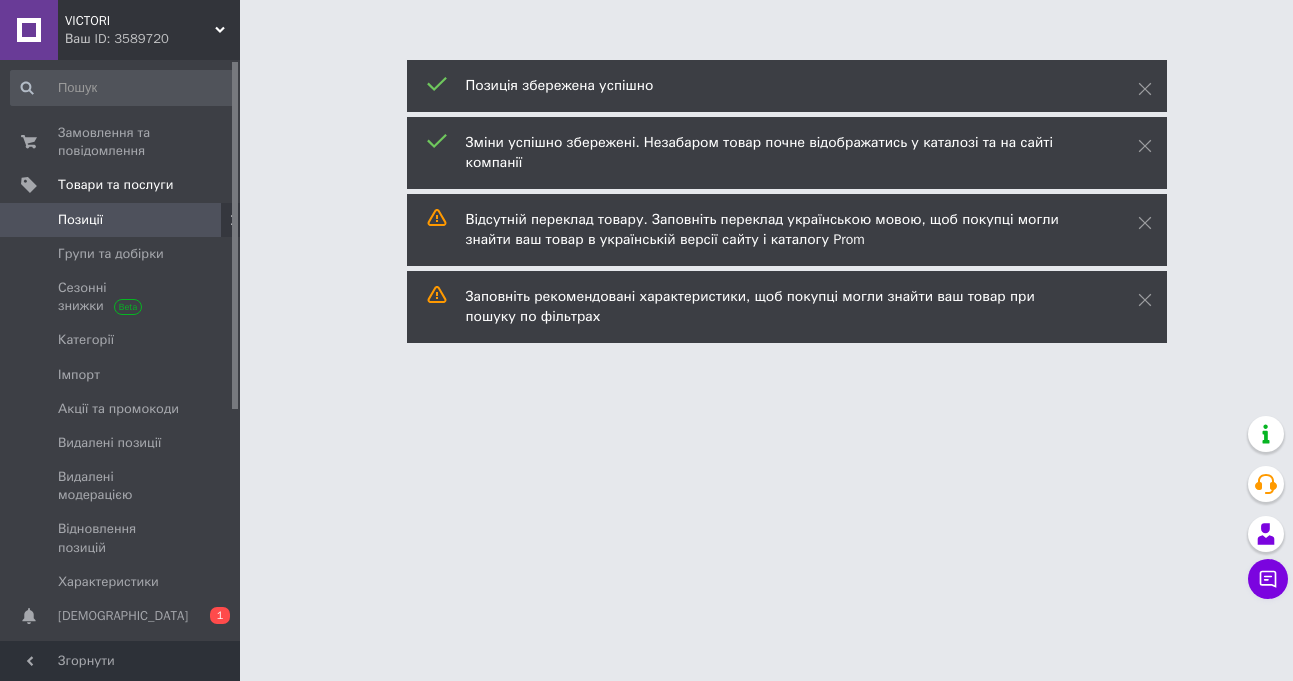 click on "Позиції" at bounding box center [80, 220] 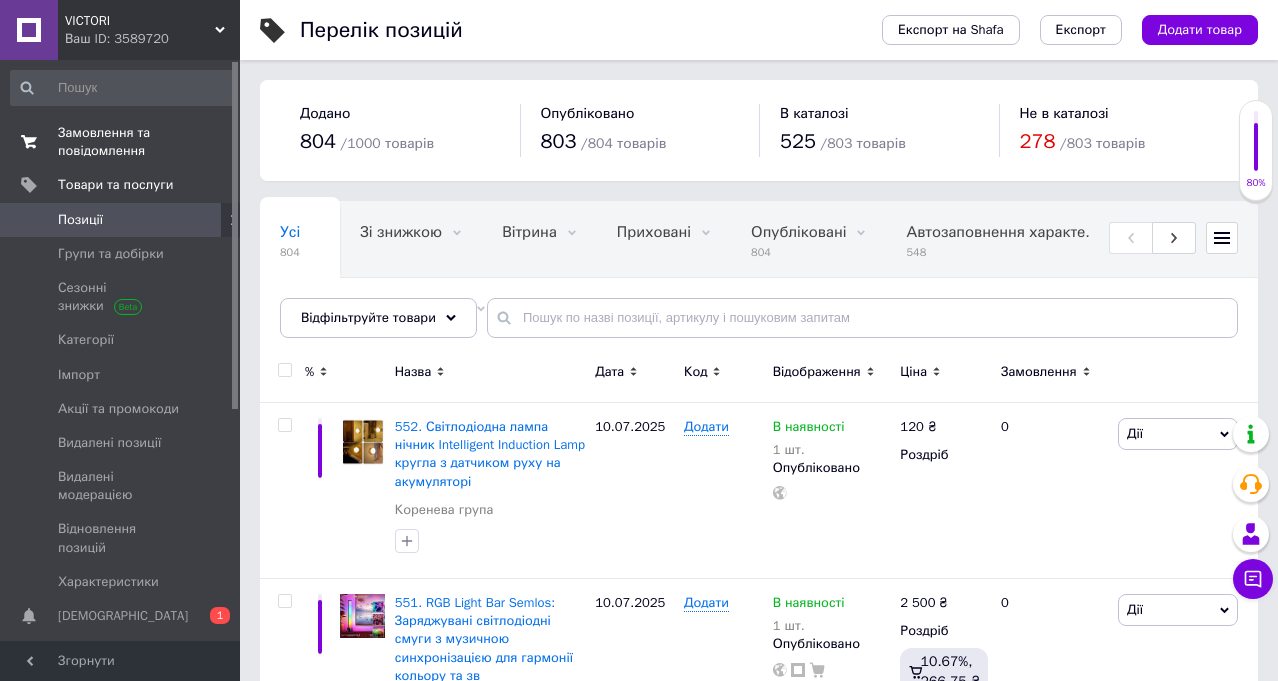 click on "Замовлення та повідомлення" at bounding box center [121, 142] 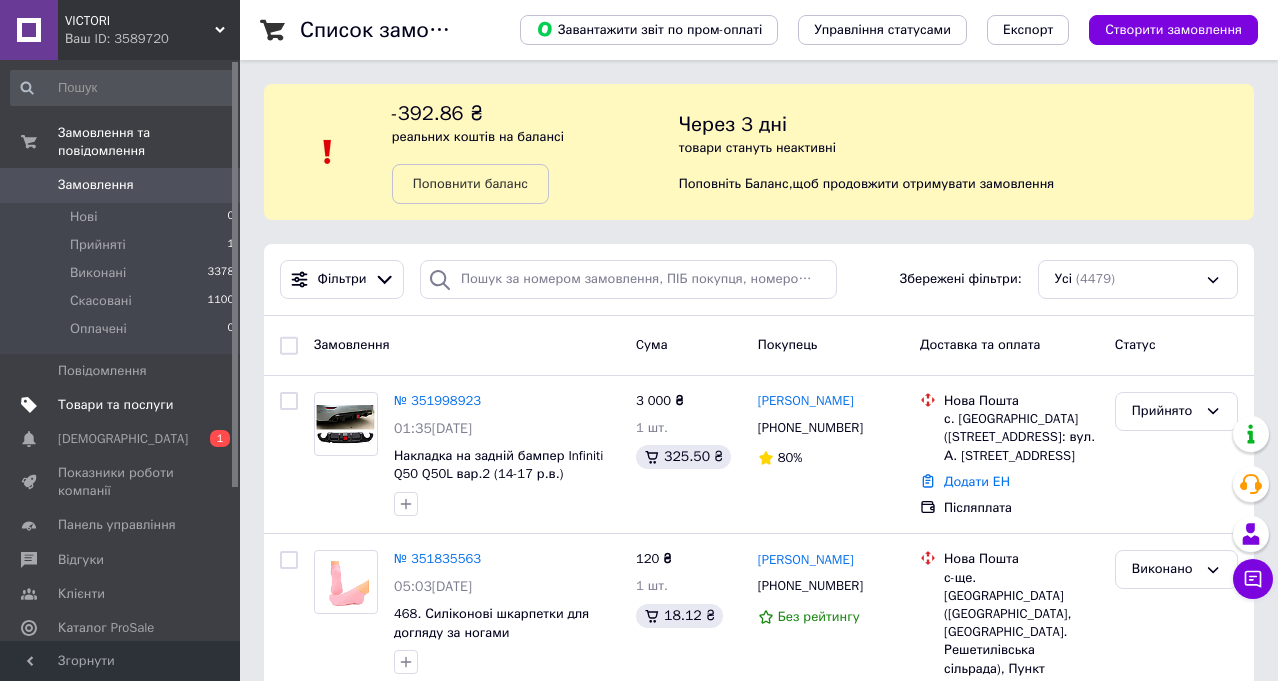 click on "Товари та послуги" at bounding box center (115, 405) 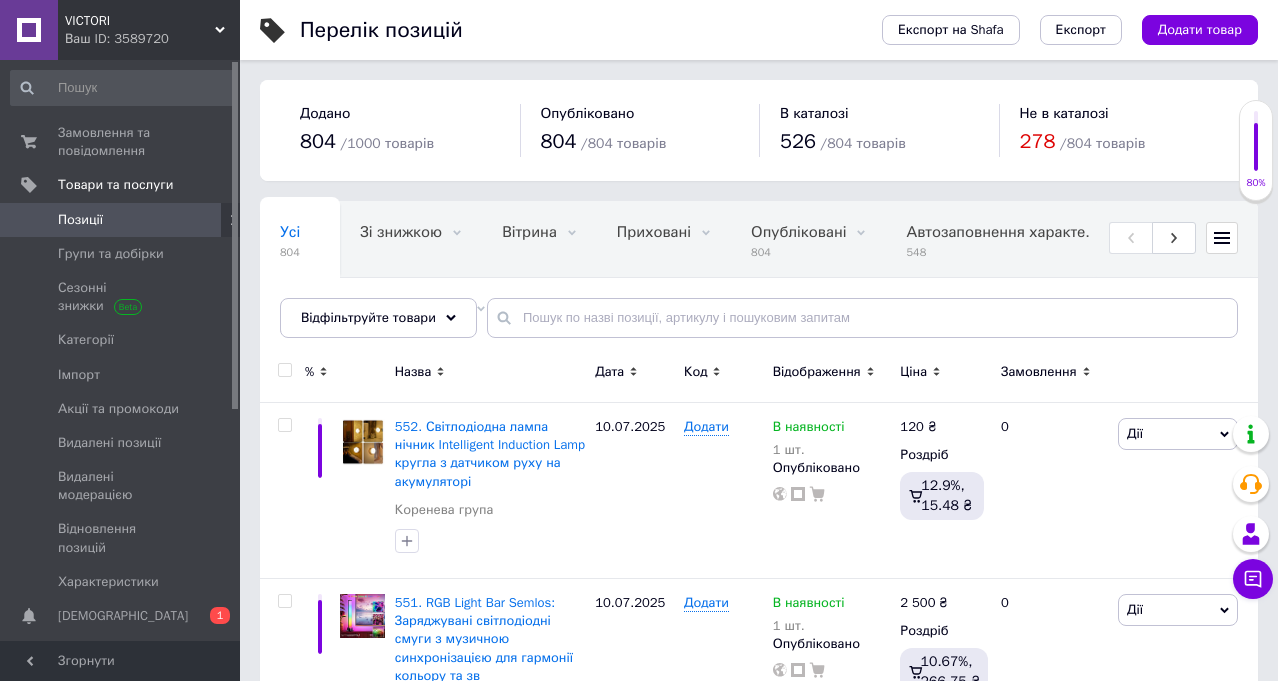click on "Додати товар" at bounding box center [1200, 30] 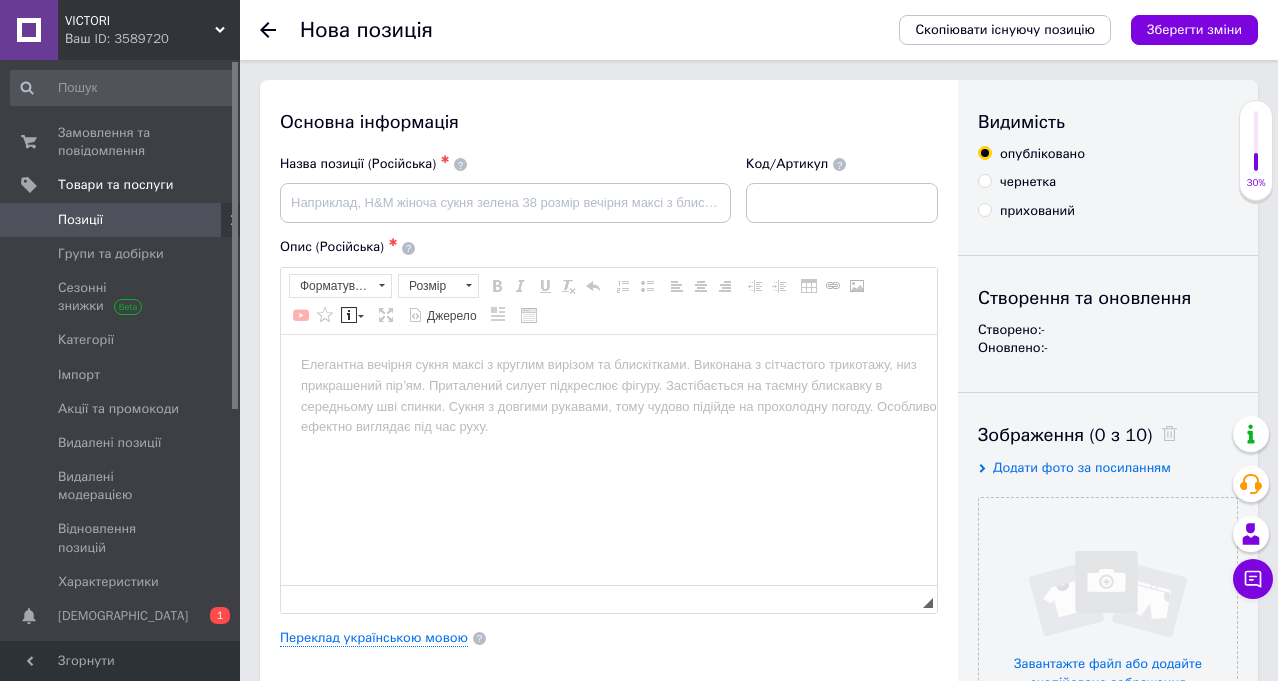 scroll, scrollTop: 0, scrollLeft: 0, axis: both 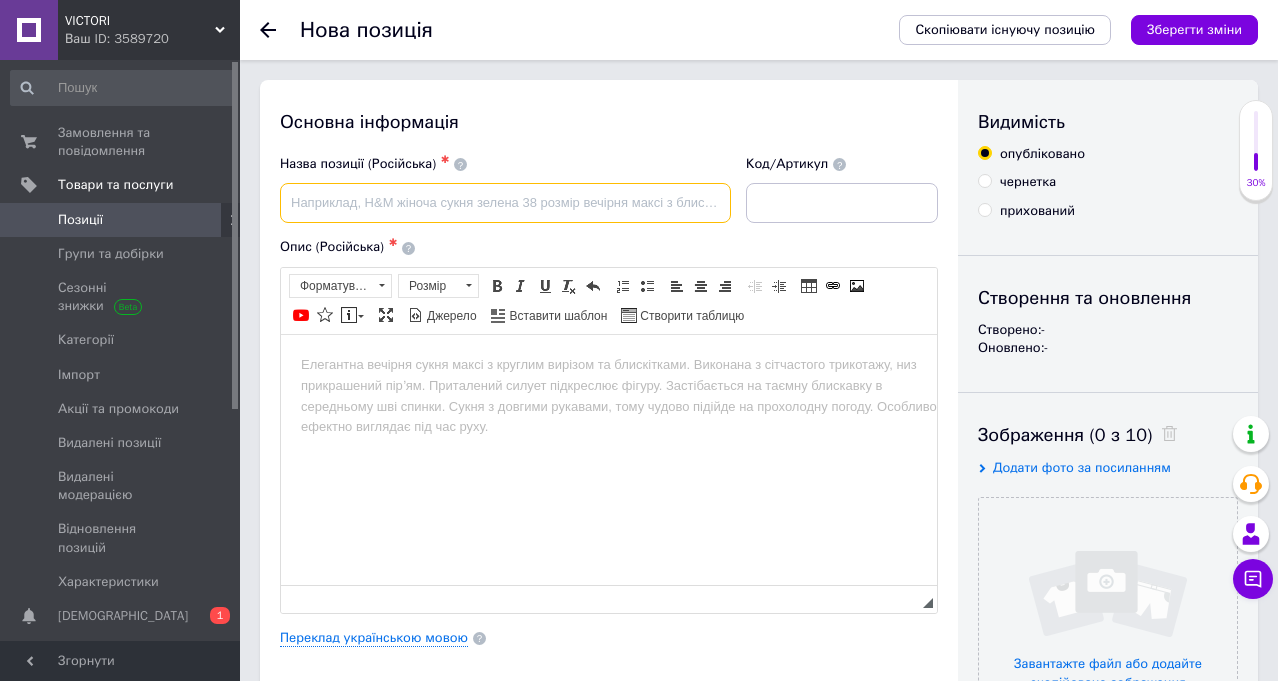 click at bounding box center [505, 203] 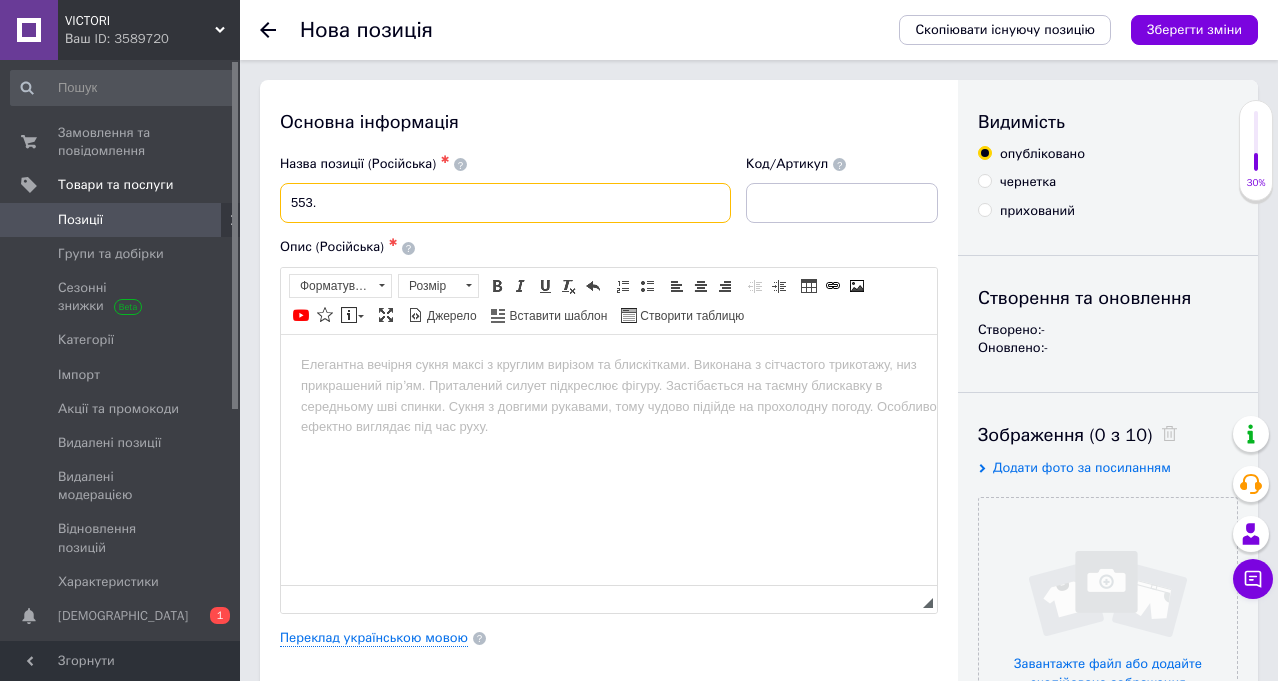 paste on "Відлякувач гризунів і комах акумуляторний на сонячній батареї ультразвукової й електромагнітний" 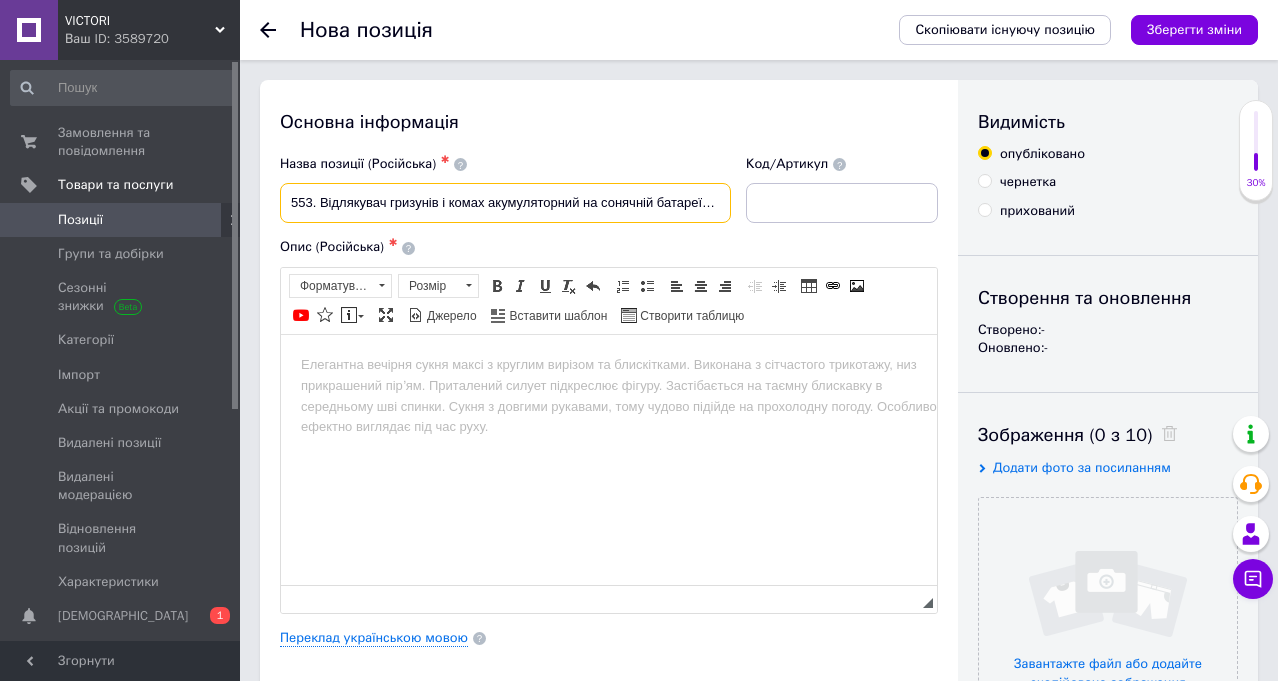 scroll, scrollTop: 0, scrollLeft: 198, axis: horizontal 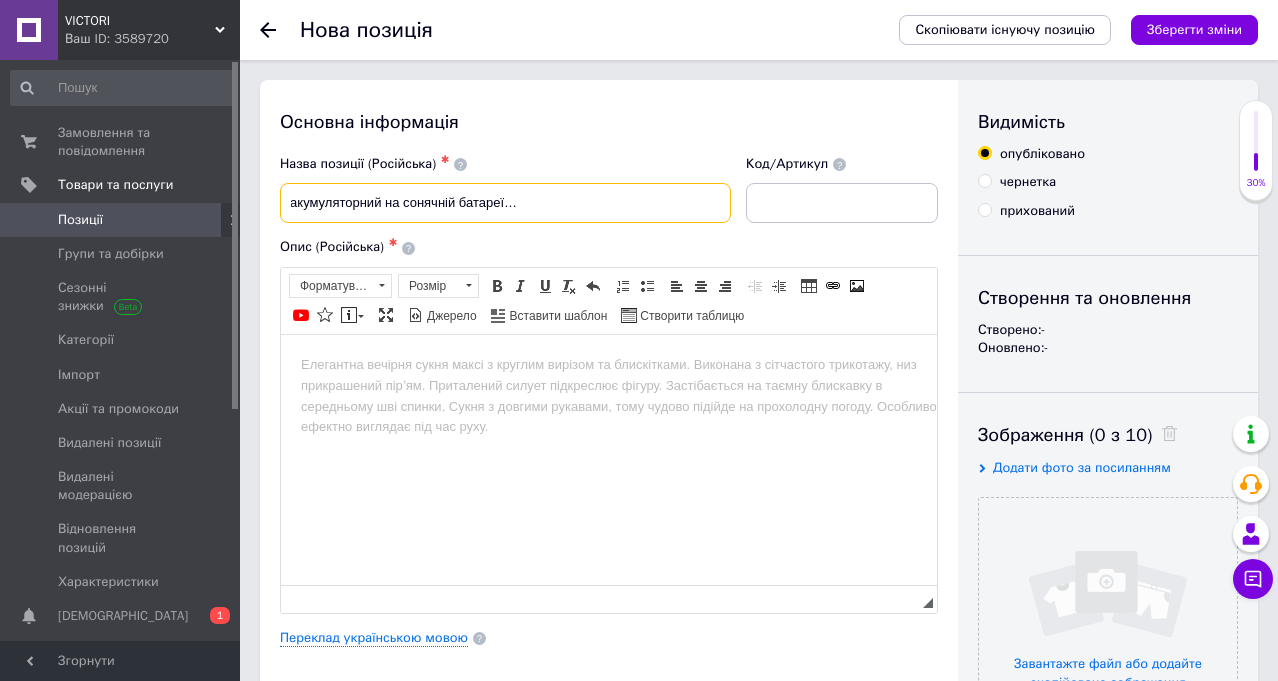 type on "553. Відлякувач гризунів і комах акумуляторний на сонячній батареї ультразвукової й електромагнітний" 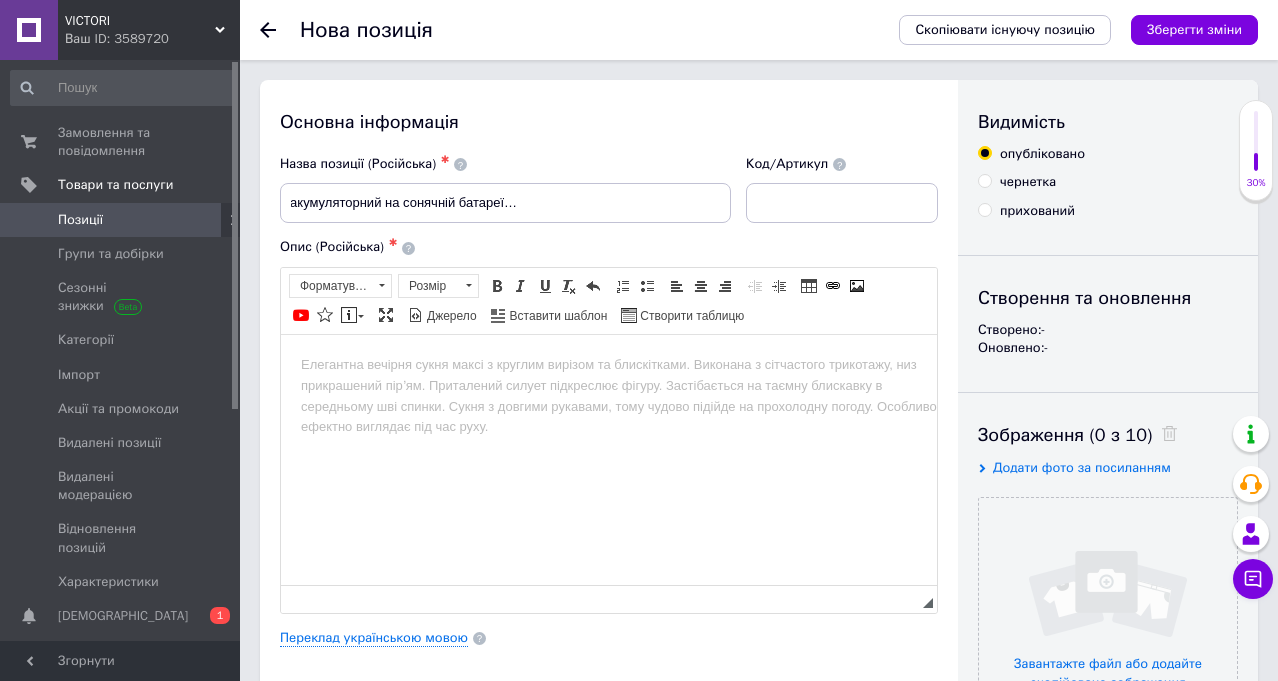 click at bounding box center (609, 364) 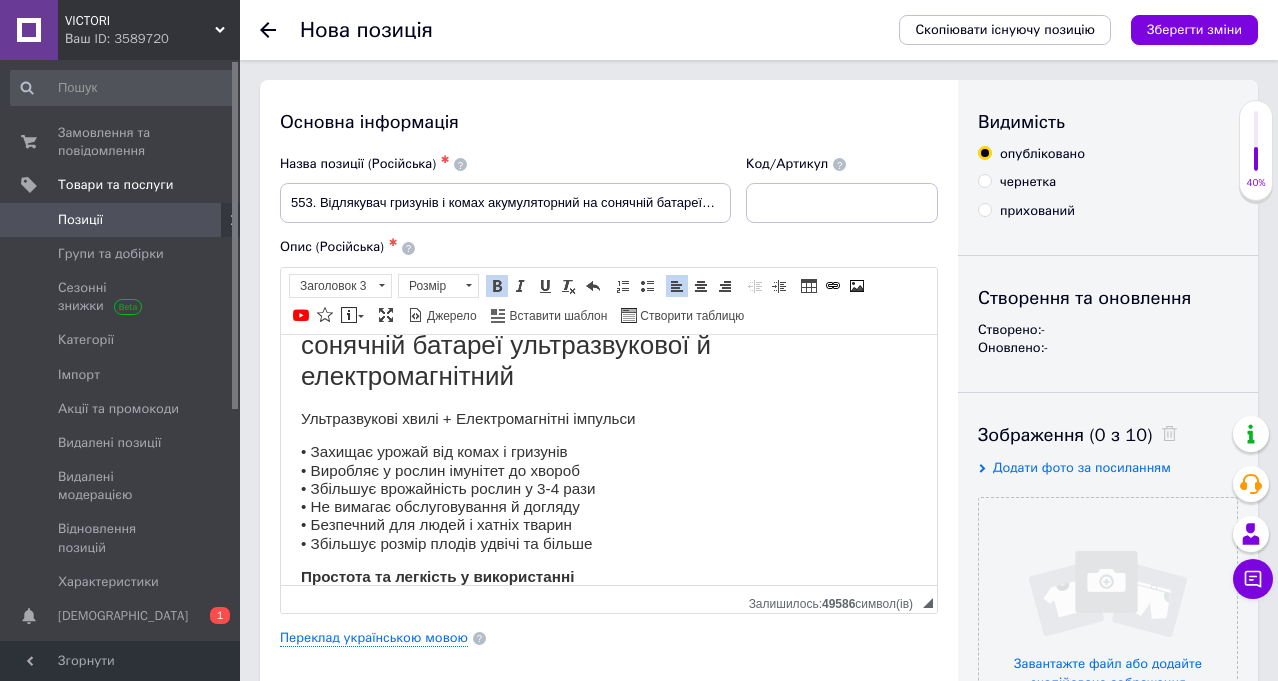 scroll, scrollTop: 90, scrollLeft: 0, axis: vertical 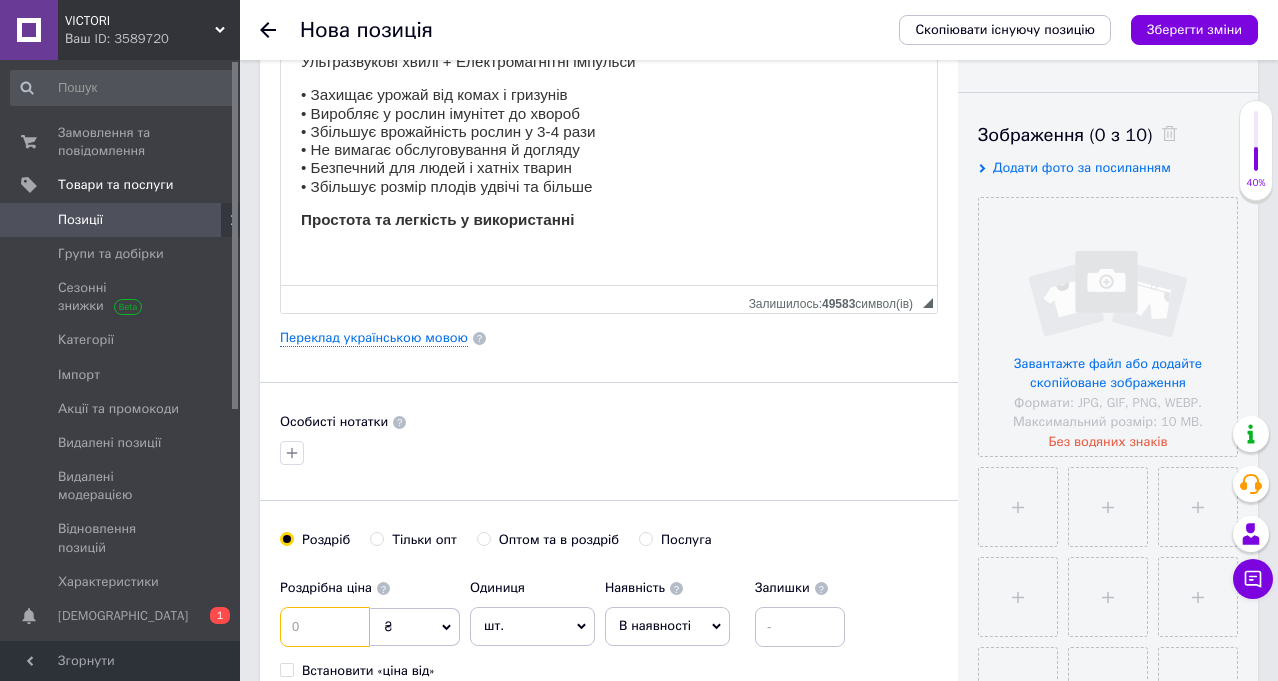 click at bounding box center [325, 627] 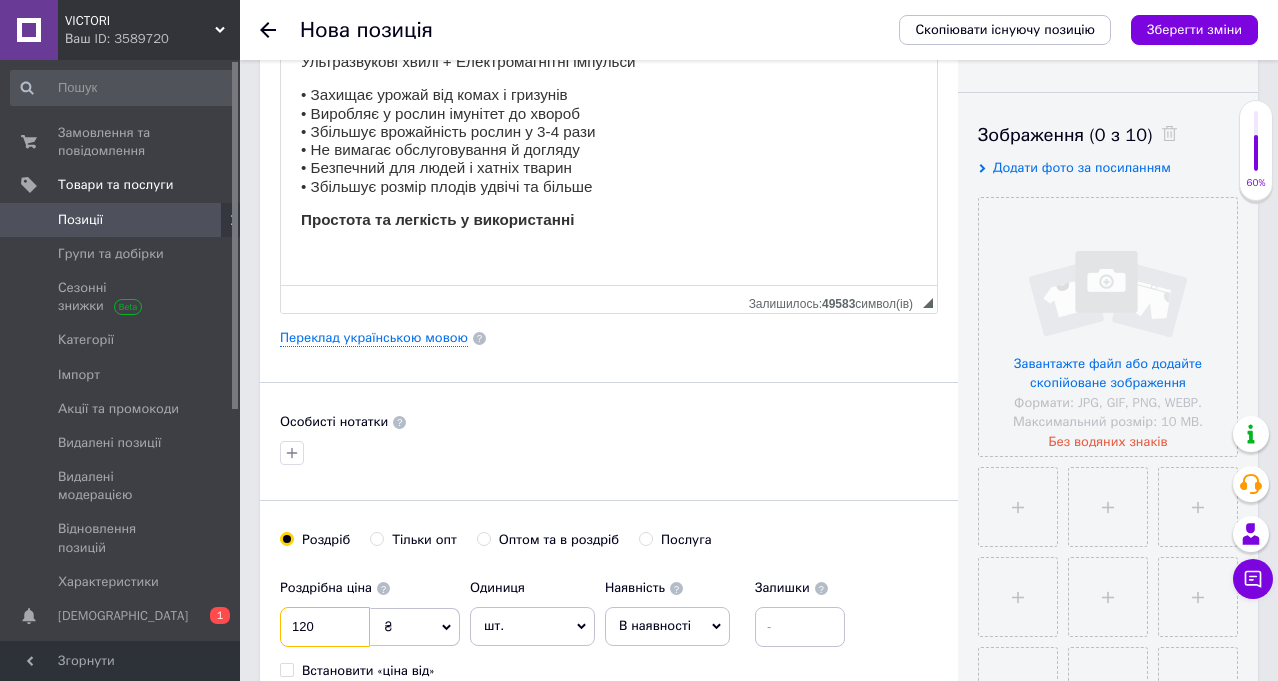type on "120" 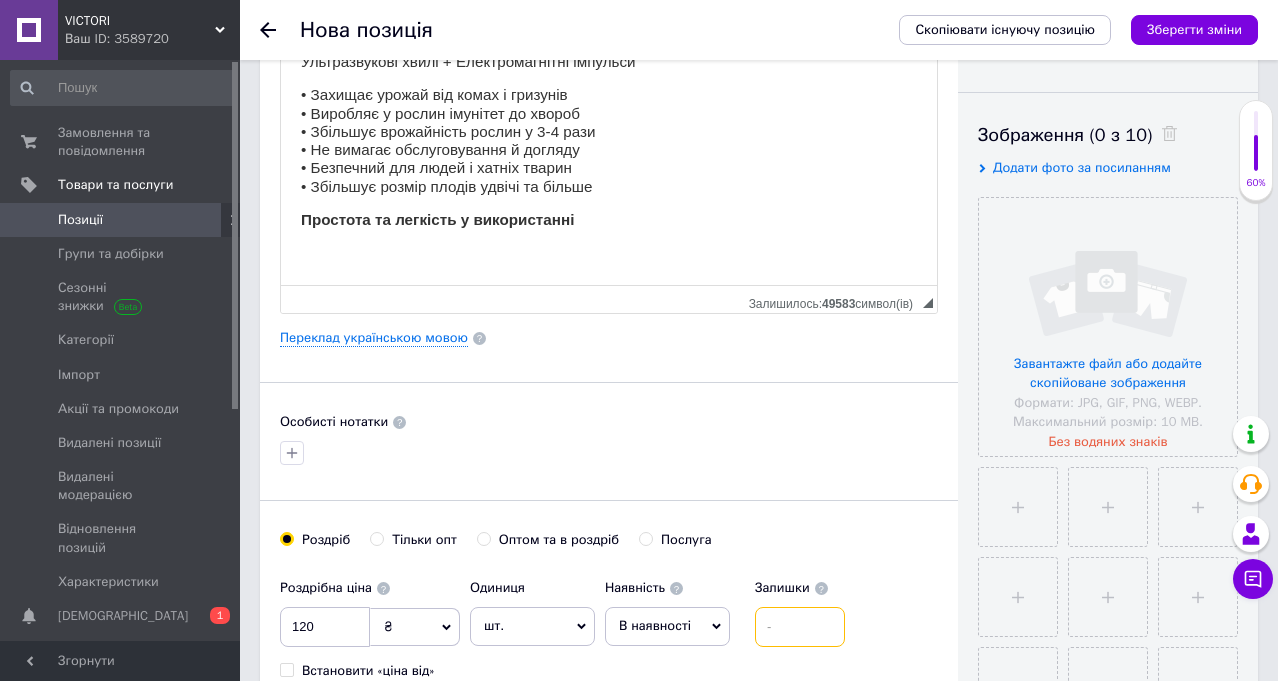 click at bounding box center (800, 627) 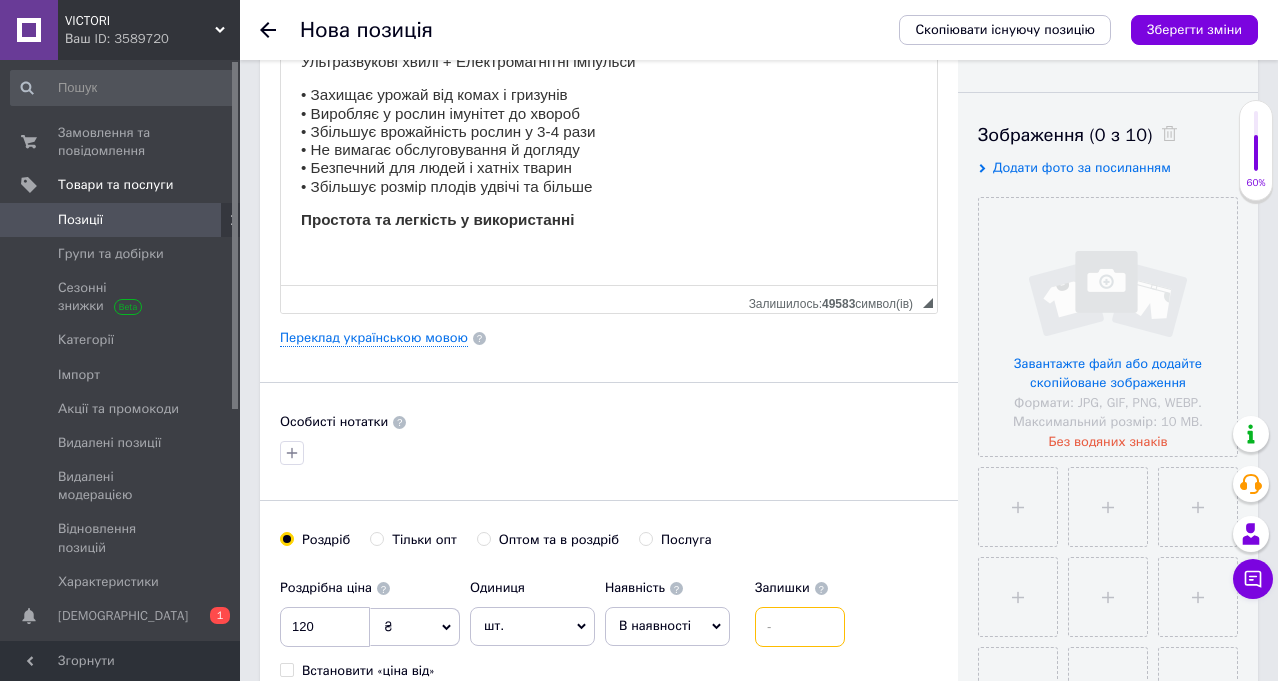 click at bounding box center [800, 627] 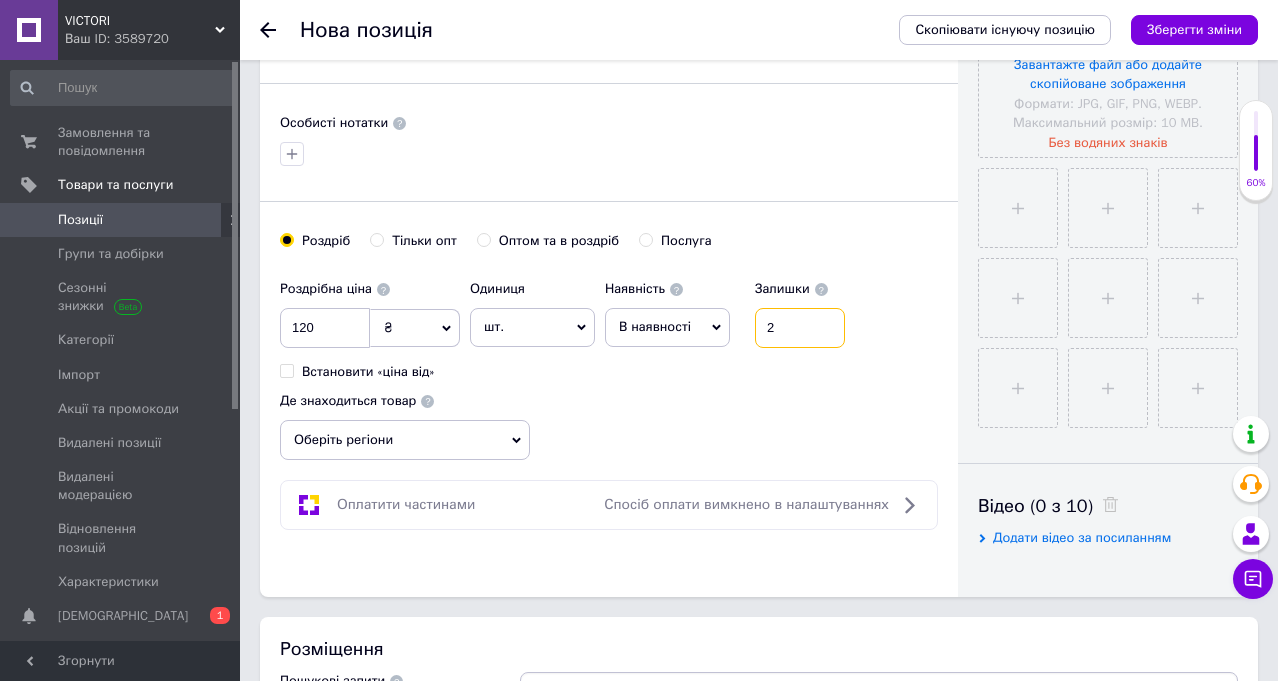 scroll, scrollTop: 600, scrollLeft: 0, axis: vertical 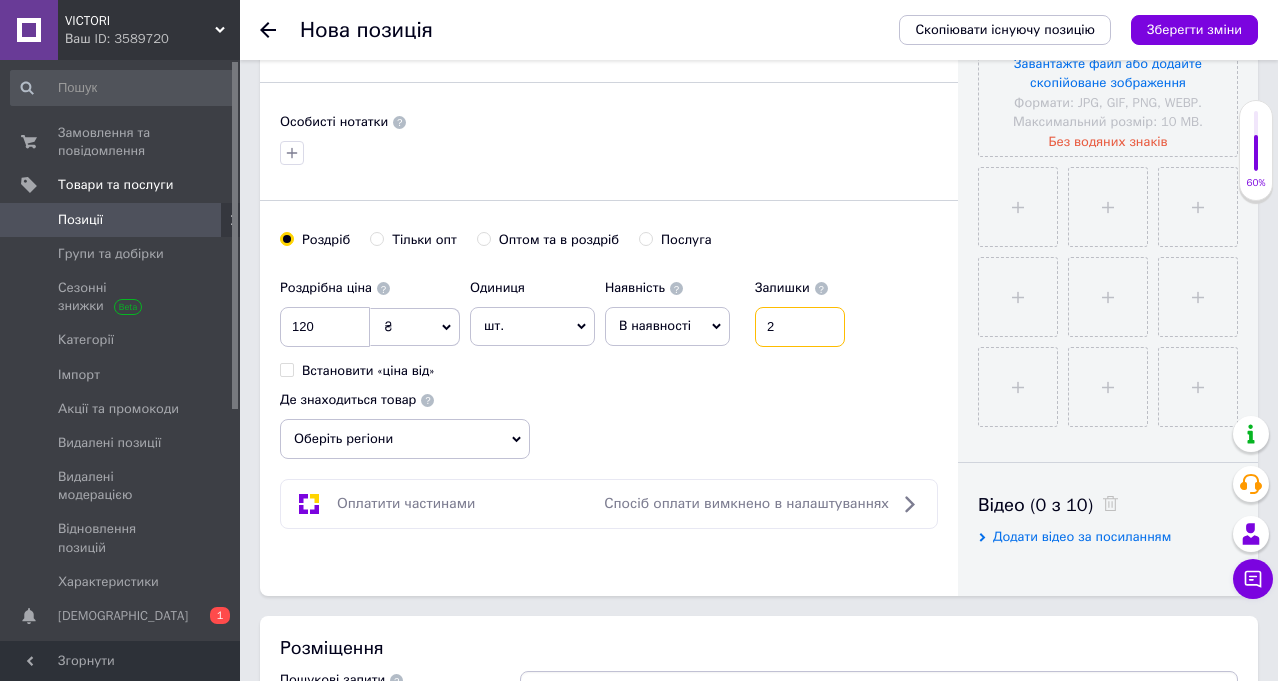type on "2" 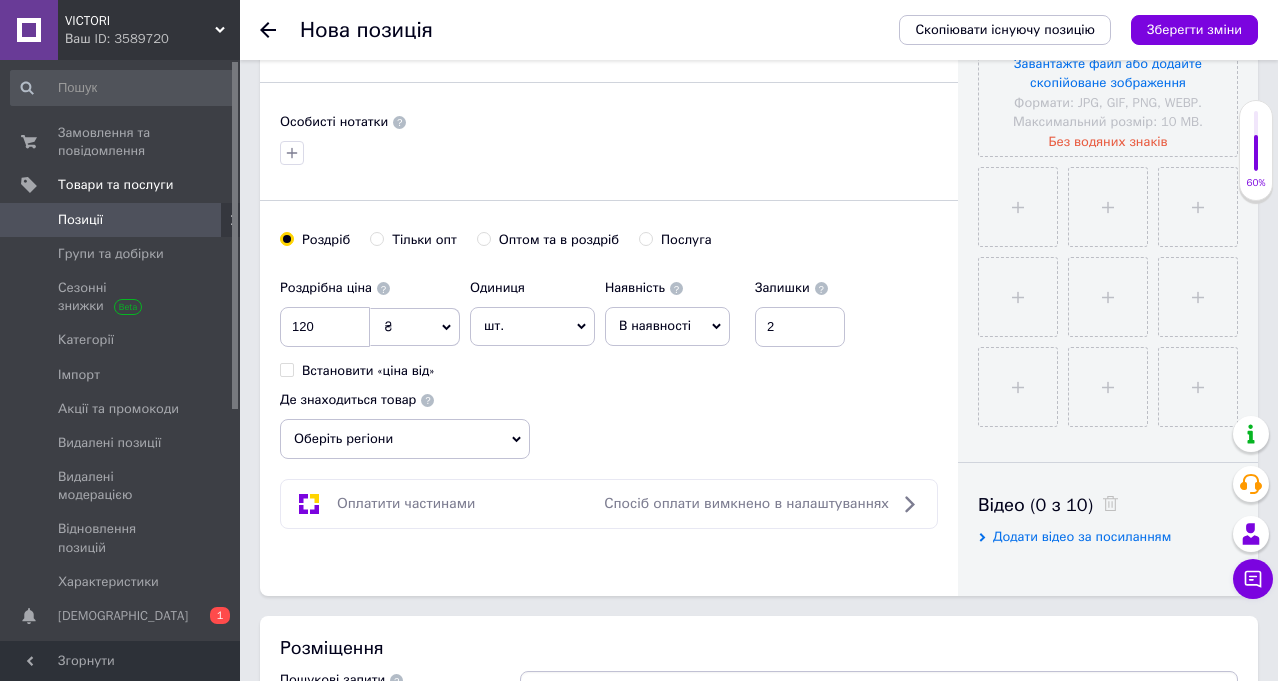 click on "Оберіть регіони" at bounding box center [405, 439] 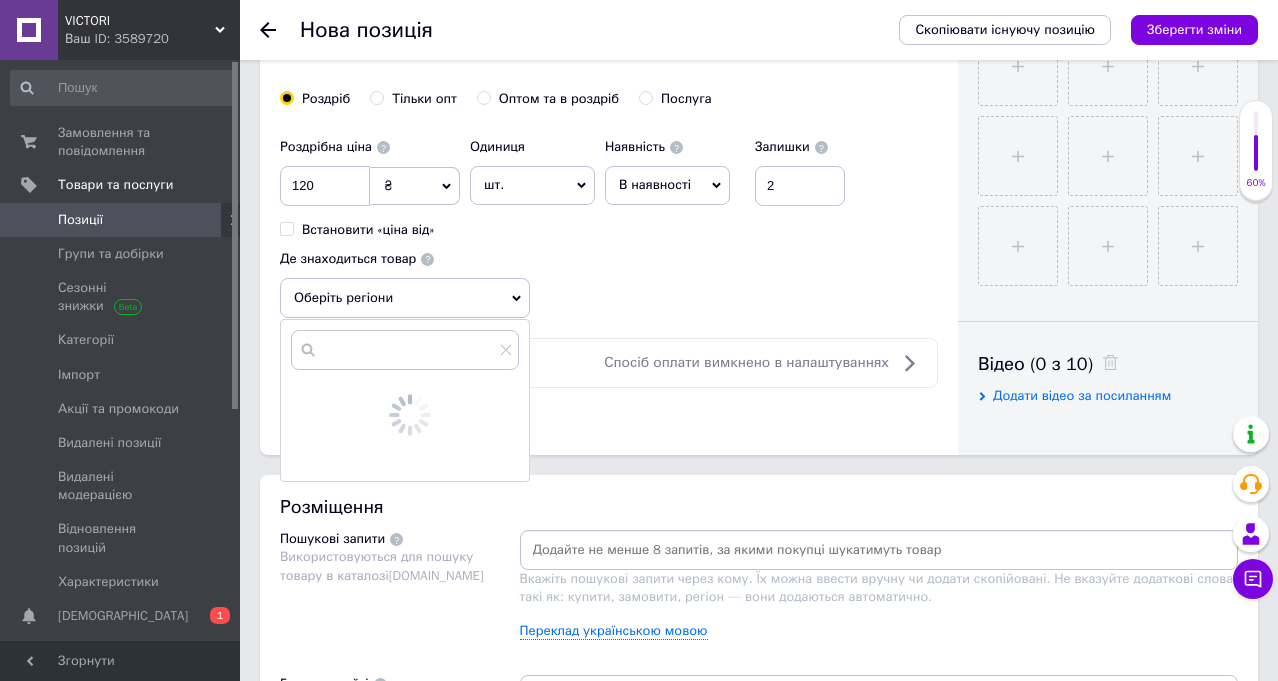 scroll, scrollTop: 900, scrollLeft: 0, axis: vertical 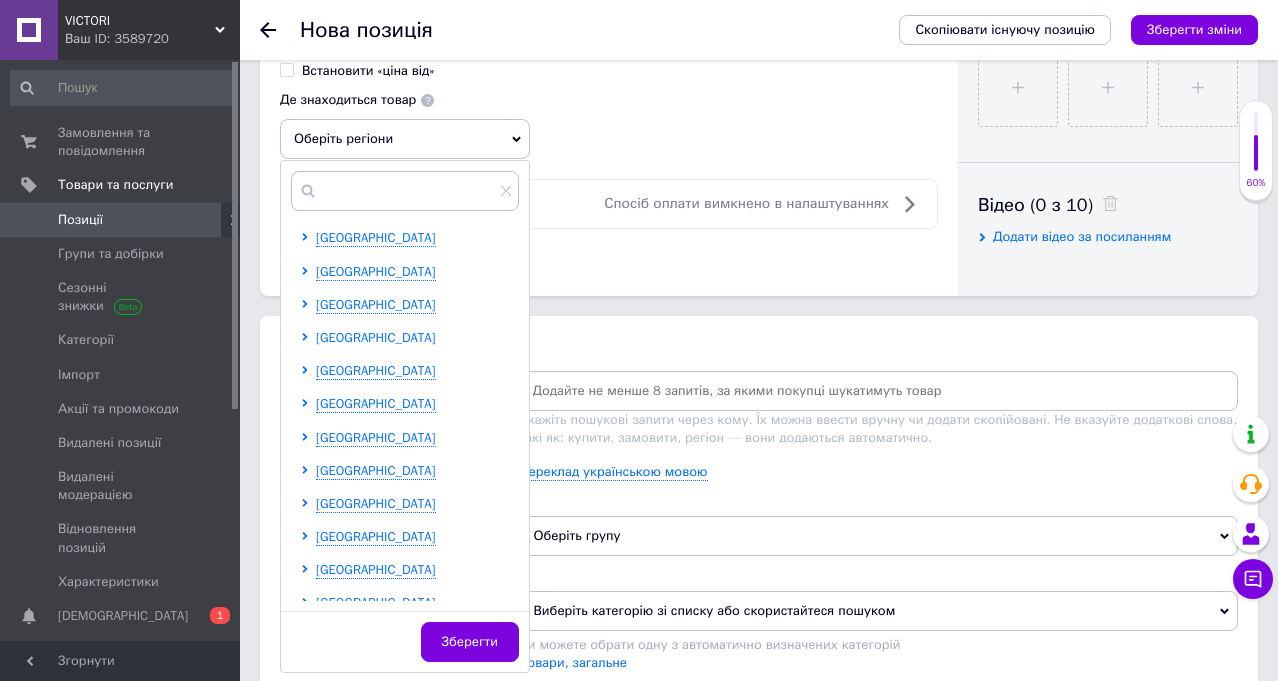 click on "[GEOGRAPHIC_DATA]" at bounding box center (376, 338) 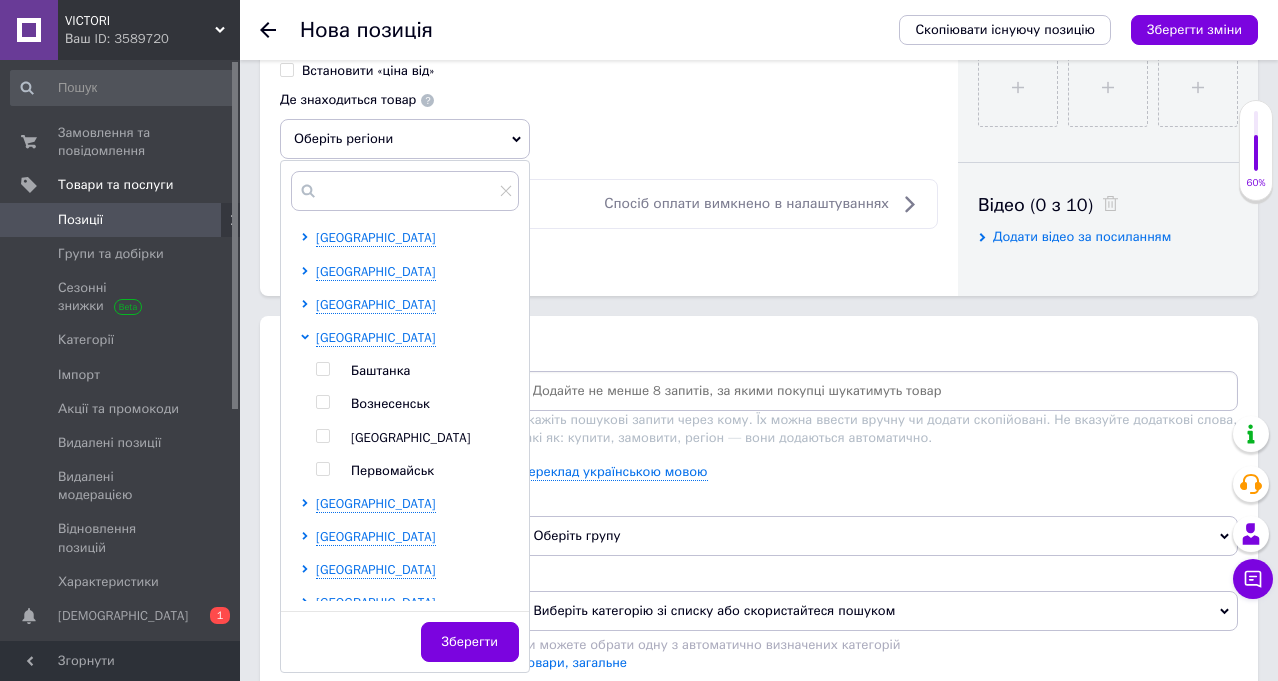 click on "Первомайськ" at bounding box center [392, 470] 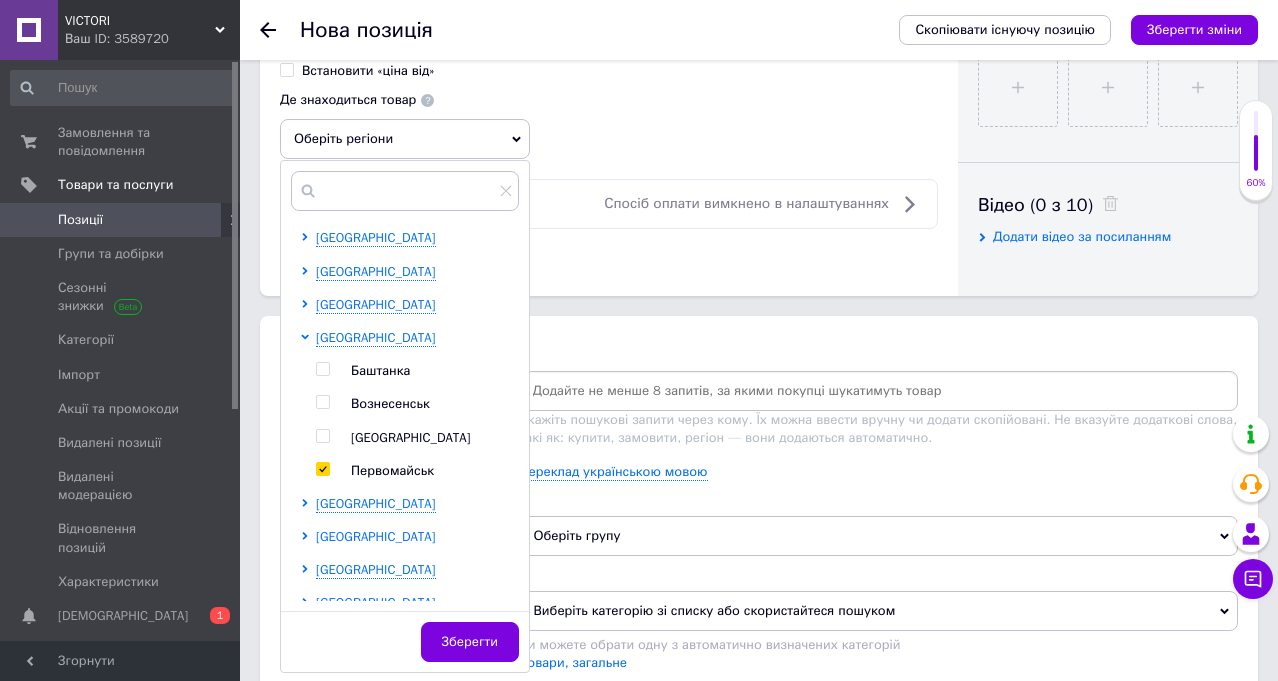 checkbox on "true" 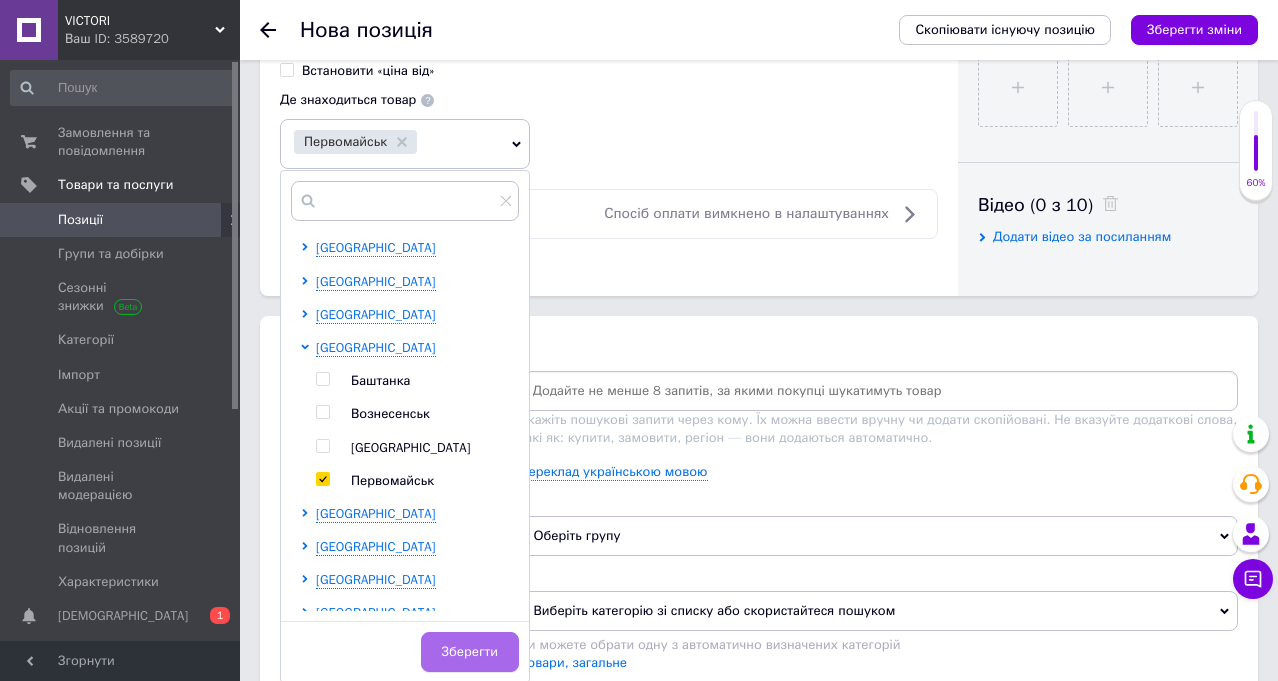 click on "Зберегти" at bounding box center (470, 652) 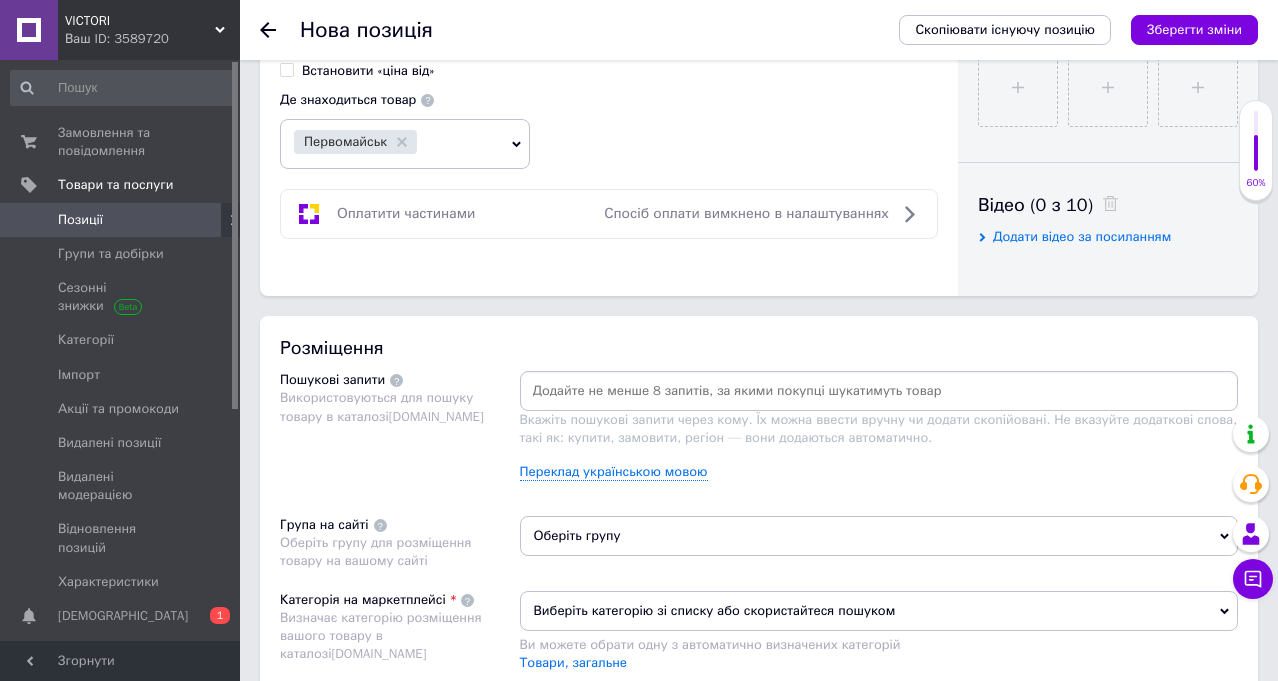 click at bounding box center [879, 391] 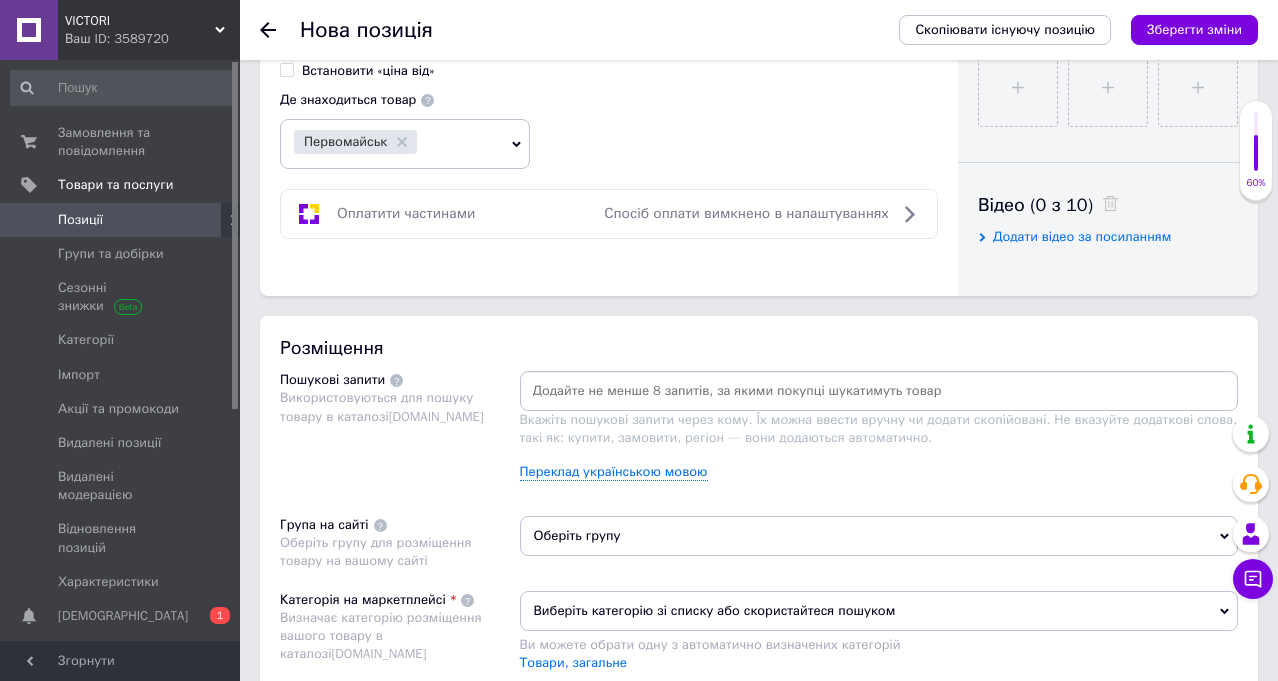 click at bounding box center (879, 391) 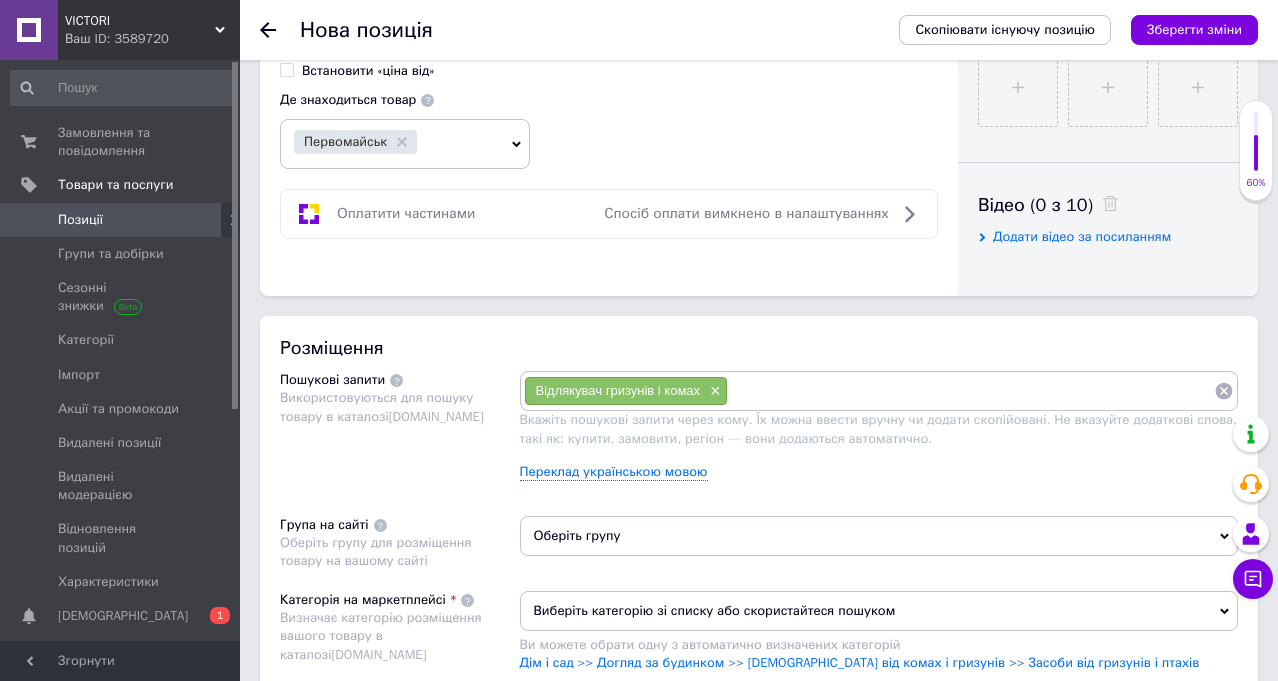 scroll, scrollTop: 1000, scrollLeft: 0, axis: vertical 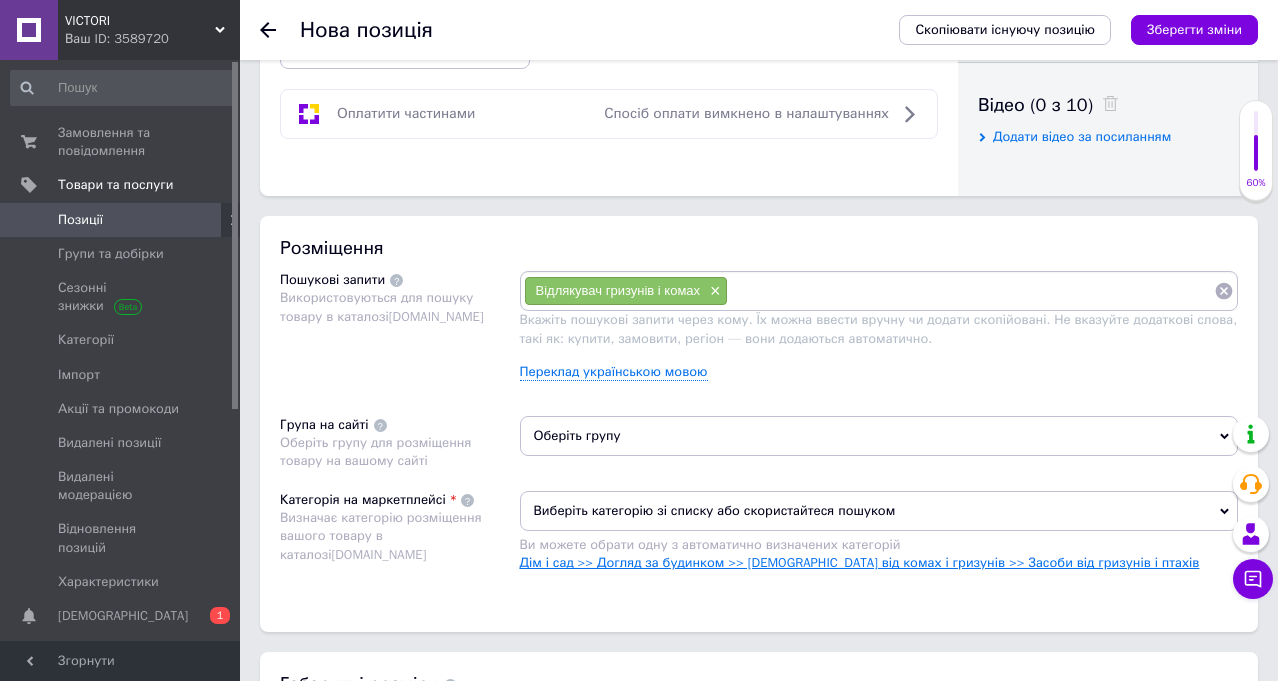 click on "Дім і сад >> Догляд за будинком >> [DEMOGRAPHIC_DATA] від комах і гризунів >> Засоби від гризунів і птахів" at bounding box center (860, 562) 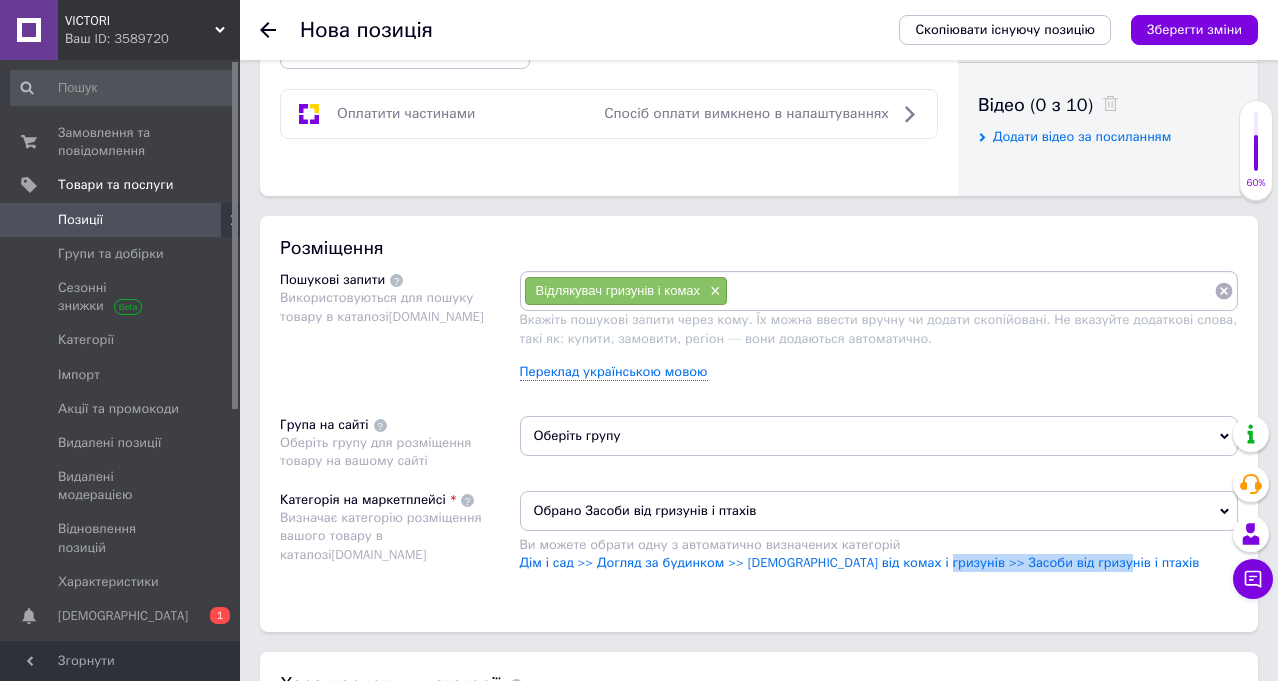 drag, startPoint x: 925, startPoint y: 562, endPoint x: 1094, endPoint y: 570, distance: 169.18924 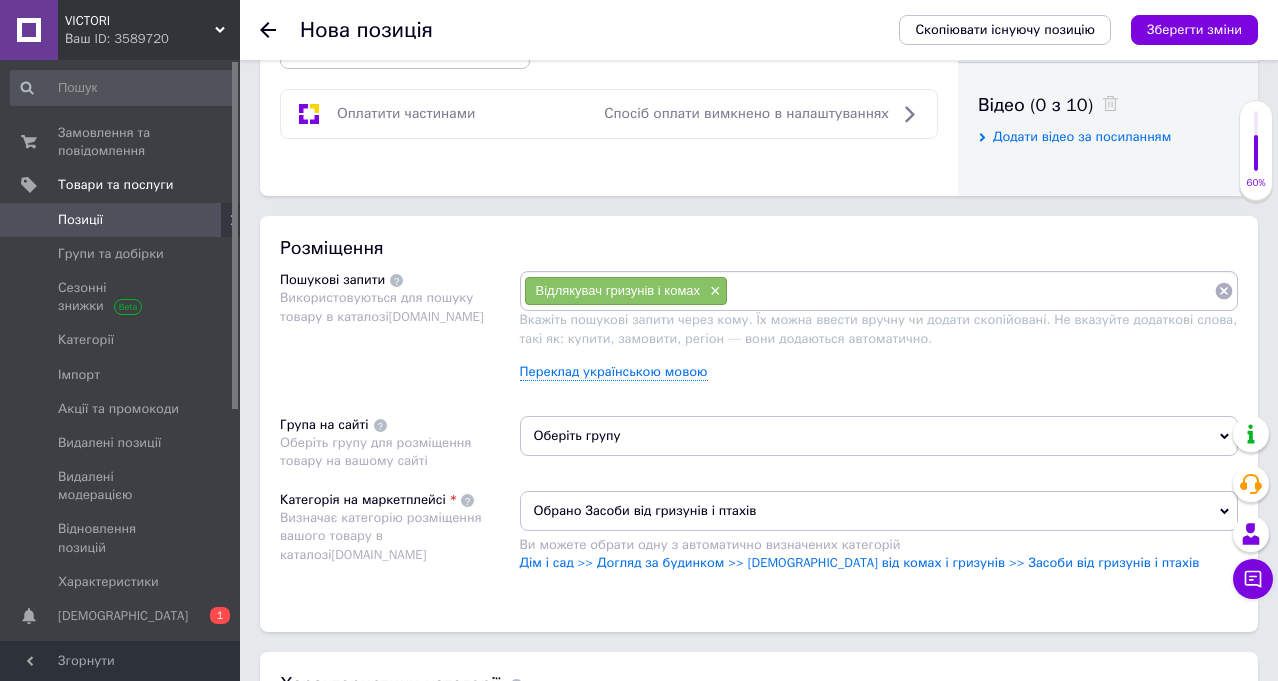 click at bounding box center (971, 291) 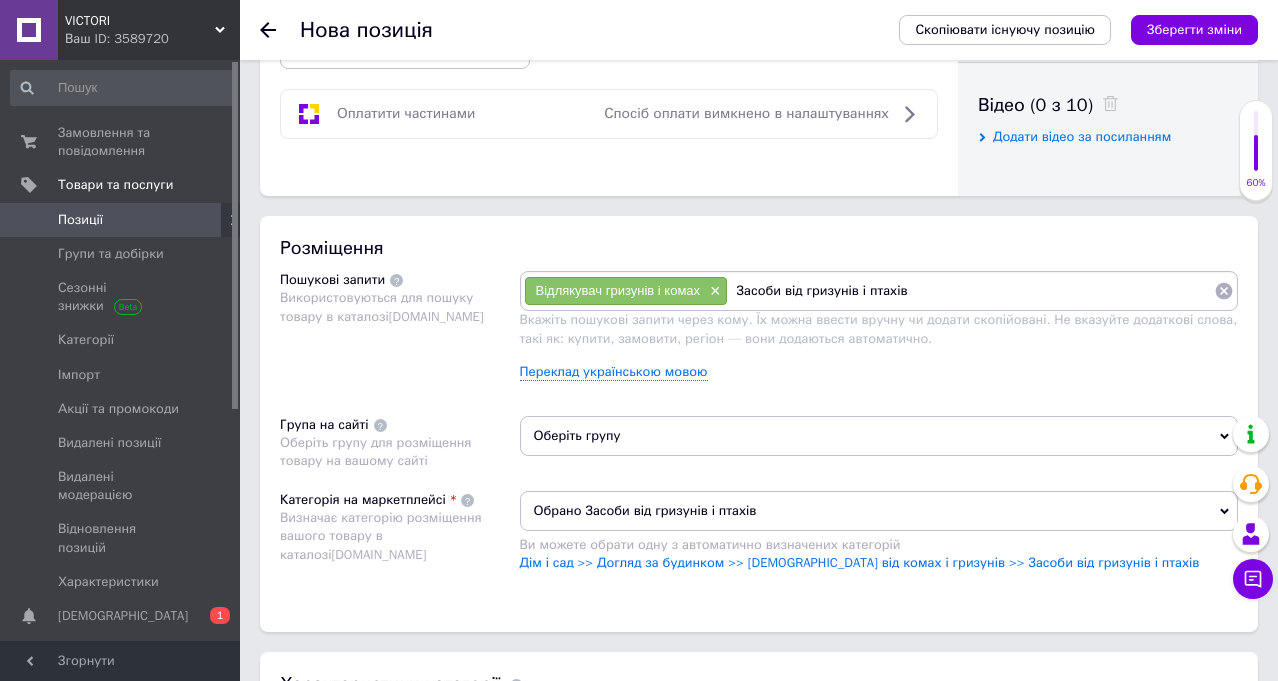 type 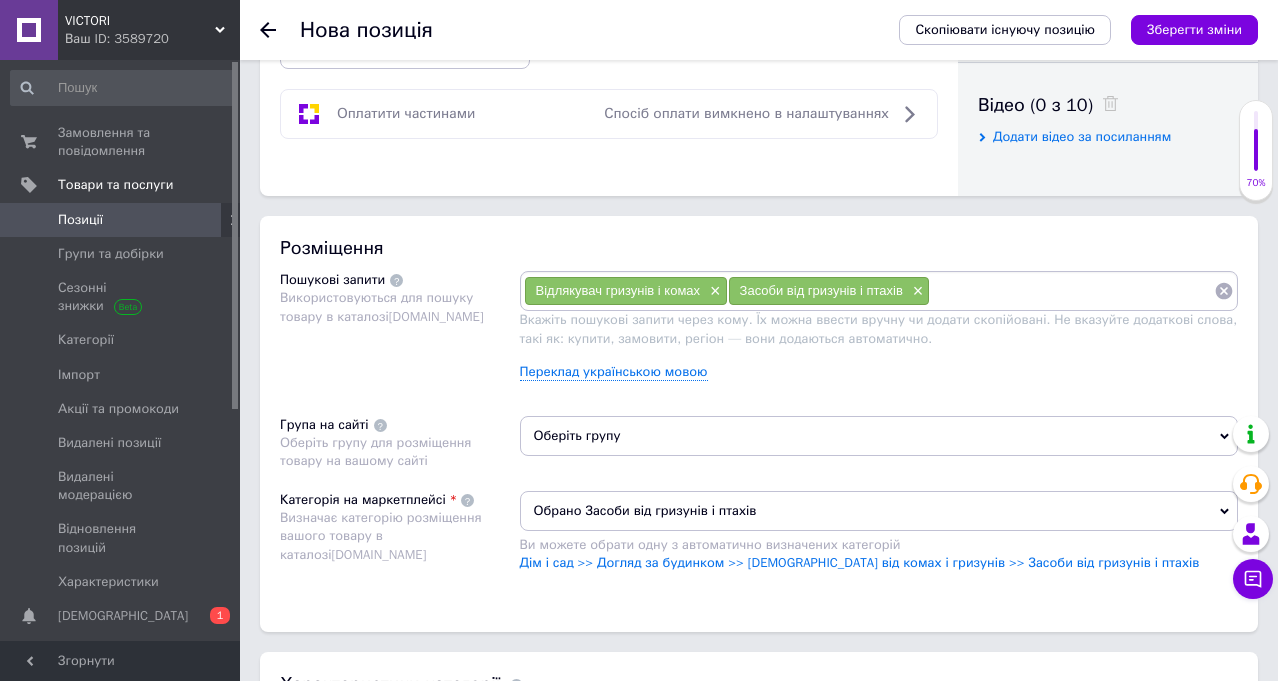 click on "Оберіть групу" at bounding box center (879, 436) 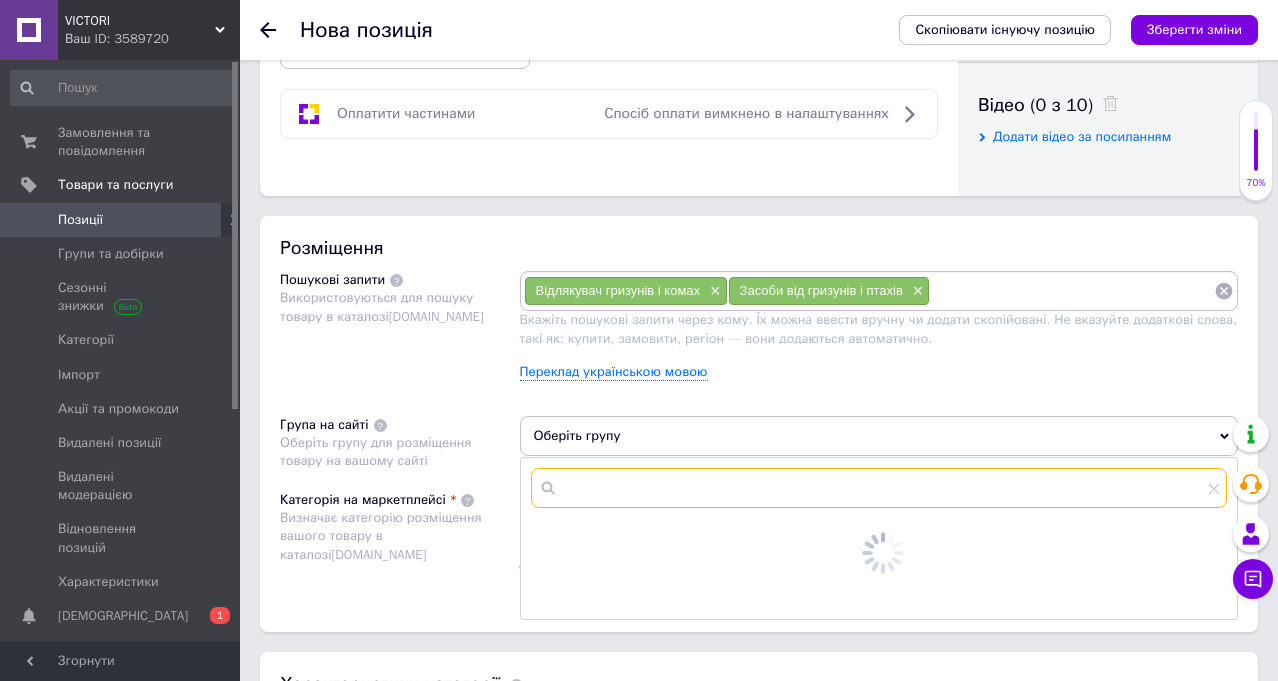 click at bounding box center [879, 488] 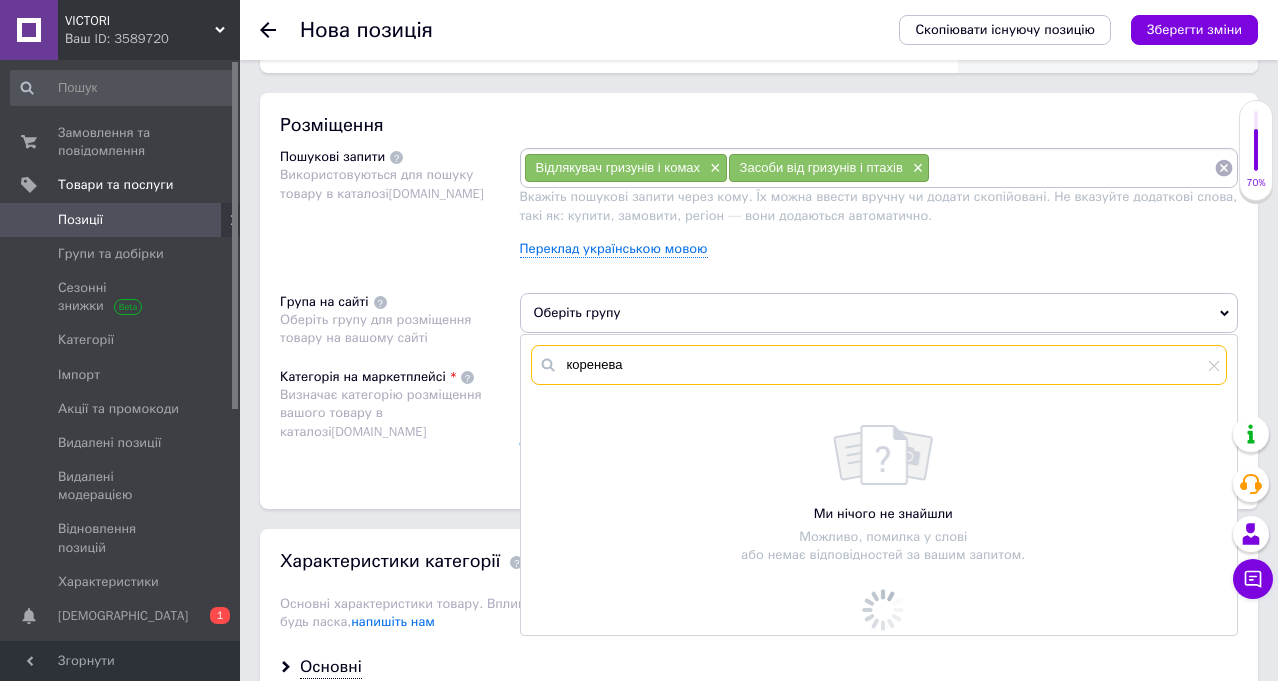 scroll, scrollTop: 1200, scrollLeft: 0, axis: vertical 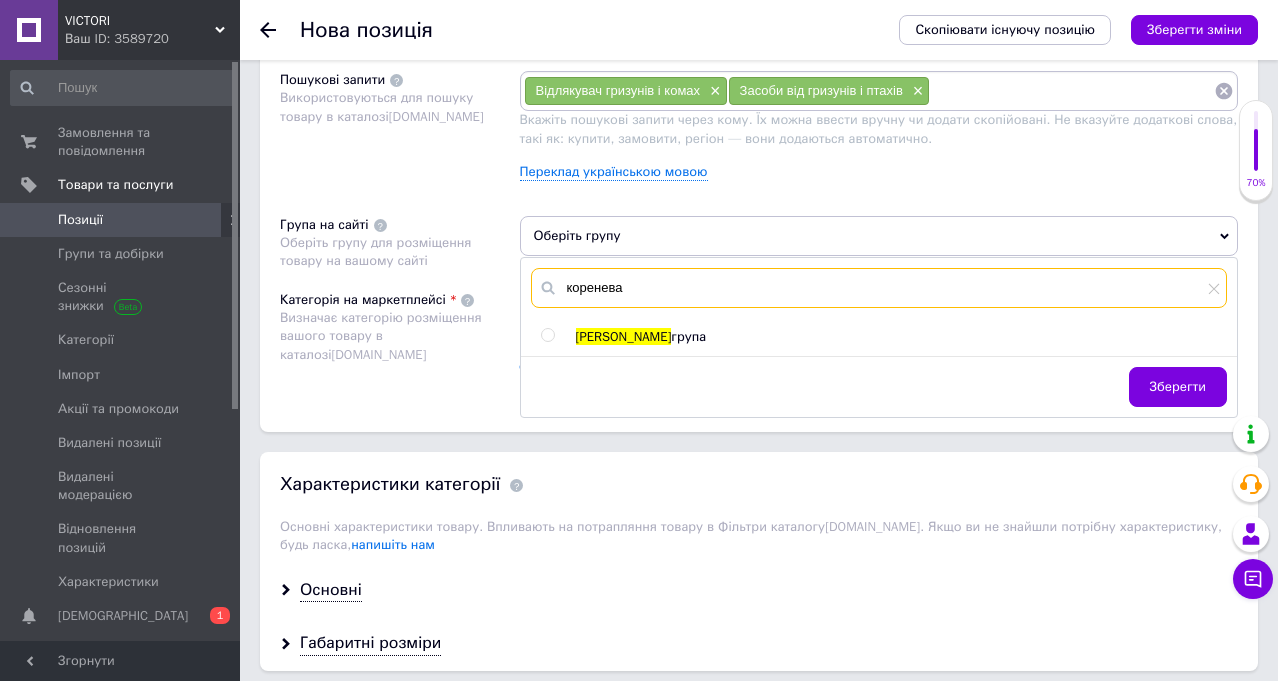 type on "коренева" 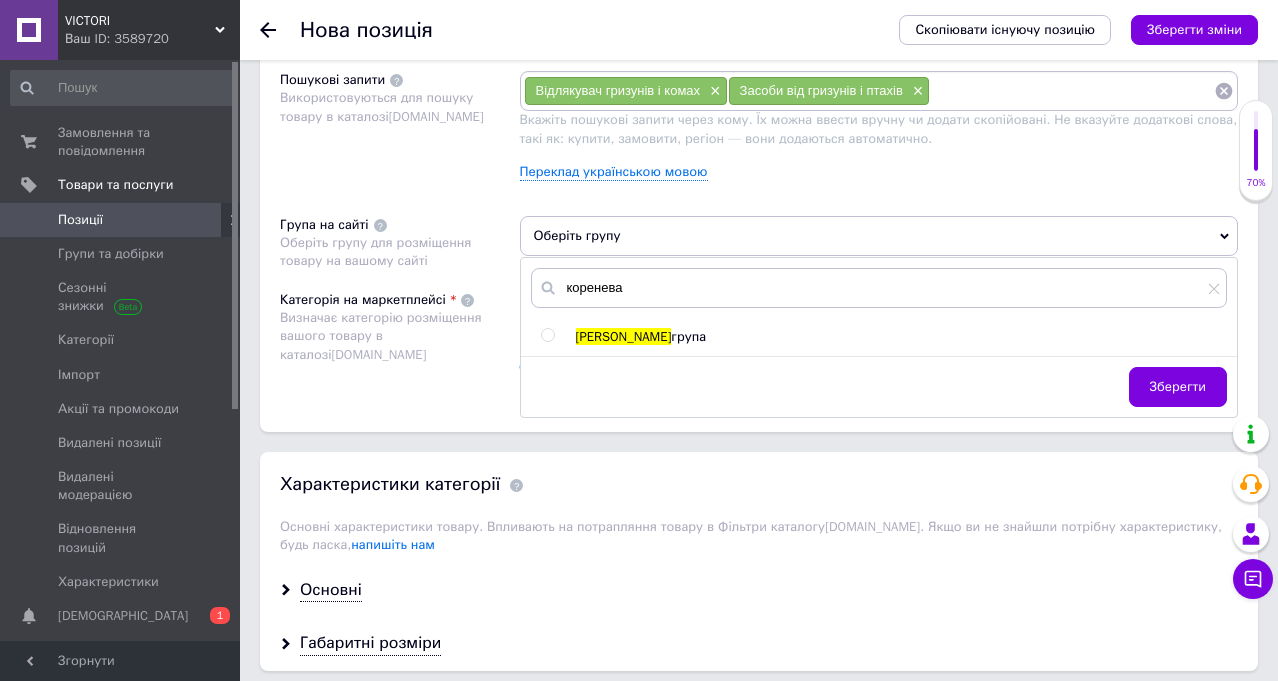 click on "[PERSON_NAME]" at bounding box center [624, 336] 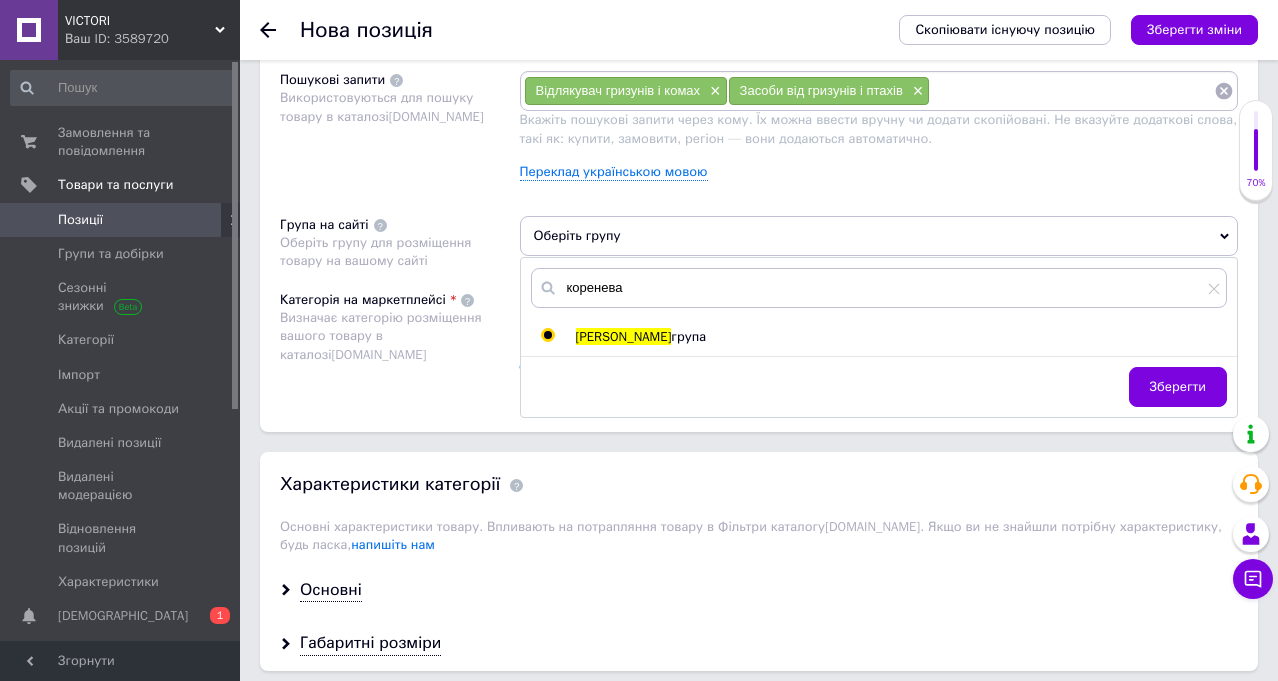 radio on "true" 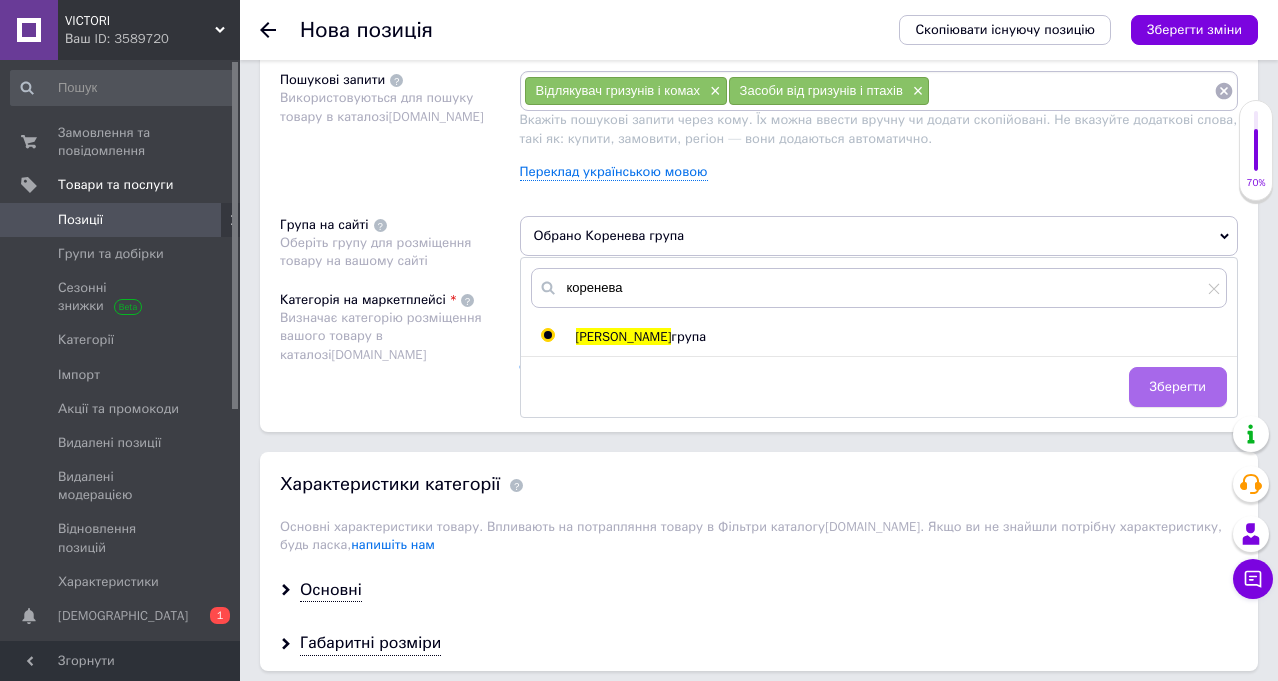 click on "Зберегти" at bounding box center [1178, 387] 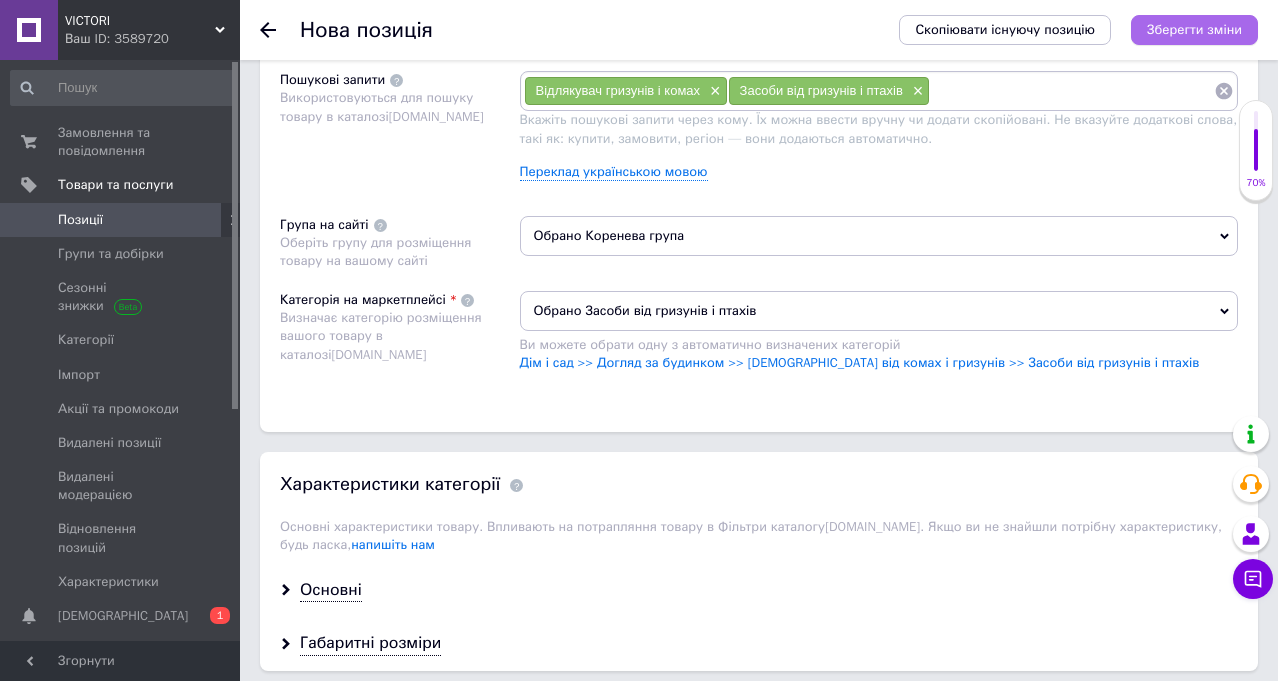 click on "Зберегти зміни" at bounding box center (1194, 30) 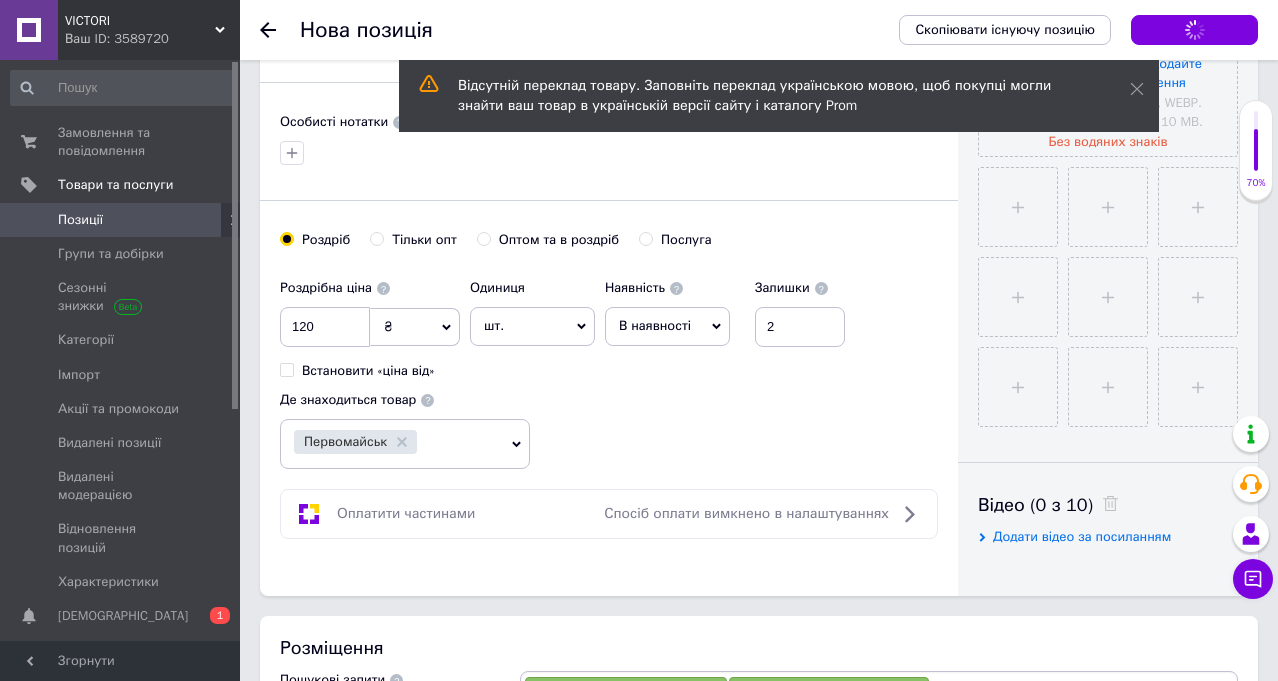 scroll, scrollTop: 300, scrollLeft: 0, axis: vertical 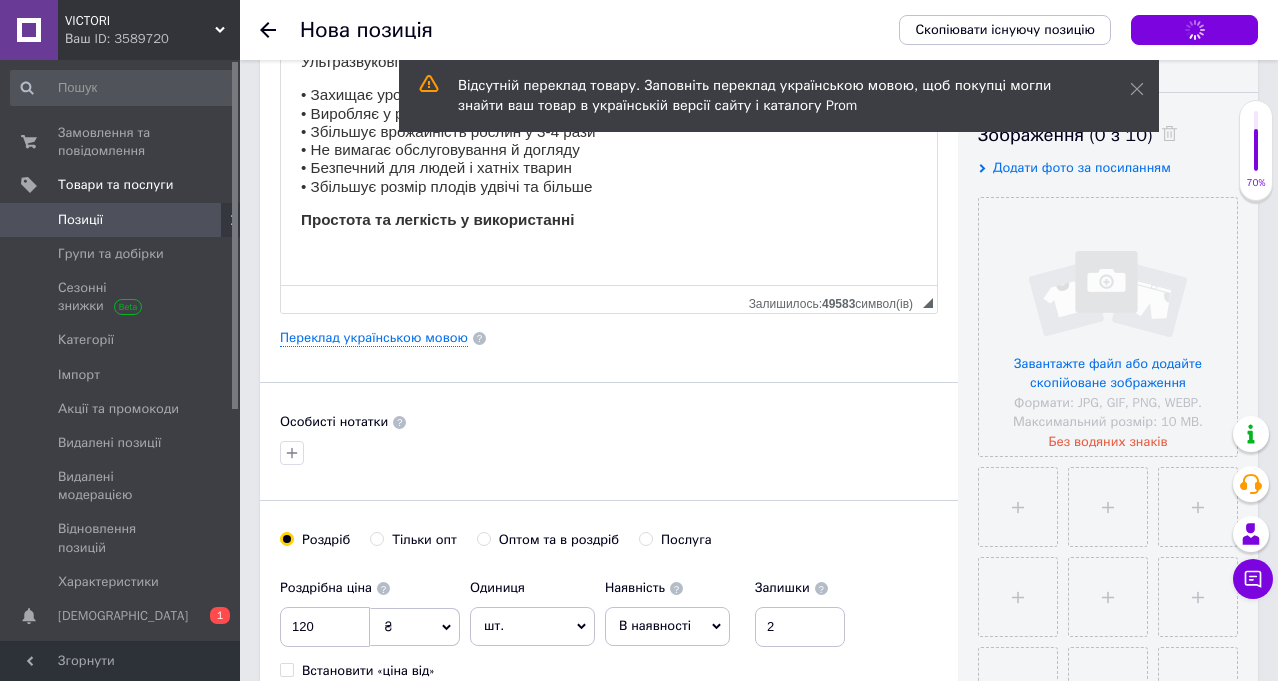 click on "VICTORI Ваш ID: 3589720 Сайт [PERSON_NAME] покупця Перевірити стан системи Сторінка на порталі Довідка Вийти Замовлення та повідомлення 0 0 Товари та послуги Позиції Групи та добірки Сезонні знижки Категорії Імпорт Акції та промокоди Видалені позиції Видалені модерацією Відновлення позицій Характеристики Сповіщення 0 1 Показники роботи компанії Панель управління Відгуки Клієнти Каталог ProSale Аналітика Управління сайтом Гаманець компанії [PERSON_NAME] Тарифи та рахунки Prom мікс 1 000 Згорнути
✱" at bounding box center (639, 927) 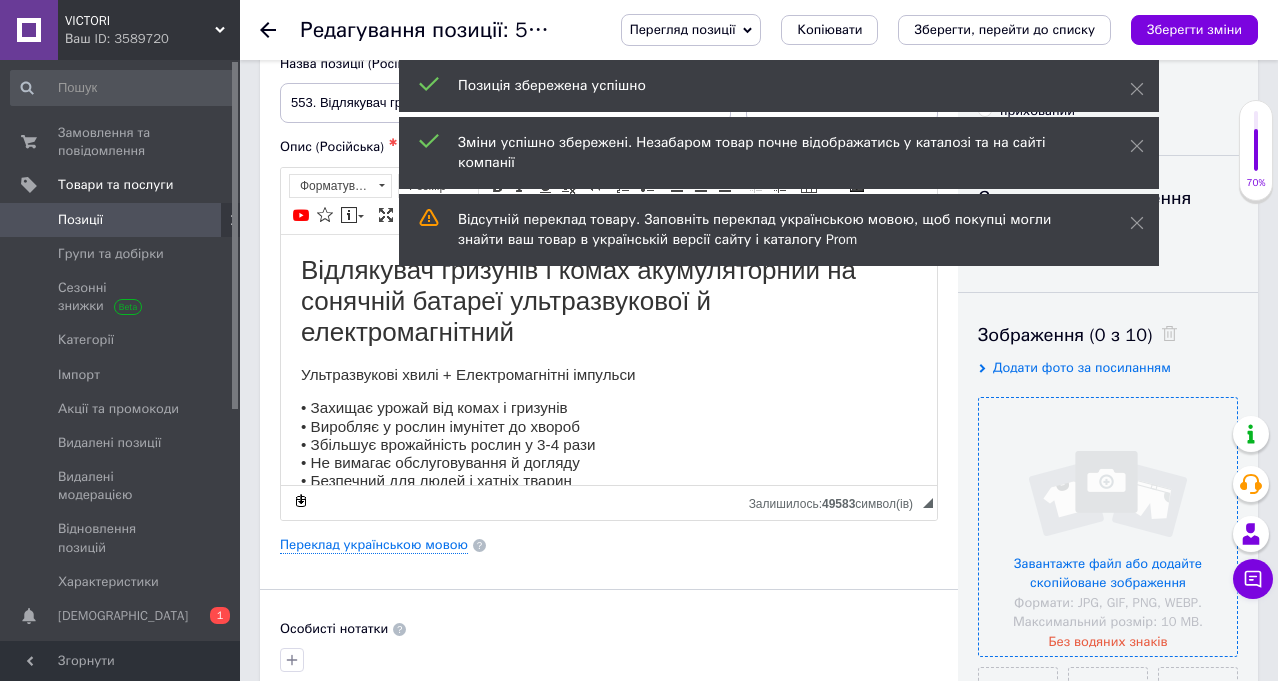 scroll, scrollTop: 500, scrollLeft: 0, axis: vertical 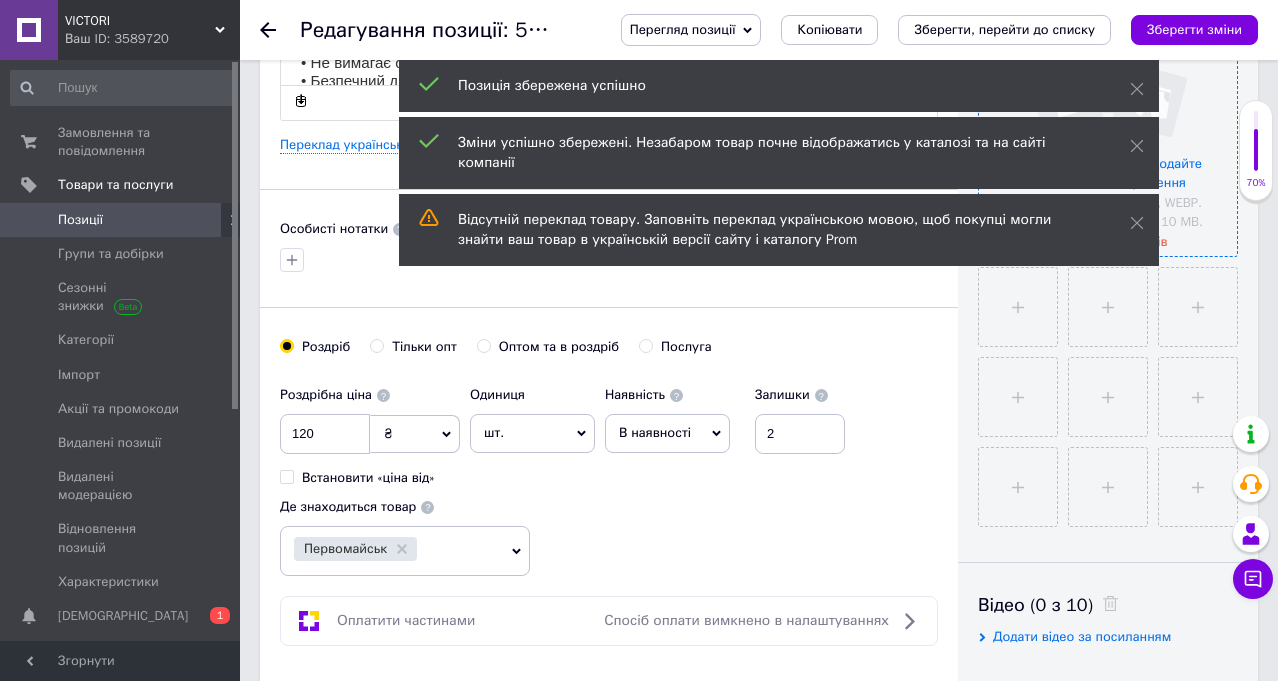 click at bounding box center (1108, 127) 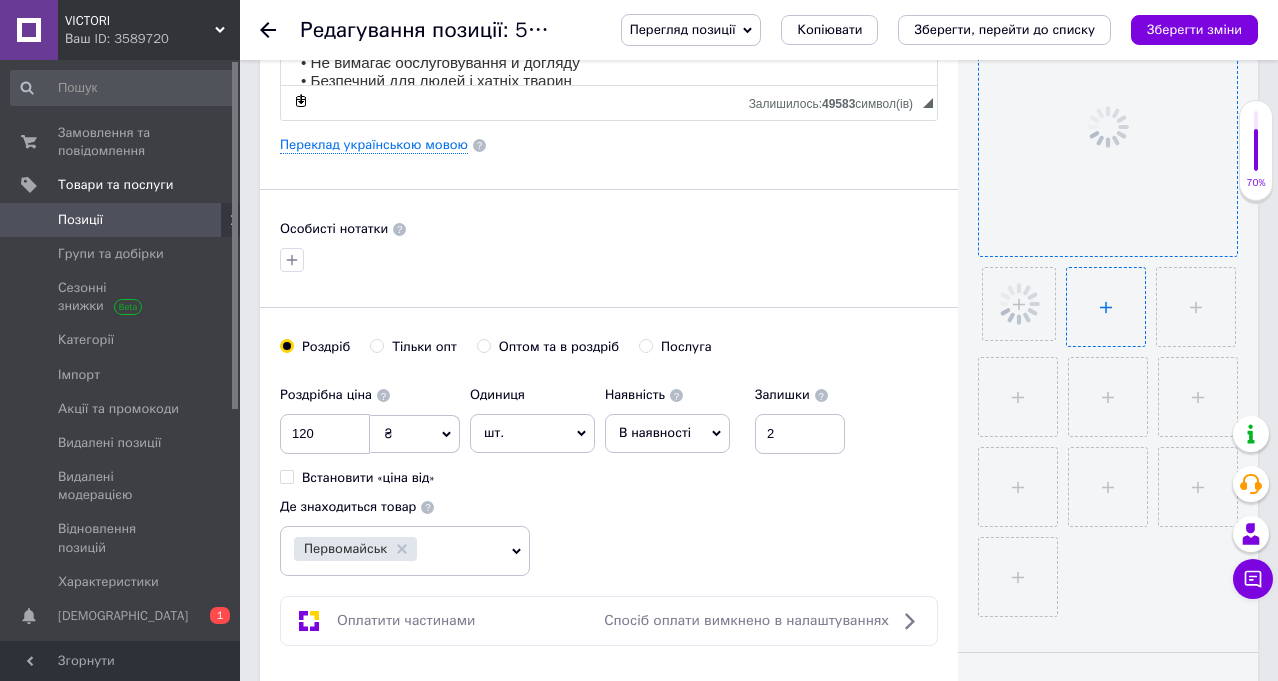 click at bounding box center [1106, 307] 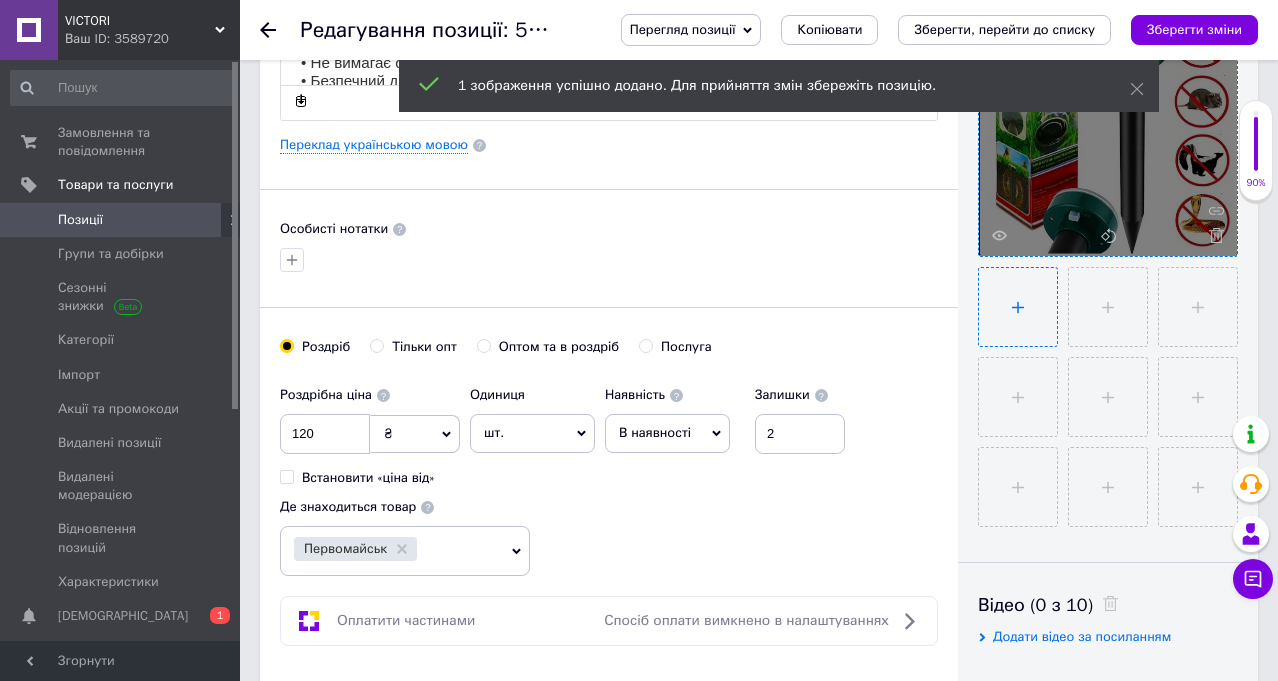 type on "C:\fakepath\Screenshot_25.png" 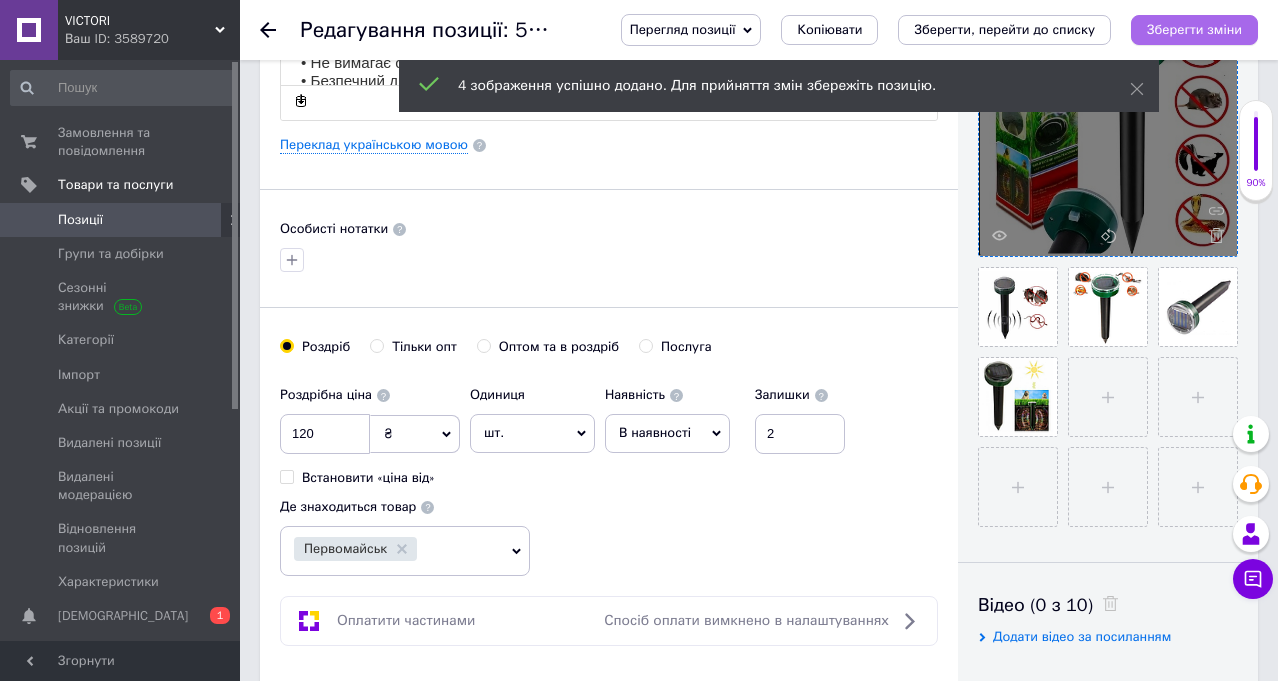 click on "Зберегти зміни" at bounding box center [1194, 29] 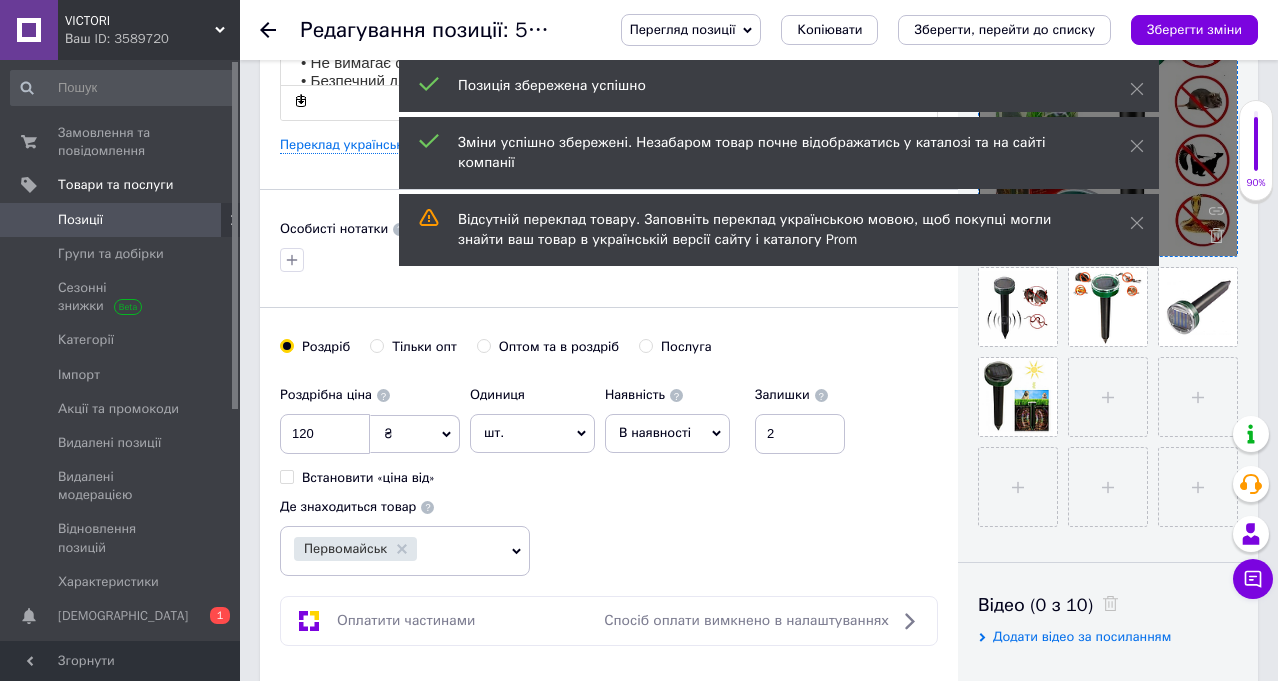 click on "Позиції" at bounding box center [80, 220] 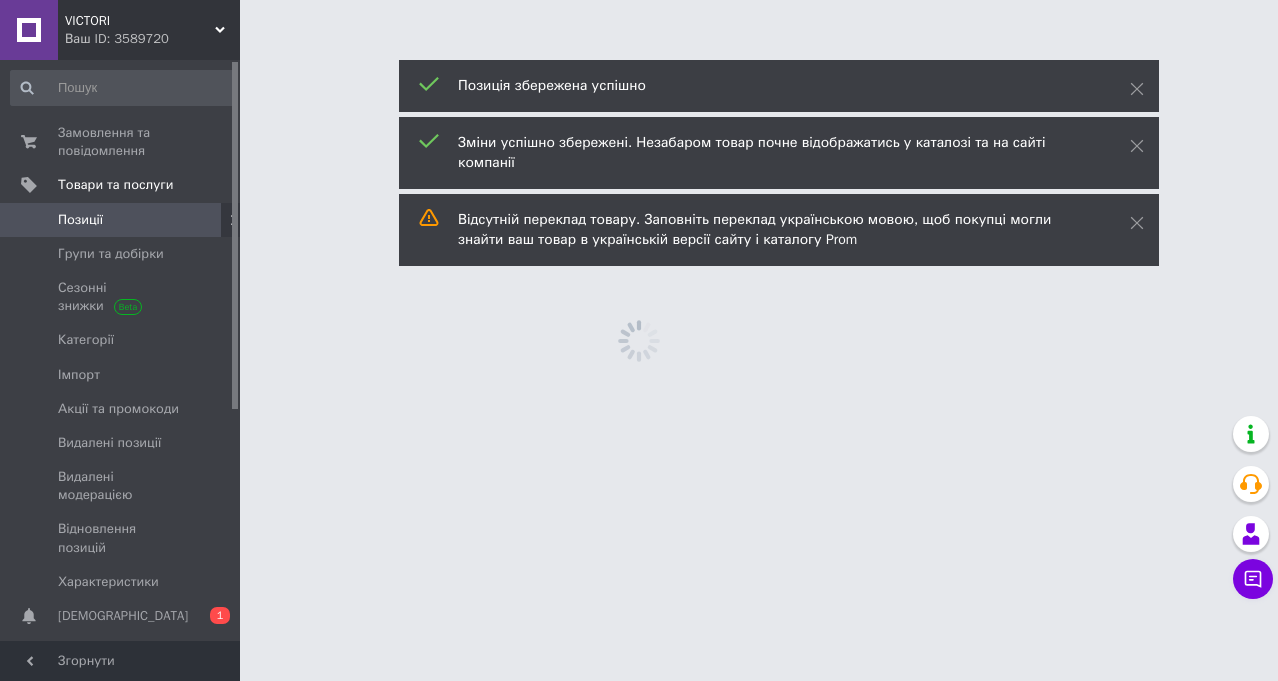 scroll, scrollTop: 0, scrollLeft: 0, axis: both 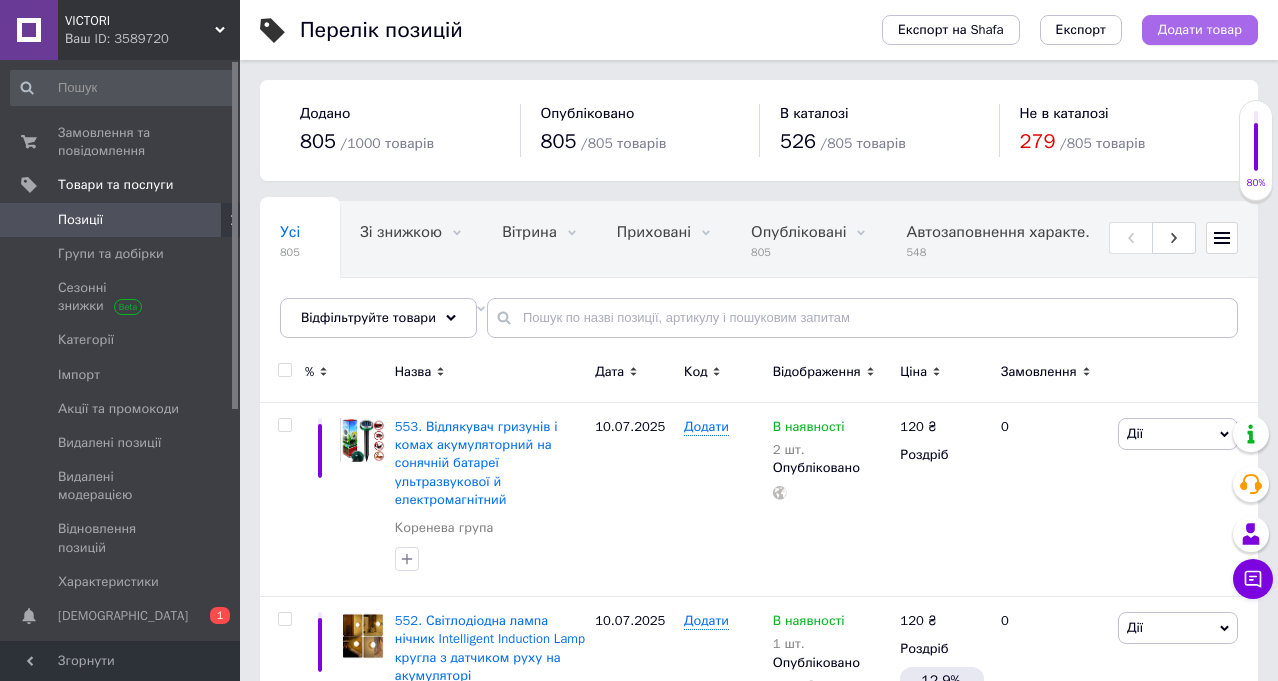 click on "Додати товар" at bounding box center [1200, 30] 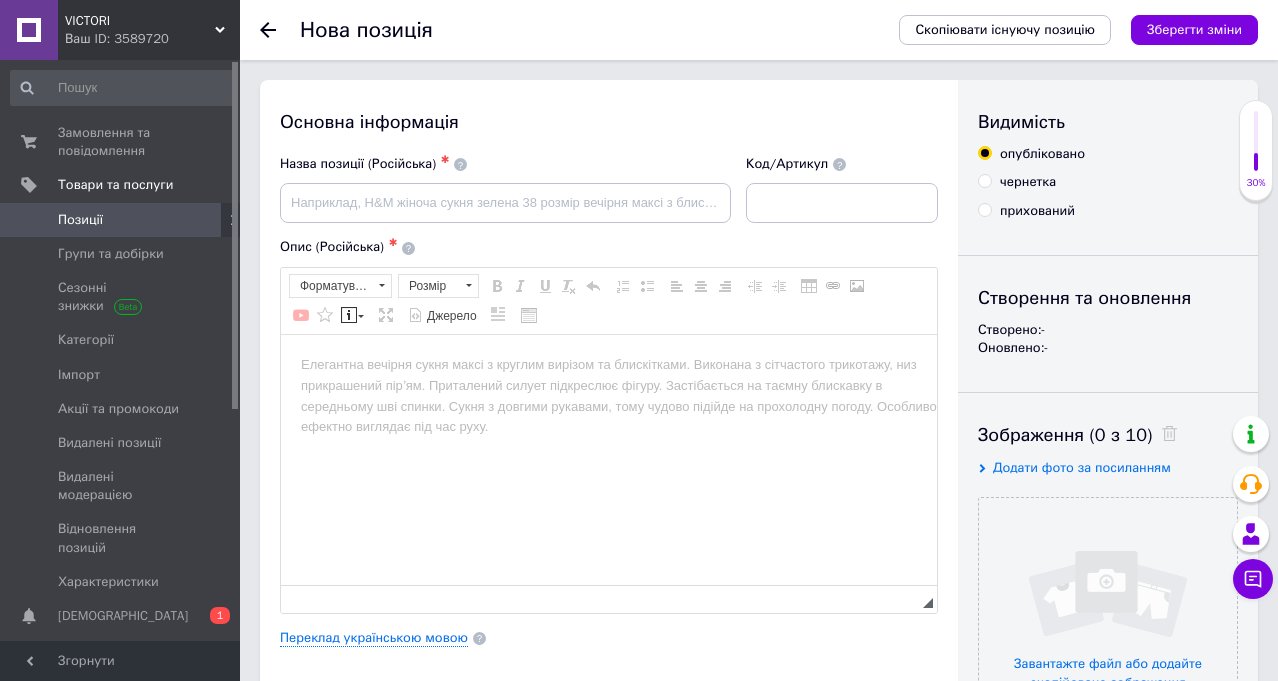 scroll, scrollTop: 0, scrollLeft: 0, axis: both 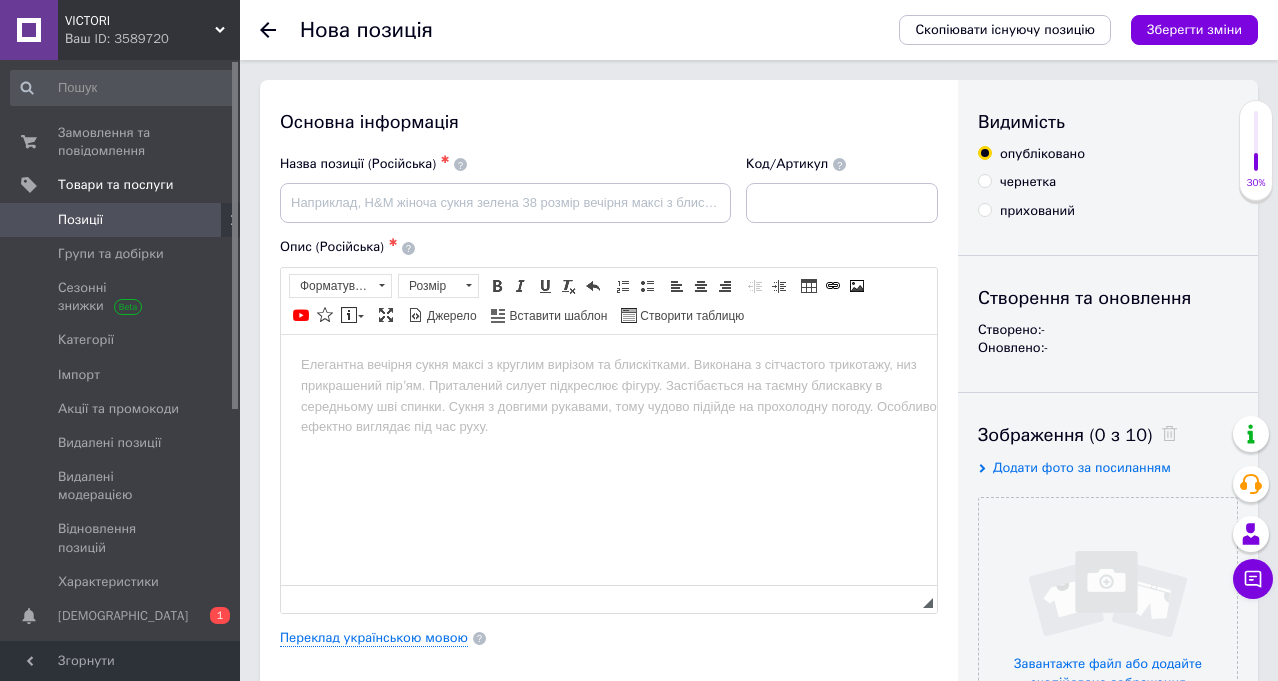 click at bounding box center (280, 30) 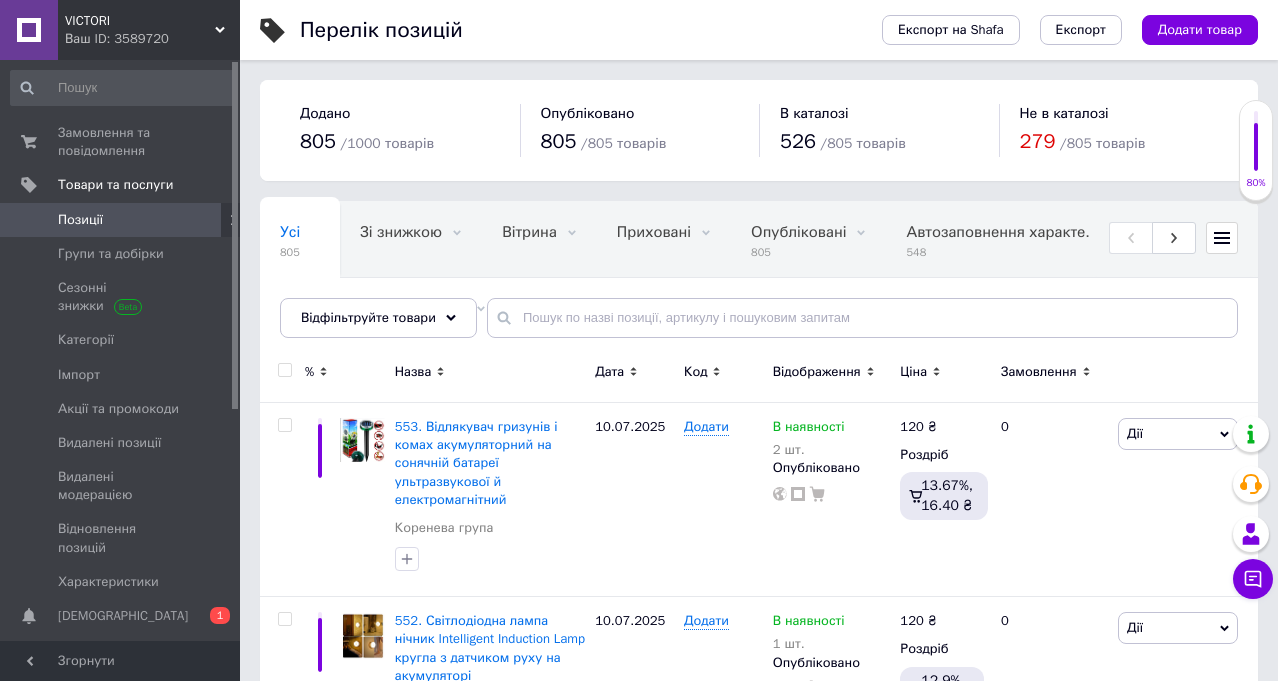 click on "Додати товар" at bounding box center (1200, 30) 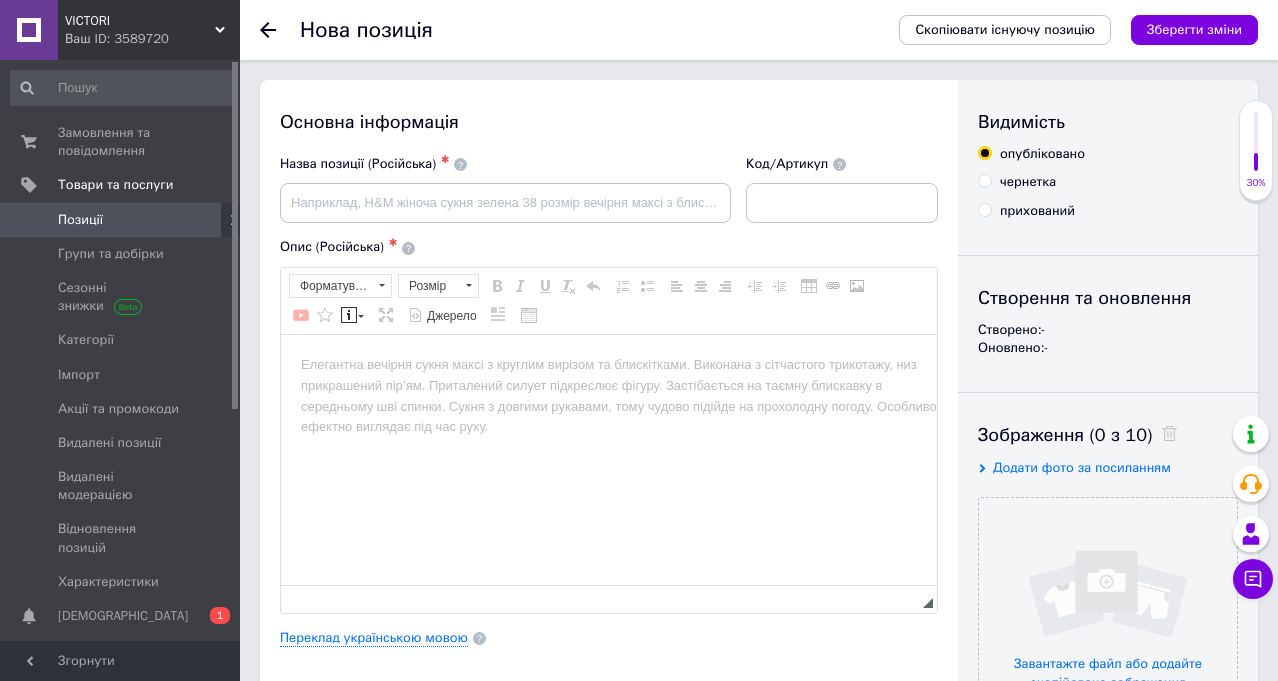 scroll, scrollTop: 0, scrollLeft: 0, axis: both 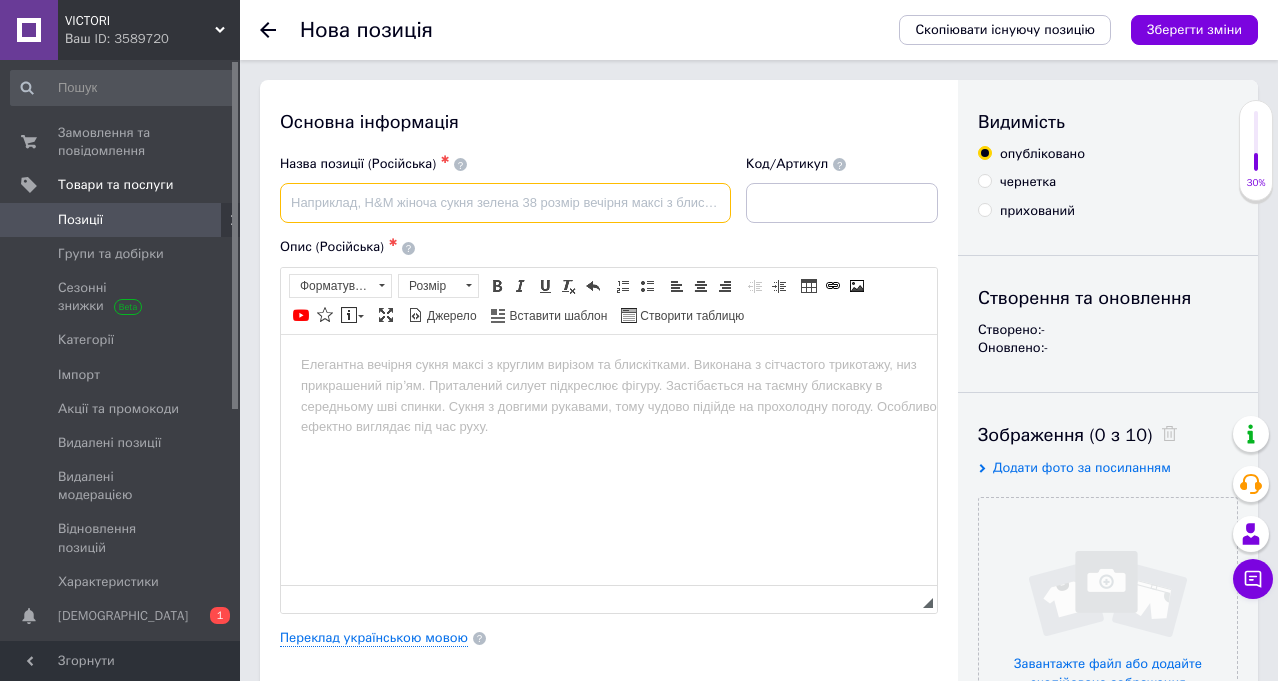 click at bounding box center [505, 203] 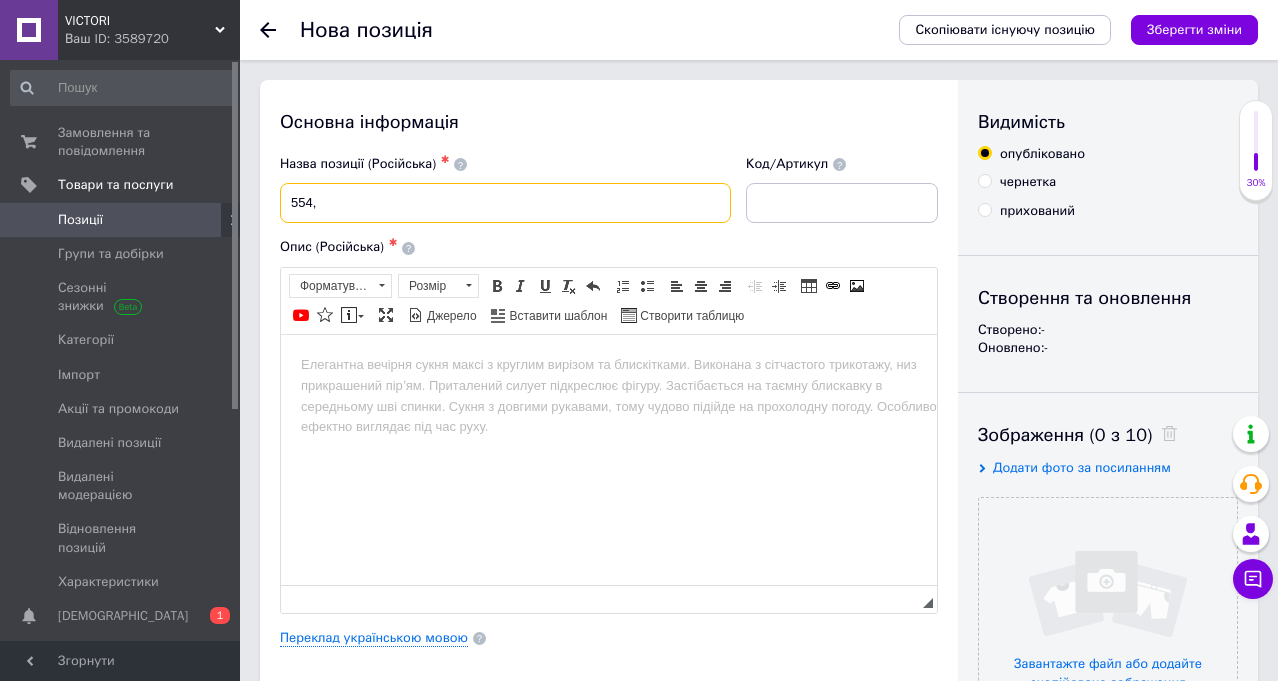 paste on "Ультразвуковий відлякувач гризунів та комах Garden Pro (квадратний) із сонячною панеллю" 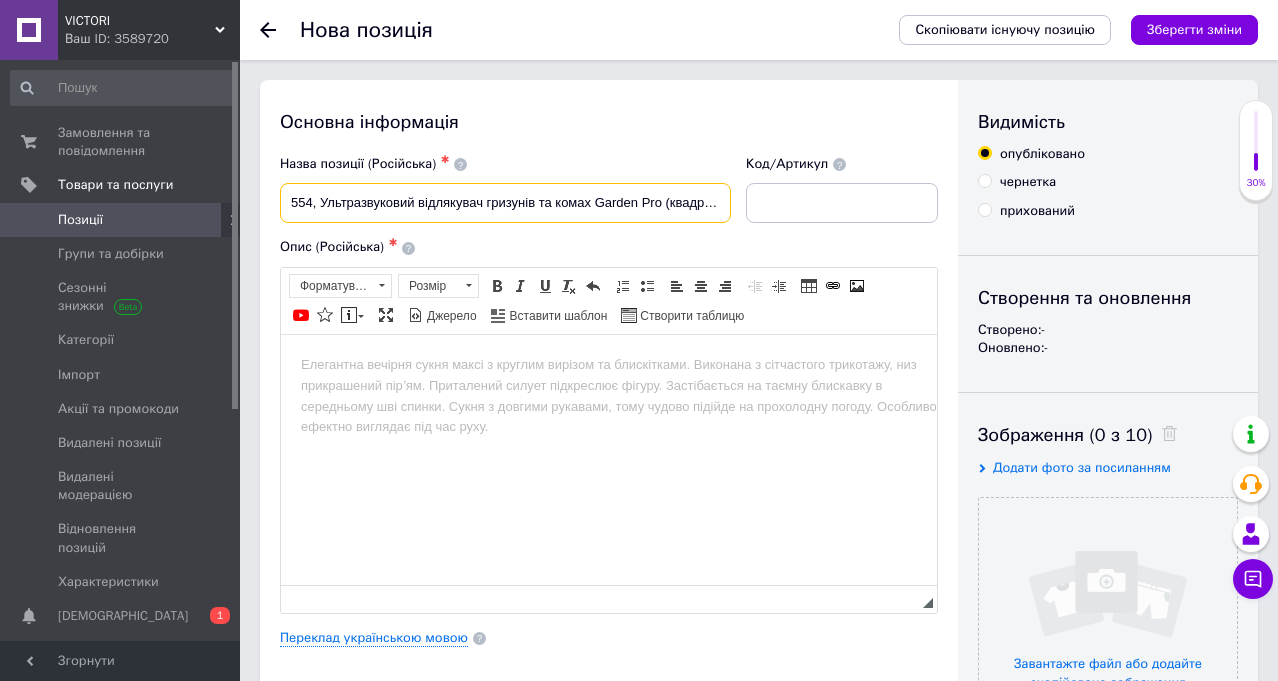 scroll, scrollTop: 0, scrollLeft: 157, axis: horizontal 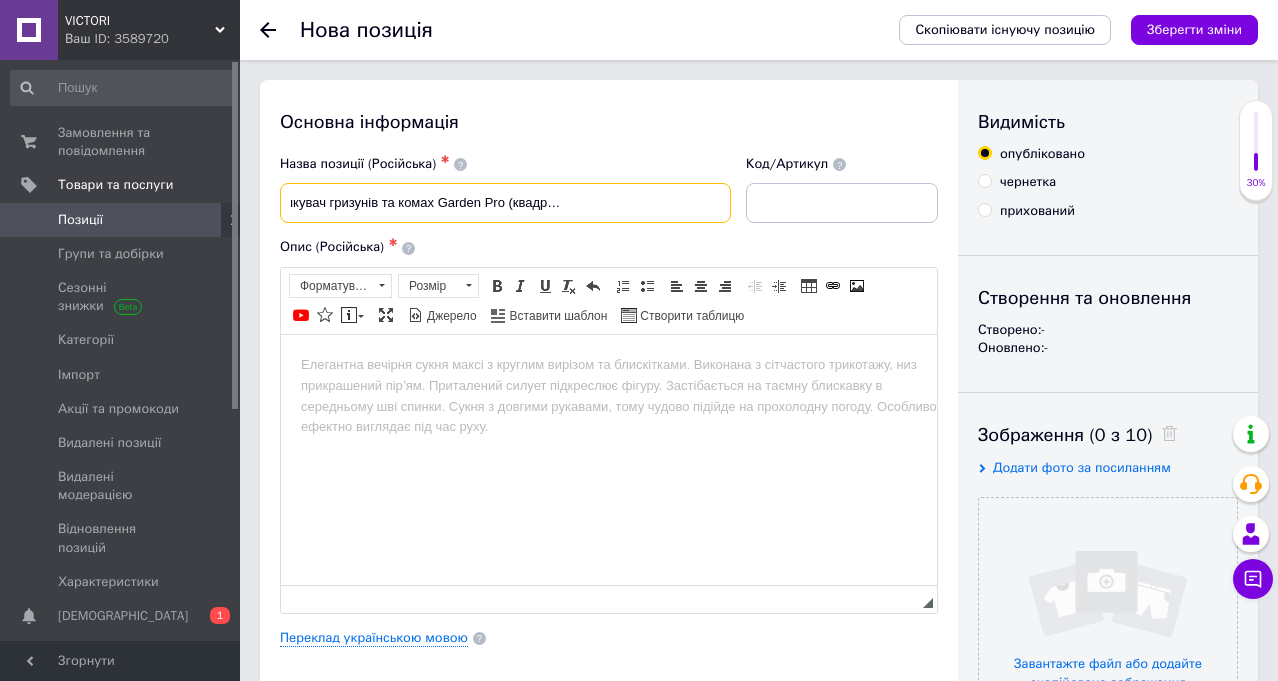 type on "554, Ультразвуковий відлякувач гризунів та комах Garden Pro (квадратний) із сонячною панеллю" 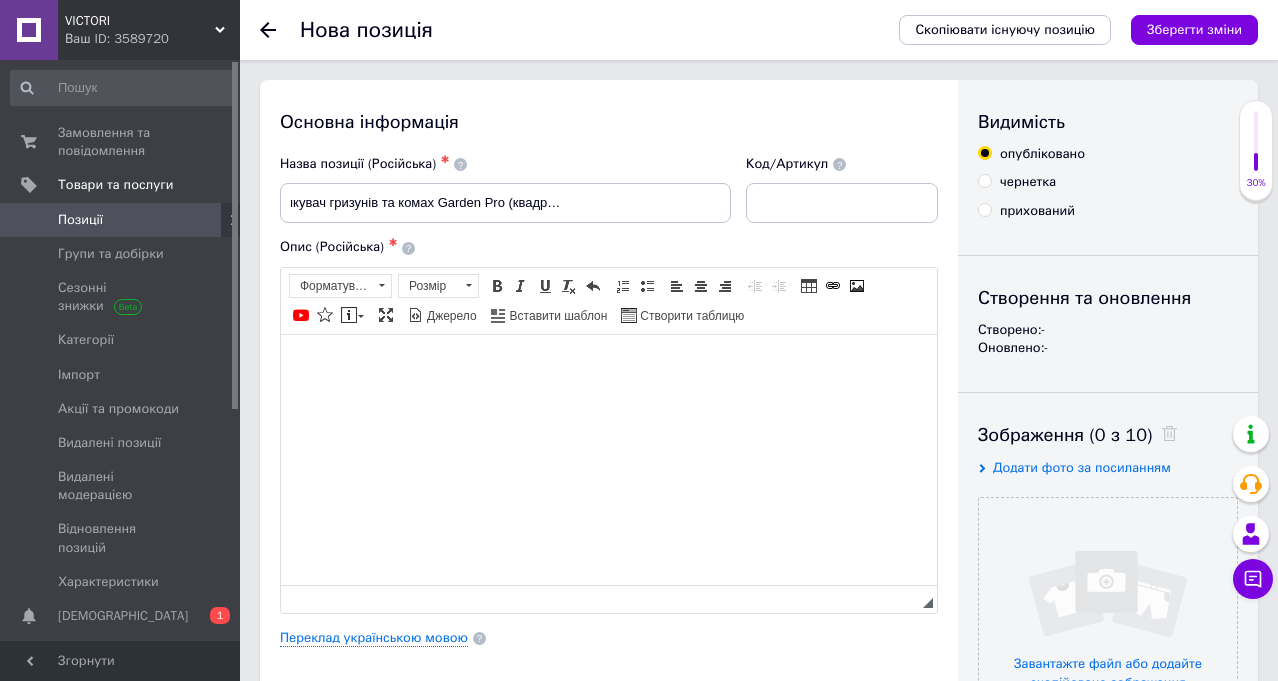 click at bounding box center [609, 364] 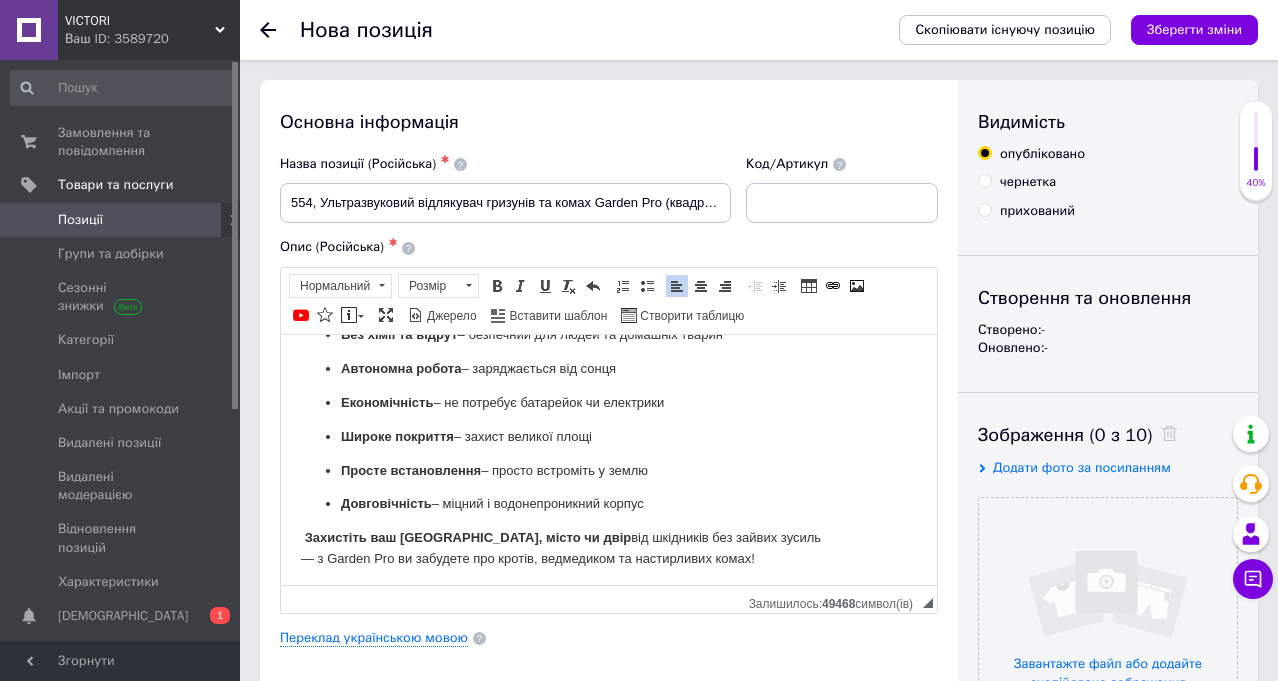 scroll, scrollTop: 104, scrollLeft: 0, axis: vertical 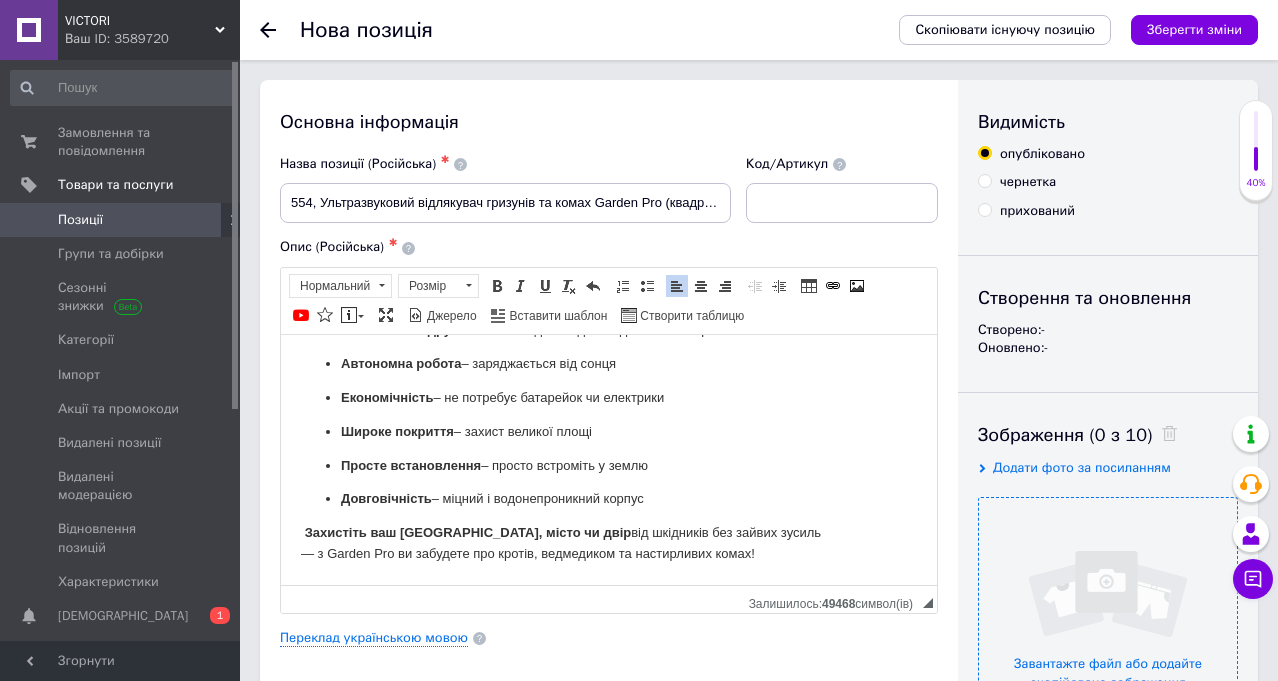 click at bounding box center [1108, 627] 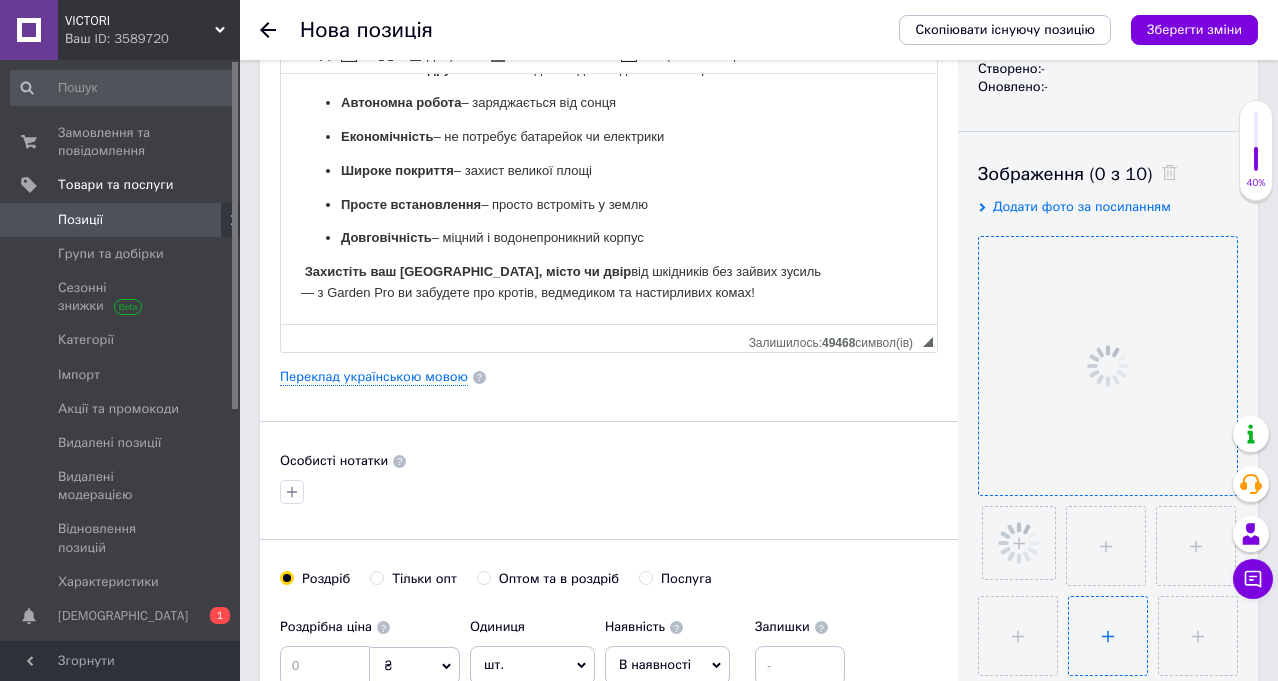 scroll, scrollTop: 400, scrollLeft: 0, axis: vertical 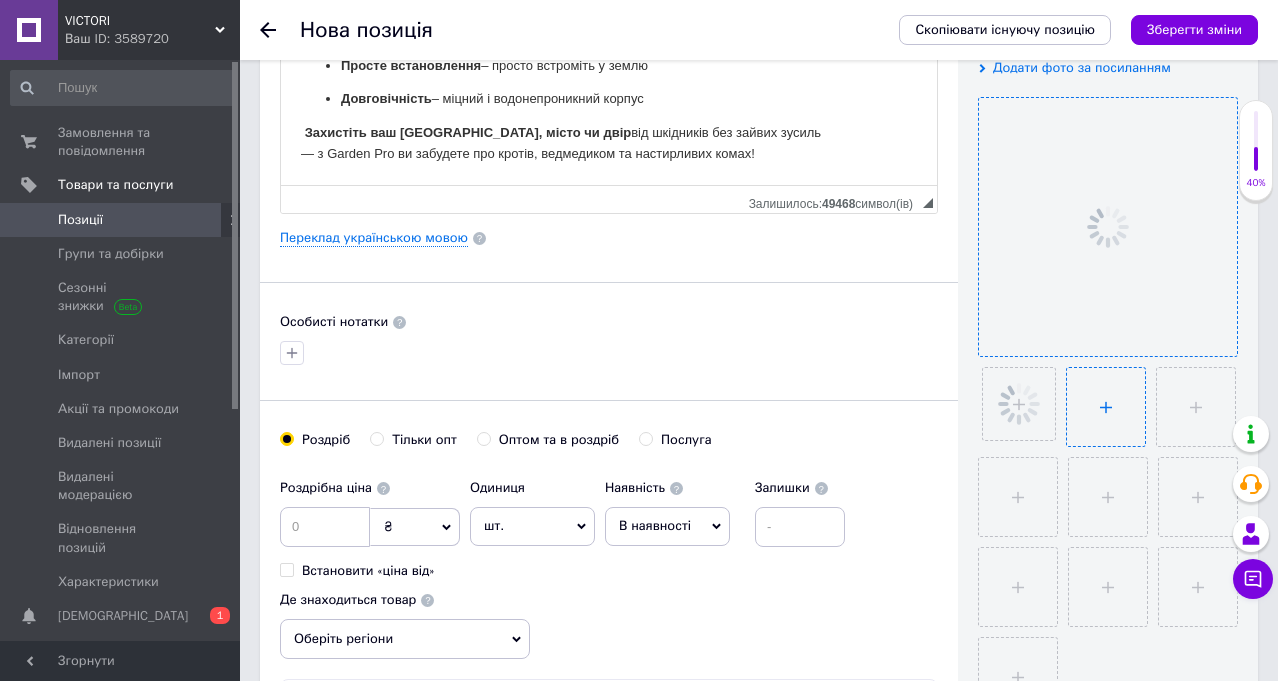 click at bounding box center [1103, 537] 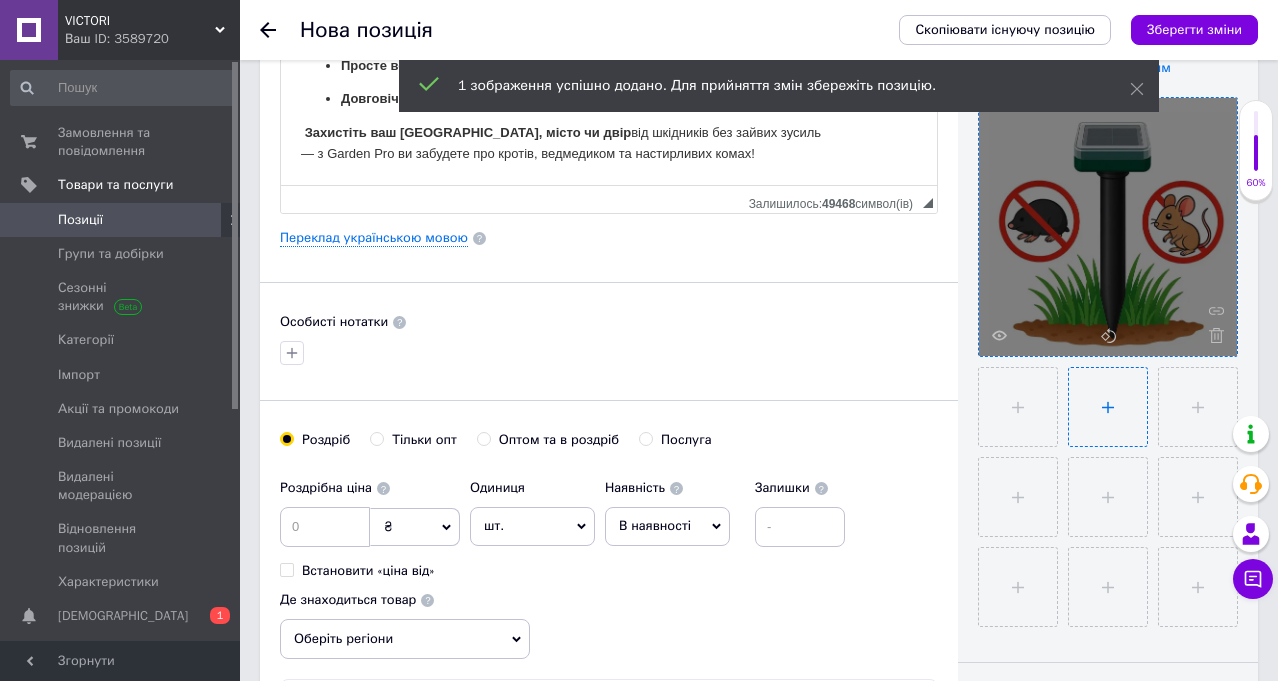 click at bounding box center (1108, 407) 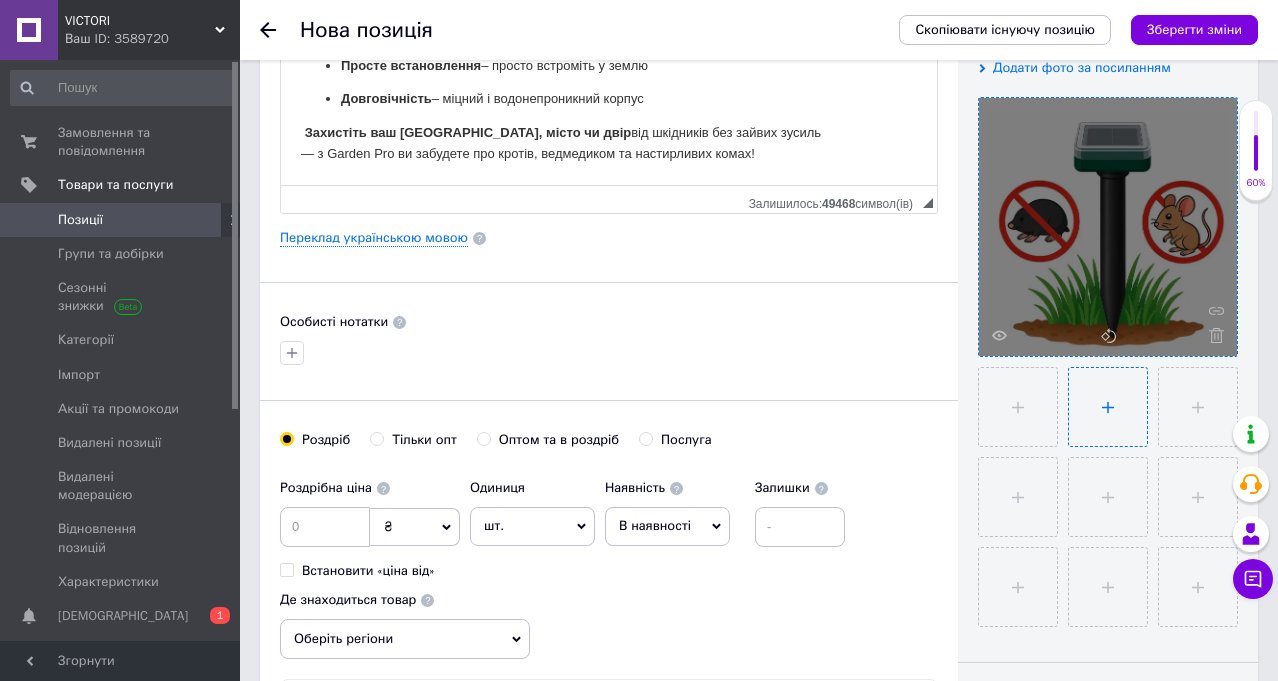 type on "C:\fakepath\Screenshot_29.png" 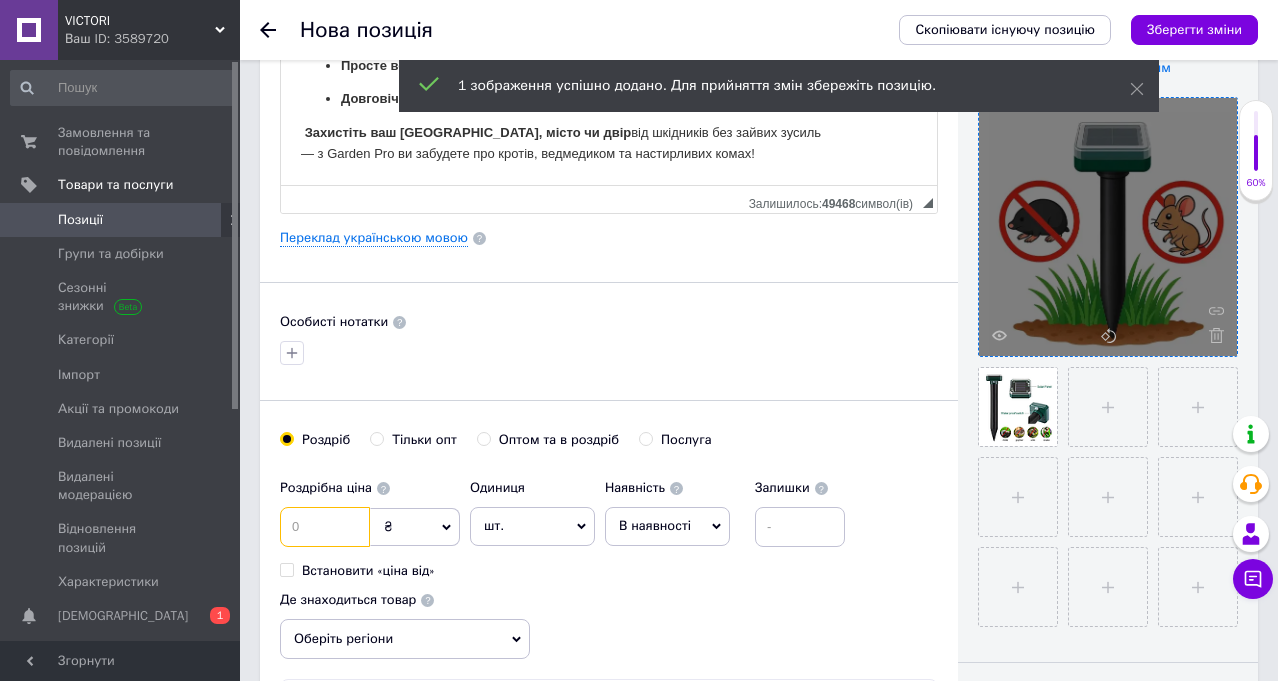 click at bounding box center [325, 527] 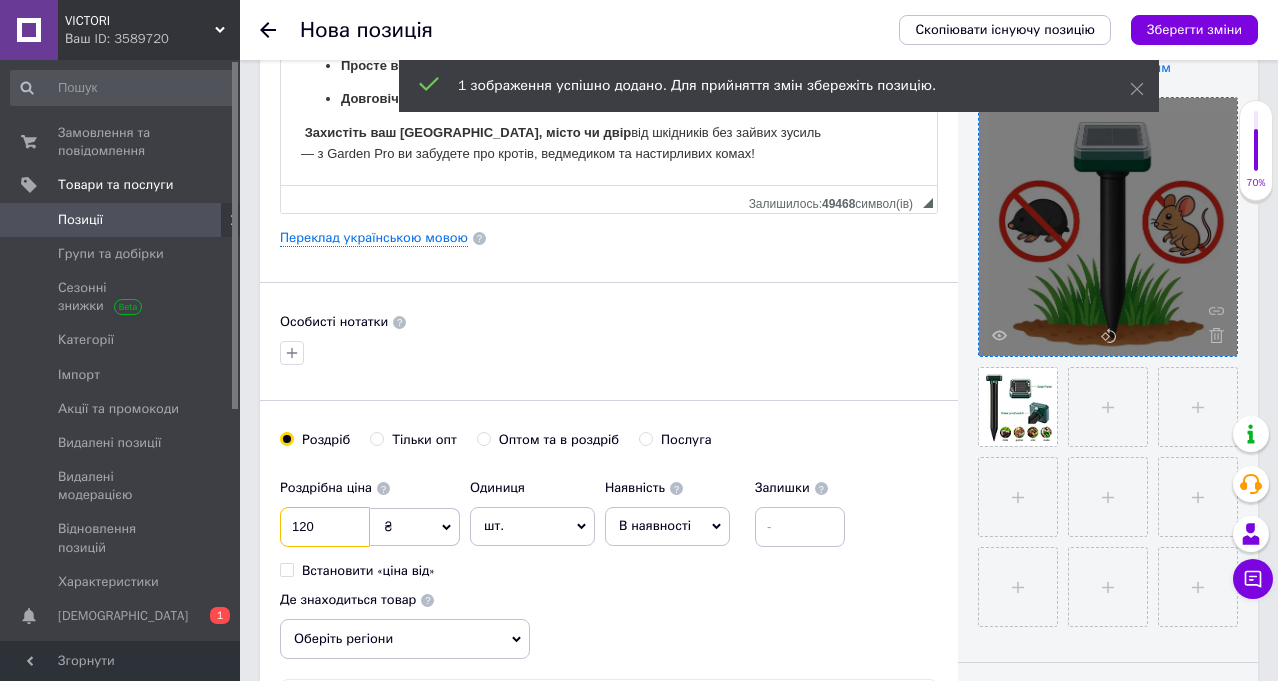 type on "120" 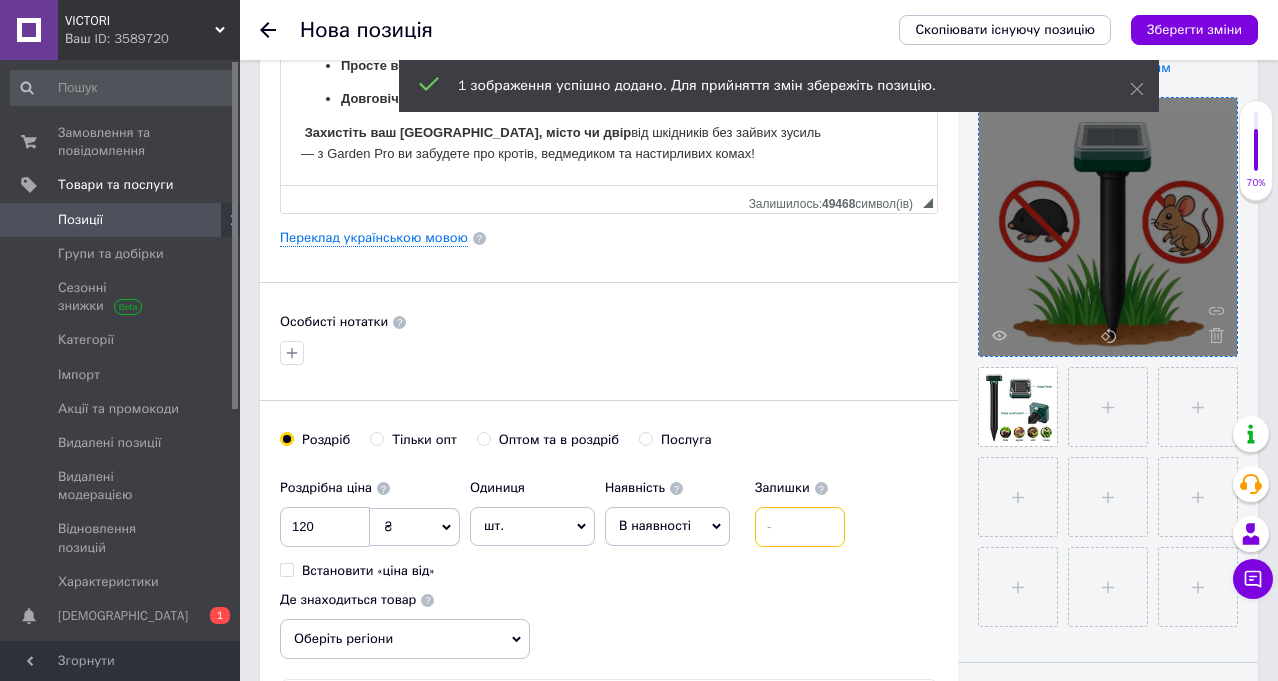 click at bounding box center [800, 527] 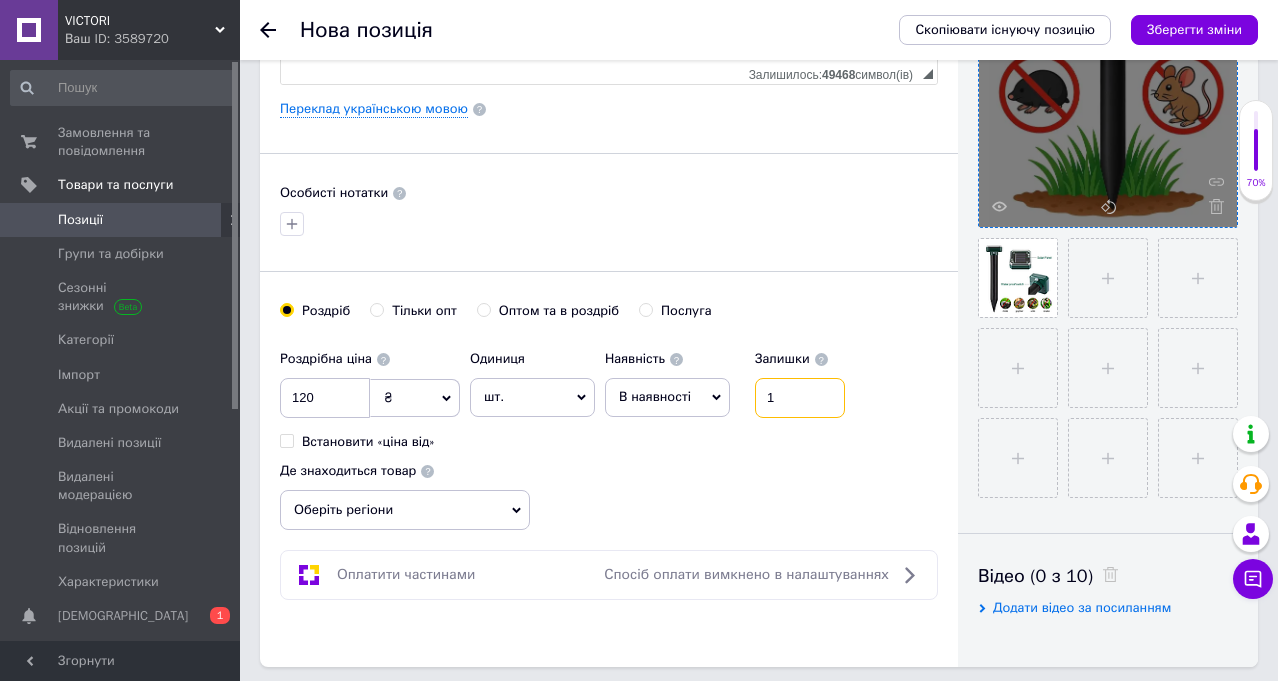 scroll, scrollTop: 600, scrollLeft: 0, axis: vertical 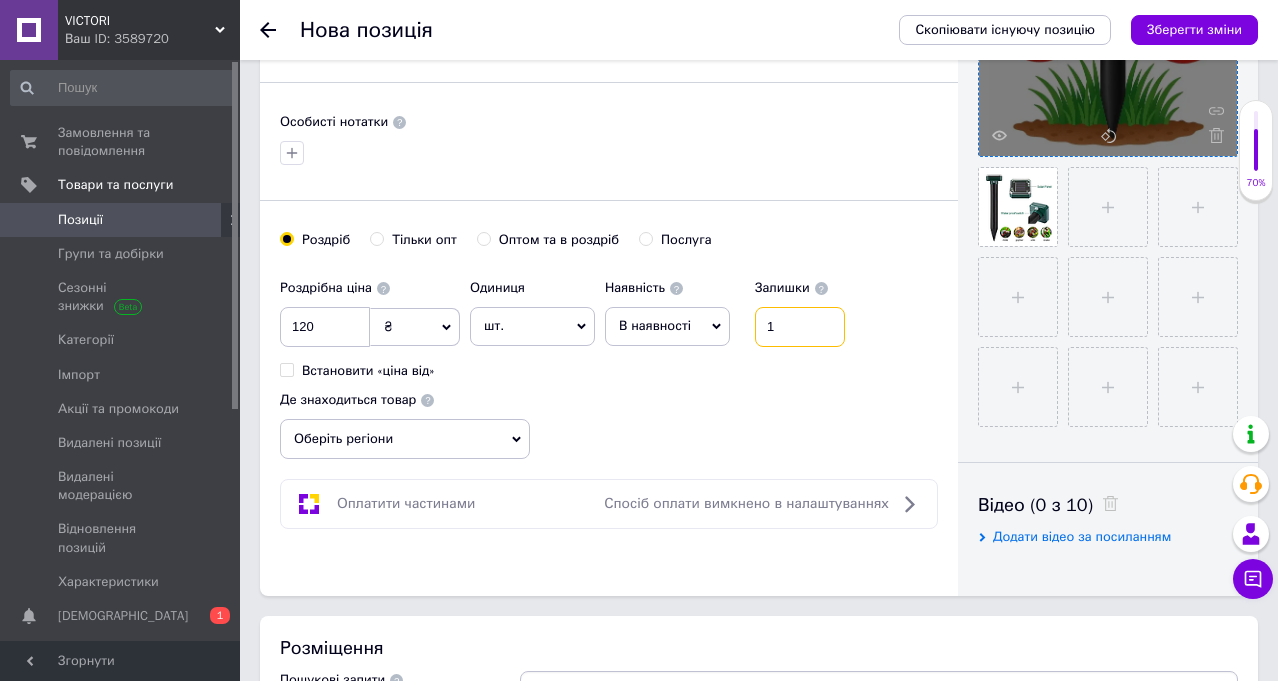 type on "1" 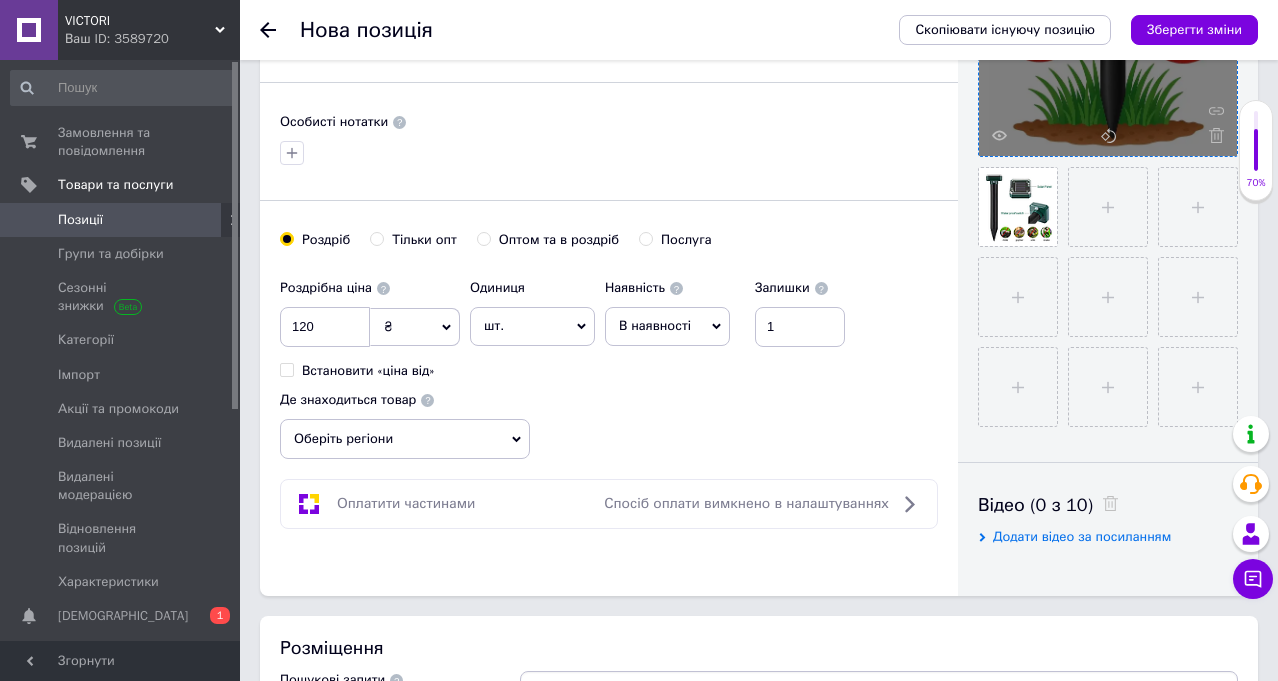 click on "Оберіть регіони" at bounding box center (405, 439) 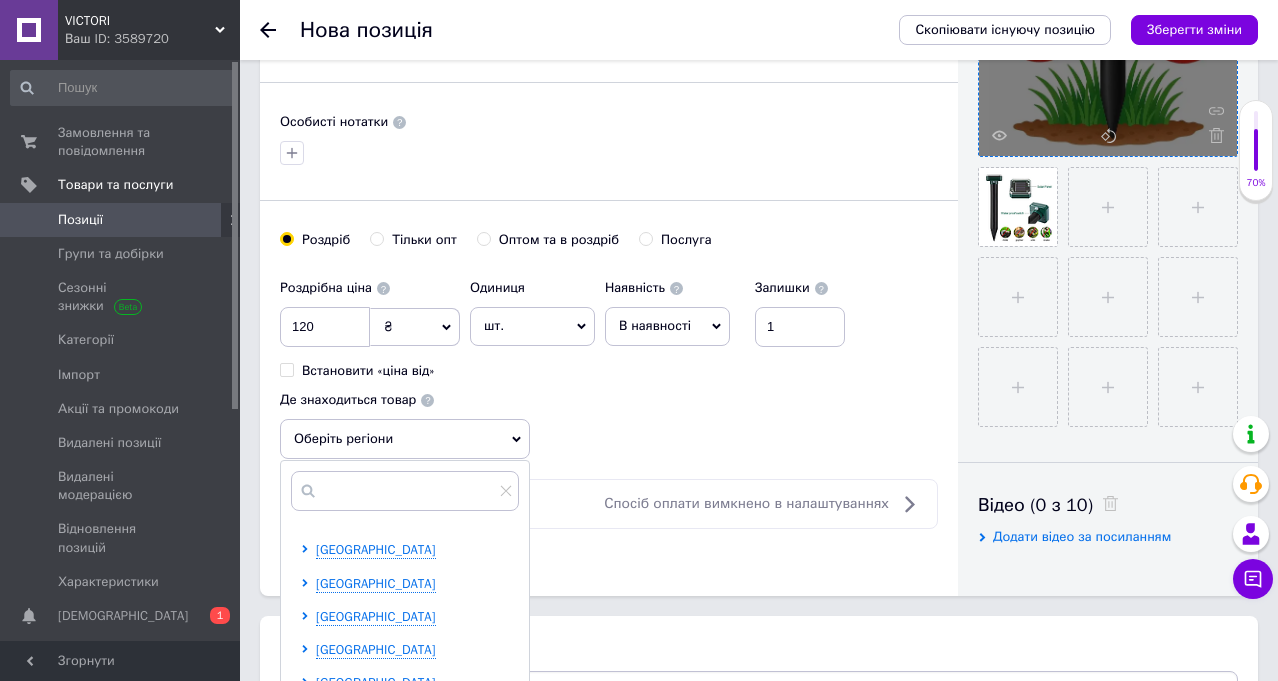 scroll, scrollTop: 200, scrollLeft: 0, axis: vertical 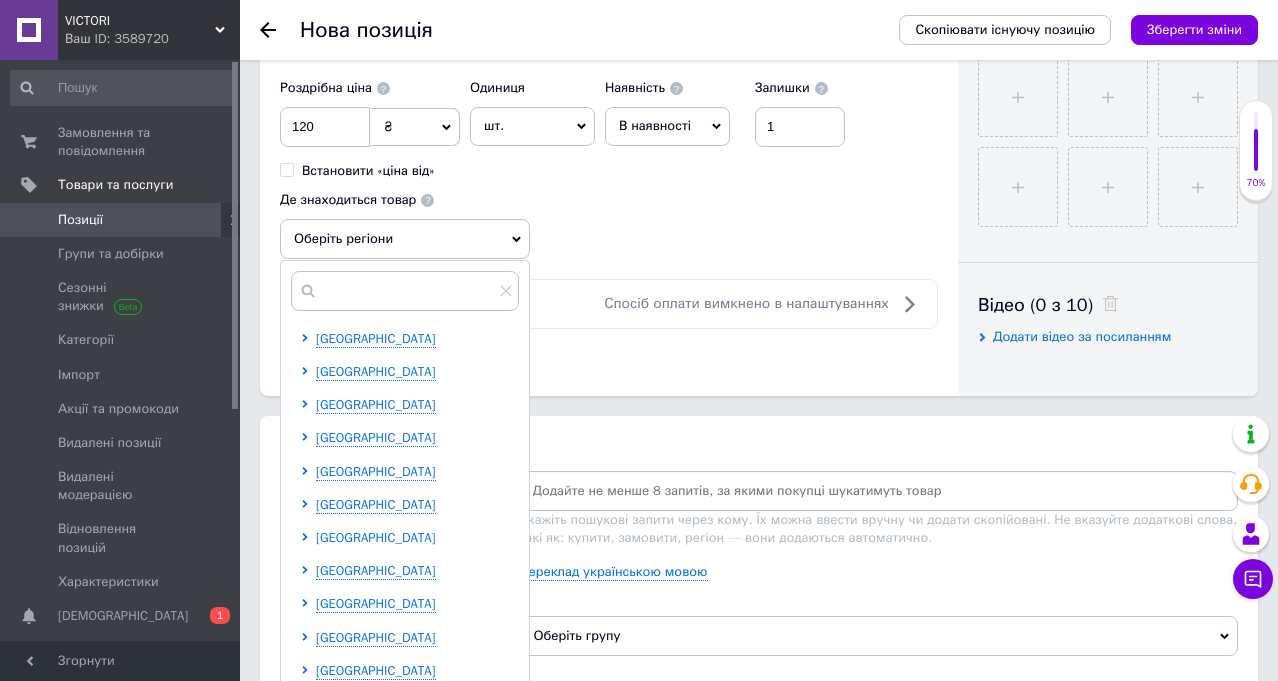 click on "[GEOGRAPHIC_DATA]" at bounding box center (376, 537) 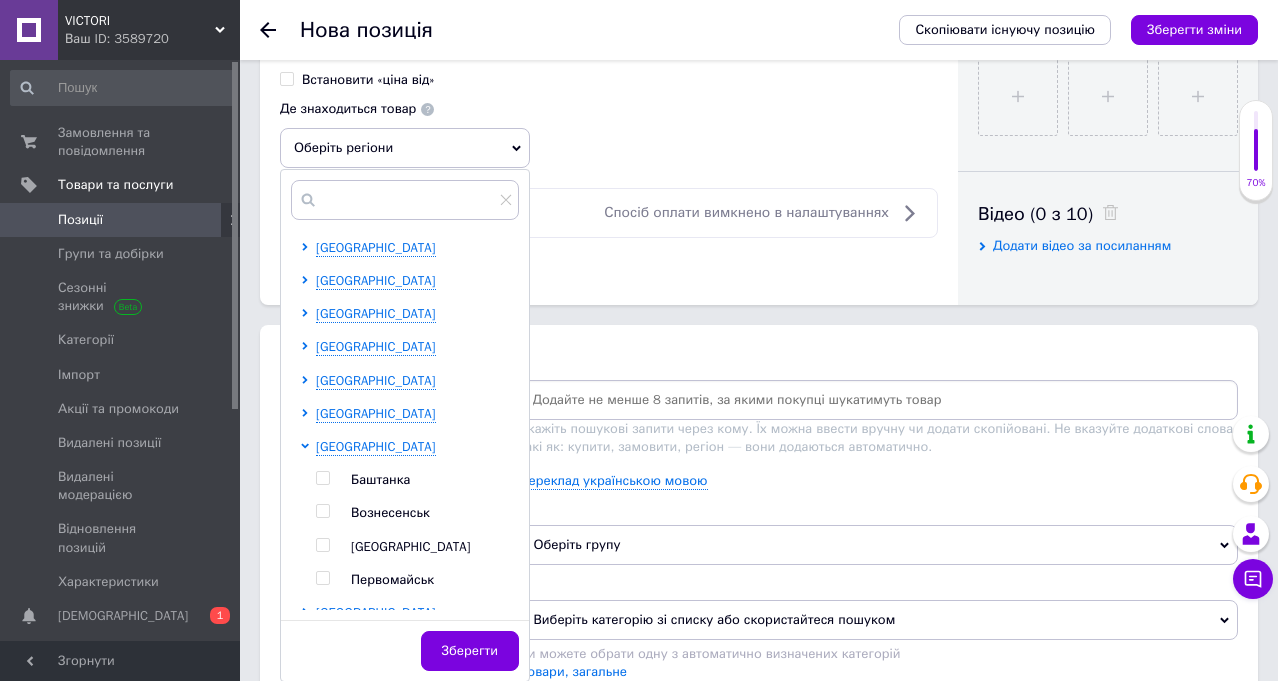 scroll, scrollTop: 1000, scrollLeft: 0, axis: vertical 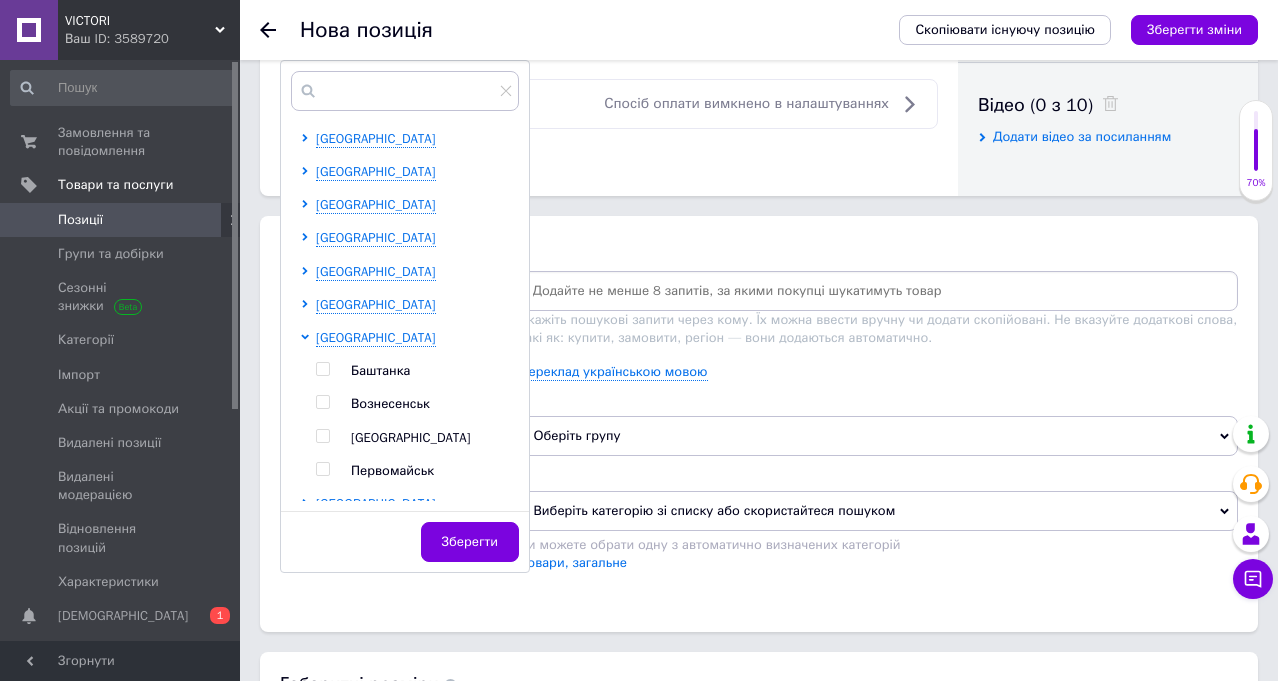 click on "[GEOGRAPHIC_DATA] [GEOGRAPHIC_DATA] [GEOGRAPHIC_DATA] [GEOGRAPHIC_DATA] [GEOGRAPHIC_DATA] [GEOGRAPHIC_DATA] [GEOGRAPHIC_DATA] [GEOGRAPHIC_DATA] [GEOGRAPHIC_DATA] [GEOGRAPHIC_DATA] [GEOGRAPHIC_DATA] [GEOGRAPHIC_DATA] [GEOGRAPHIC_DATA] [GEOGRAPHIC_DATA] [GEOGRAPHIC_DATA] [GEOGRAPHIC_DATA] [GEOGRAPHIC_DATA] [GEOGRAPHIC_DATA] [GEOGRAPHIC_DATA] [GEOGRAPHIC_DATA] [GEOGRAPHIC_DATA] [GEOGRAPHIC_DATA] [GEOGRAPHIC_DATA] [GEOGRAPHIC_DATA] [GEOGRAPHIC_DATA] [GEOGRAPHIC_DATA]" at bounding box center [409, 388] 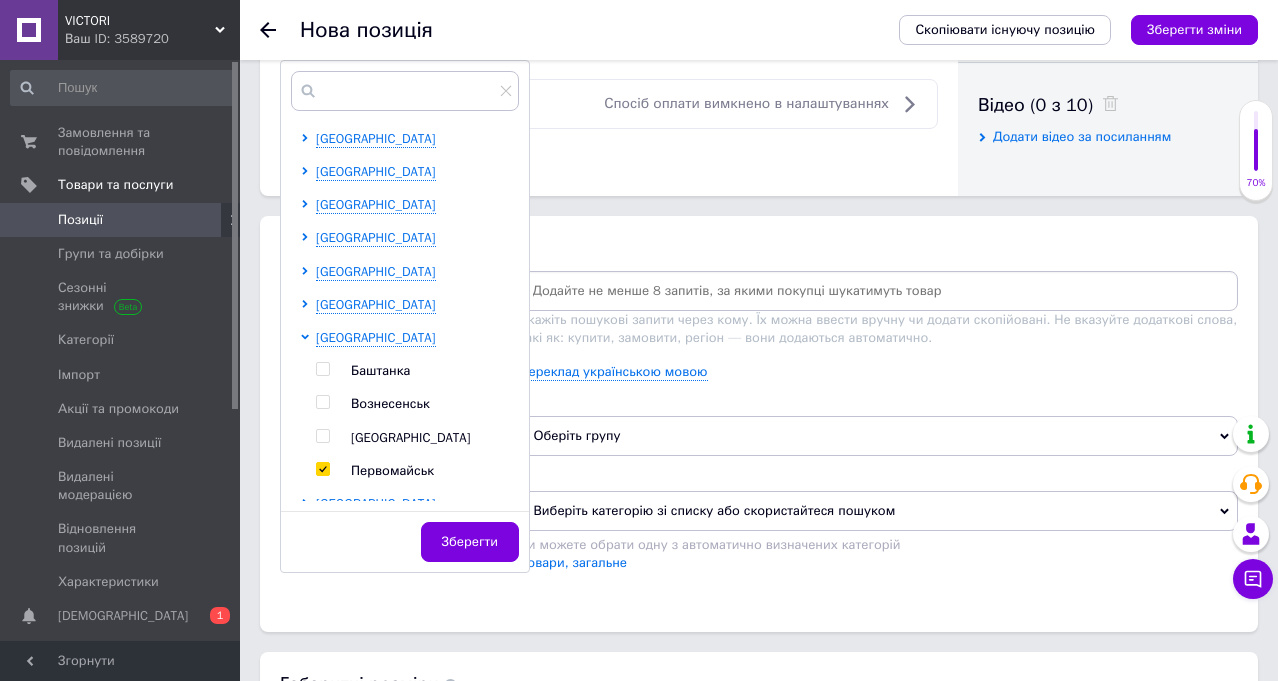 checkbox on "true" 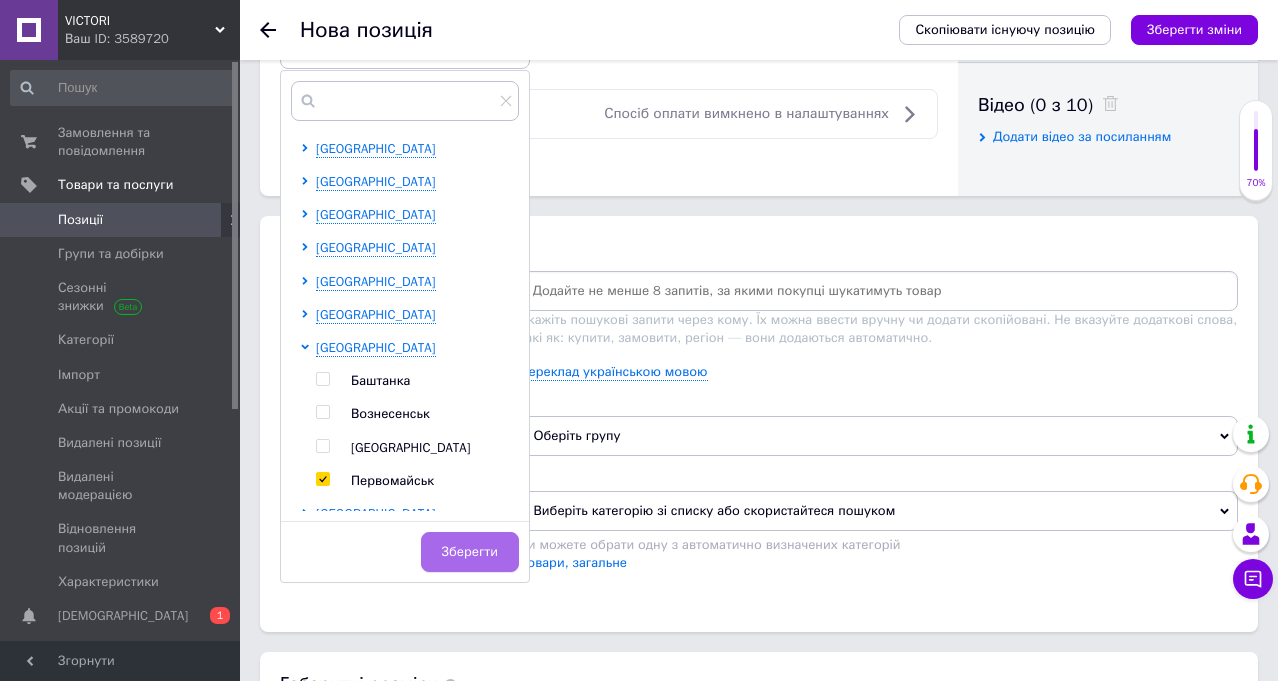 click on "Зберегти" at bounding box center (470, 552) 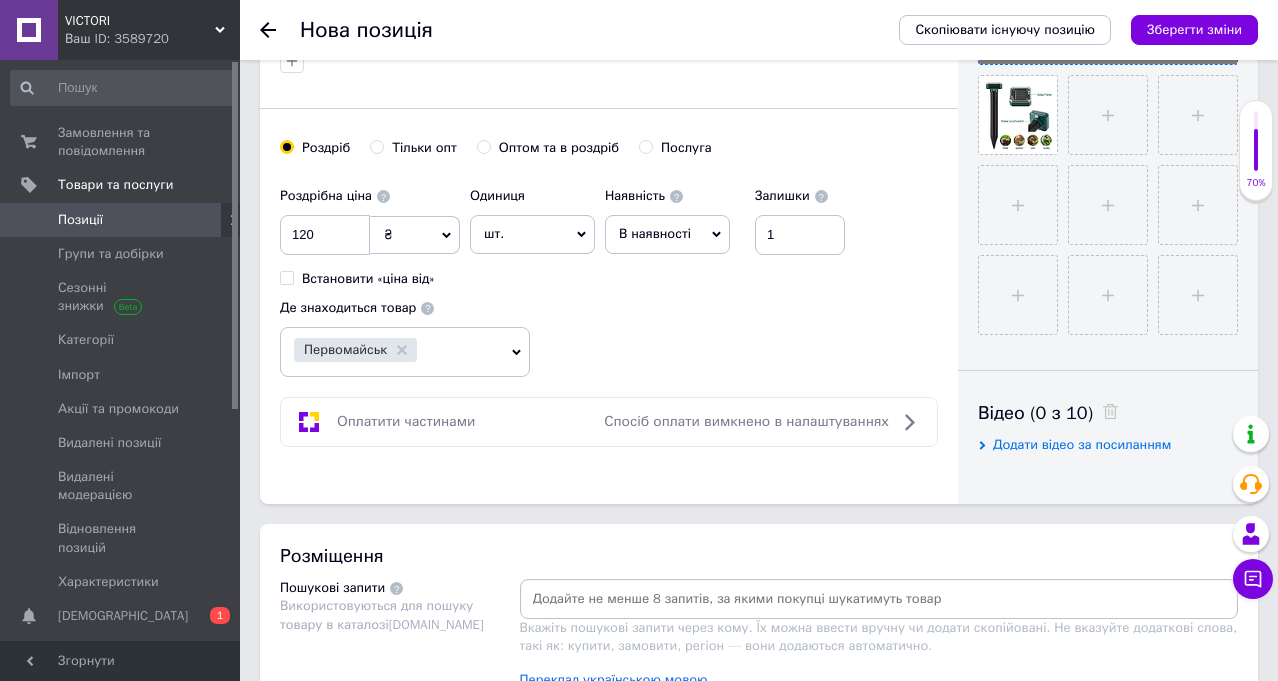 scroll, scrollTop: 800, scrollLeft: 0, axis: vertical 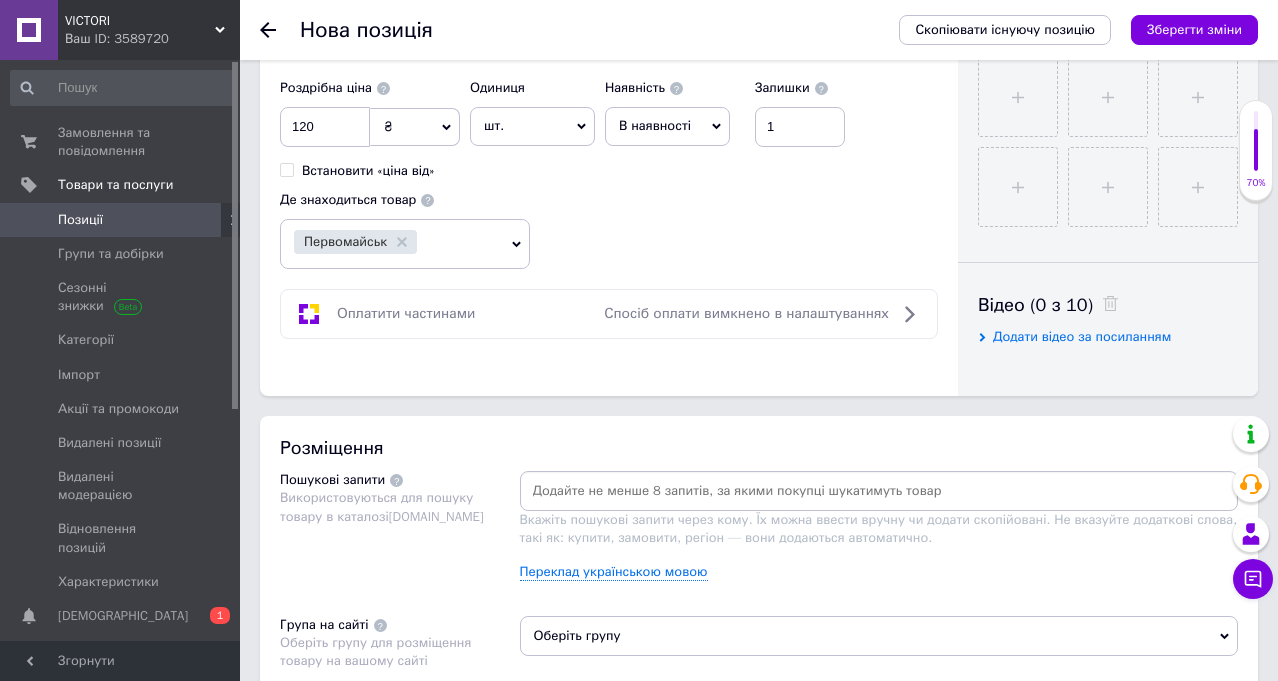 click at bounding box center (879, 491) 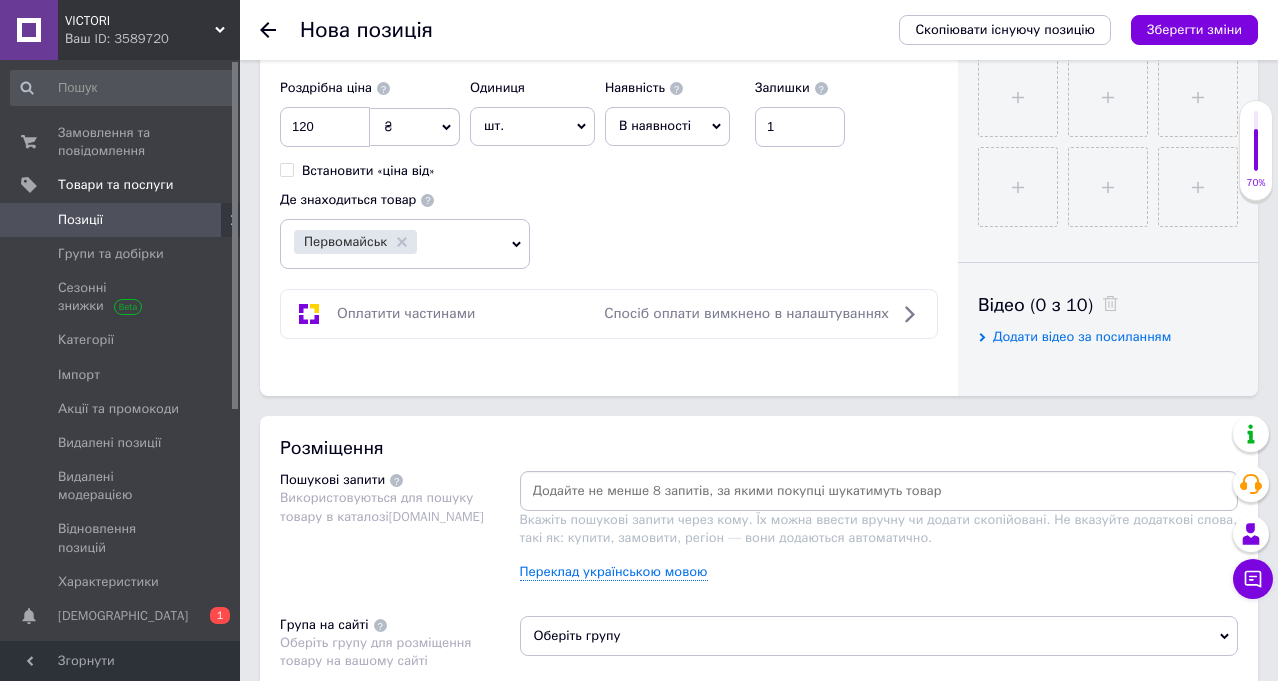 paste on "відлякувач гризунів та комах" 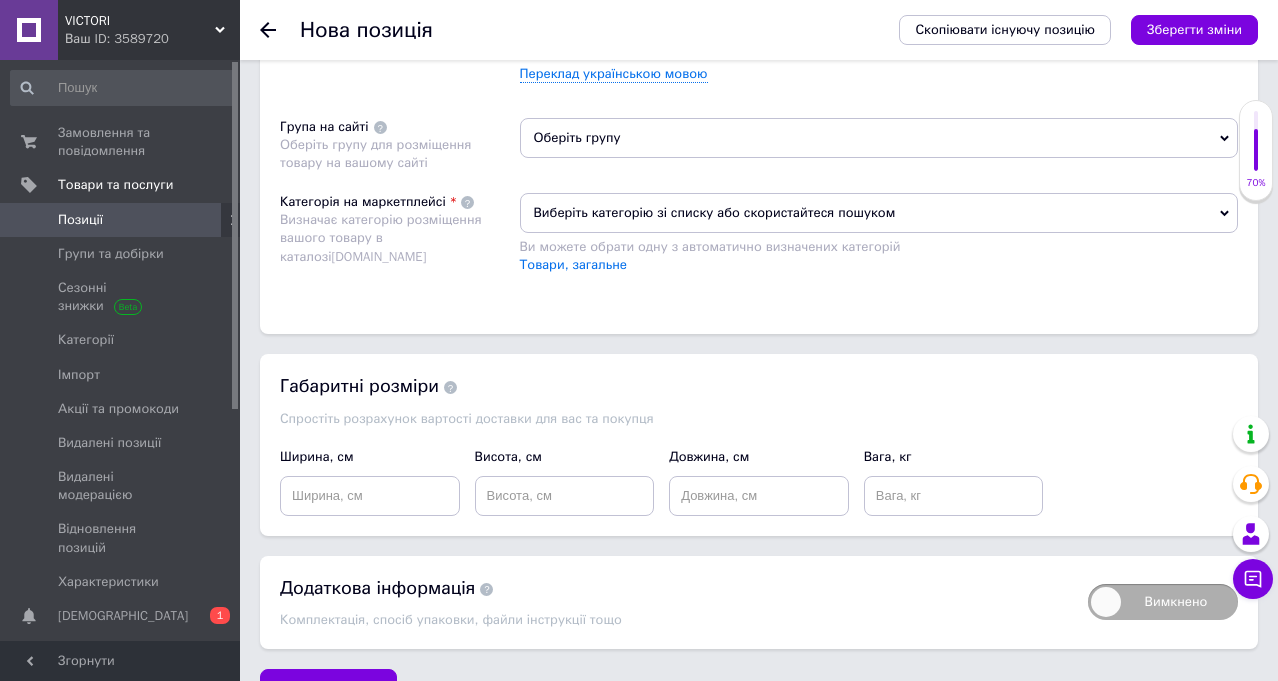 scroll, scrollTop: 1300, scrollLeft: 0, axis: vertical 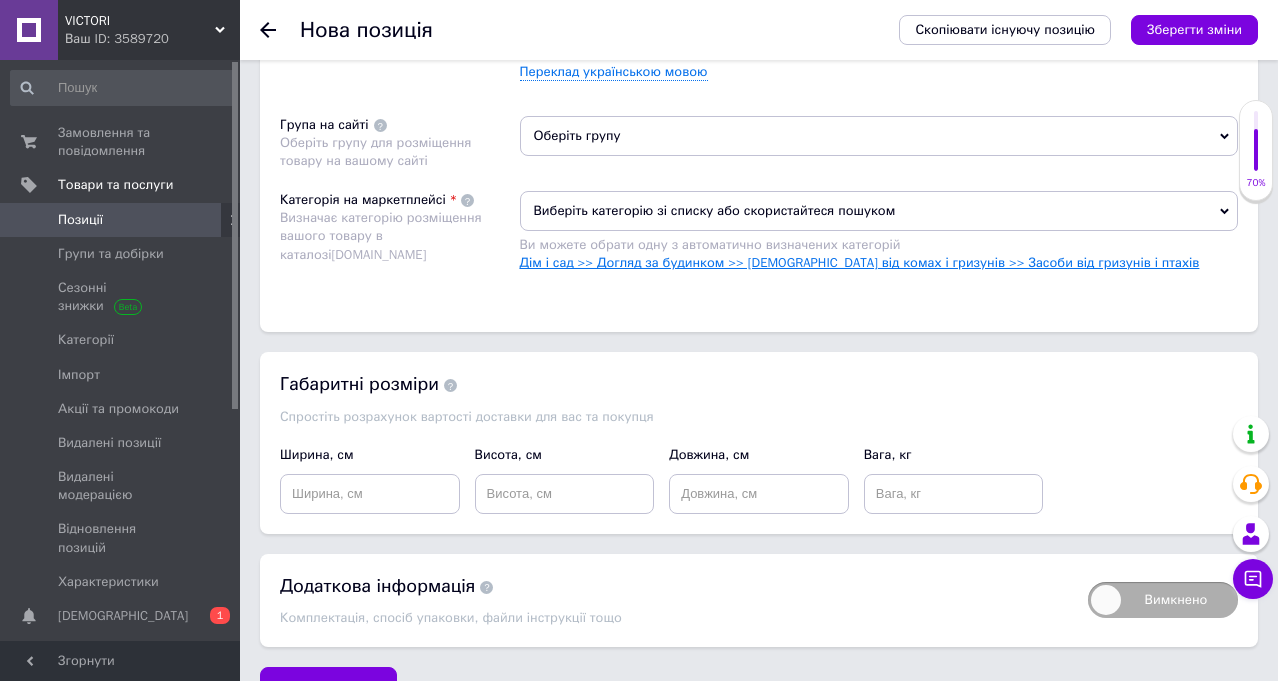 click on "Дім і сад >> Догляд за будинком >> [DEMOGRAPHIC_DATA] від комах і гризунів >> Засоби від гризунів і птахів" at bounding box center [860, 262] 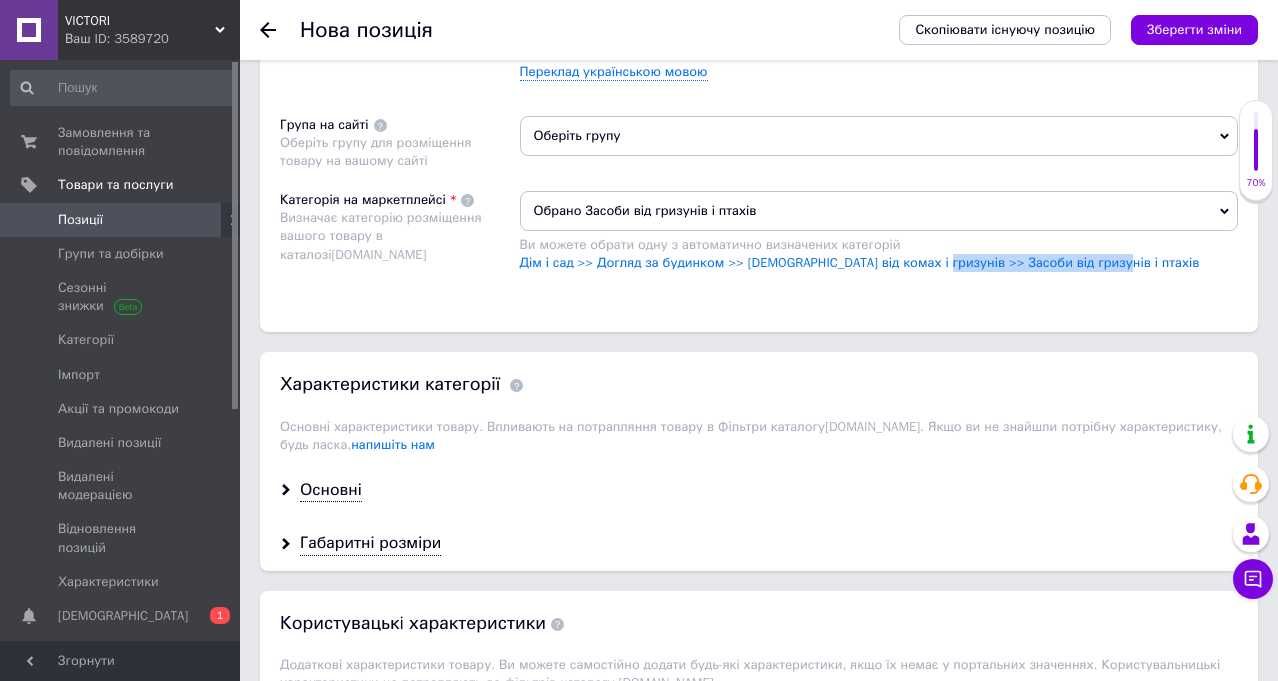 drag, startPoint x: 925, startPoint y: 263, endPoint x: 1105, endPoint y: 271, distance: 180.17769 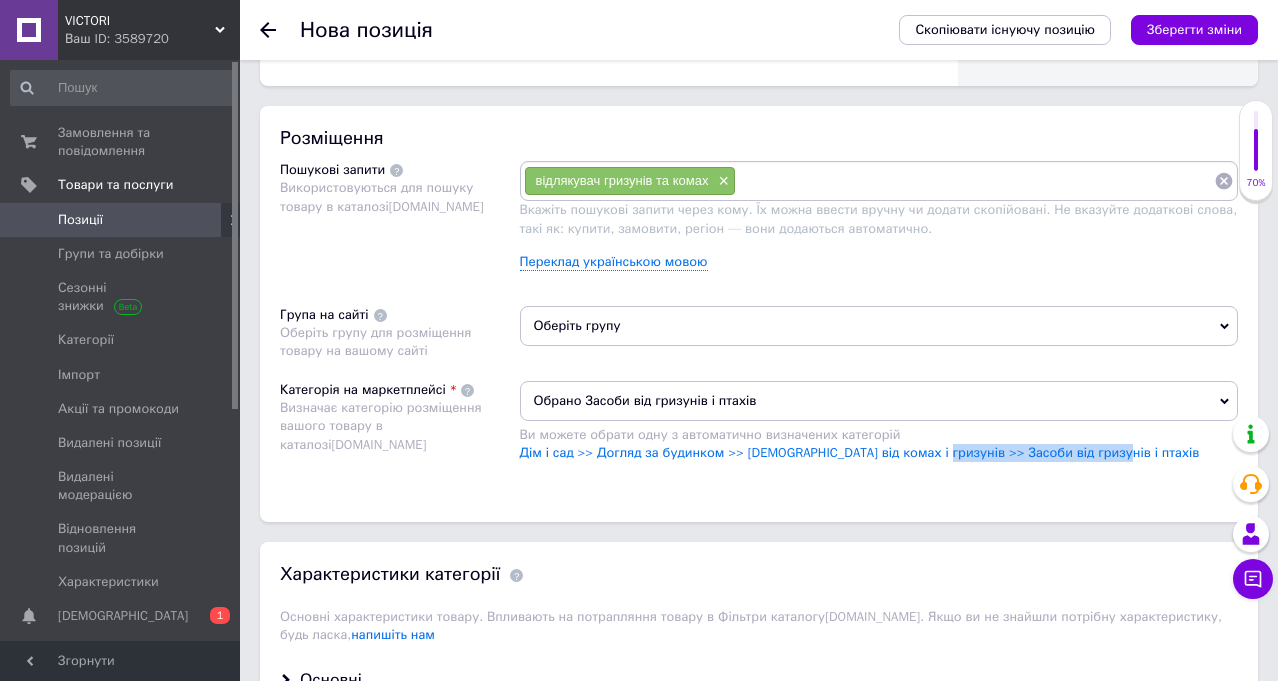 scroll, scrollTop: 1100, scrollLeft: 0, axis: vertical 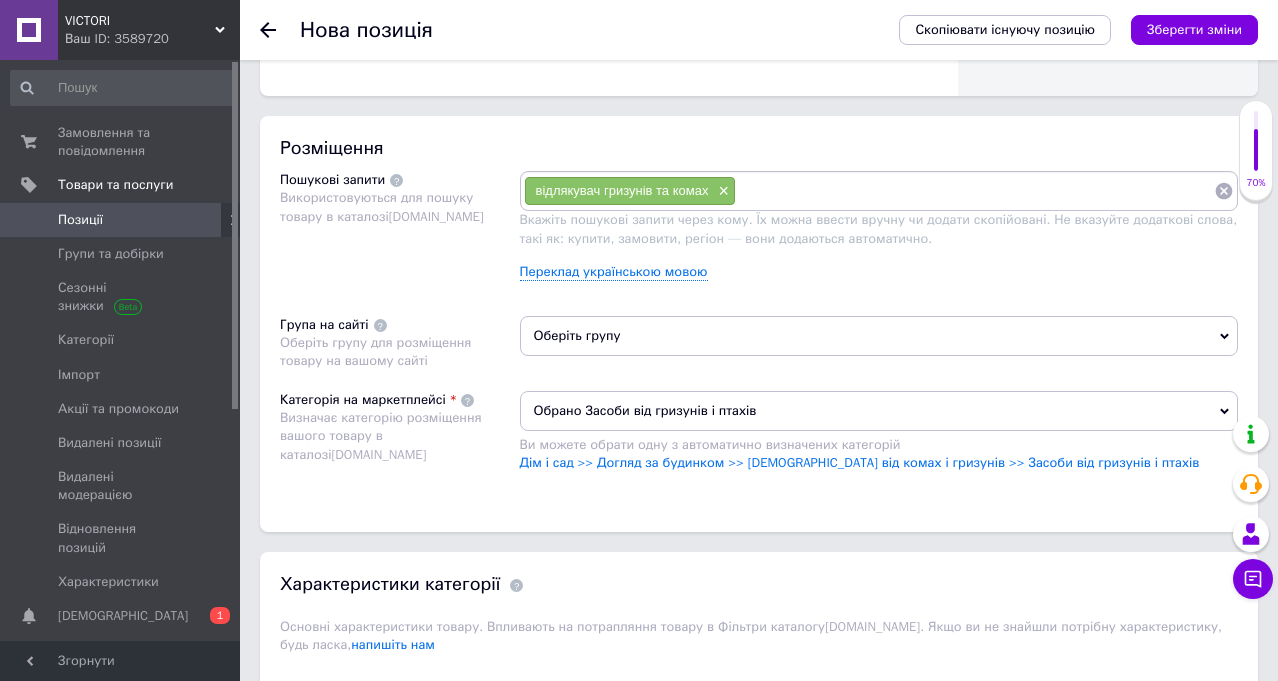 click at bounding box center [975, 191] 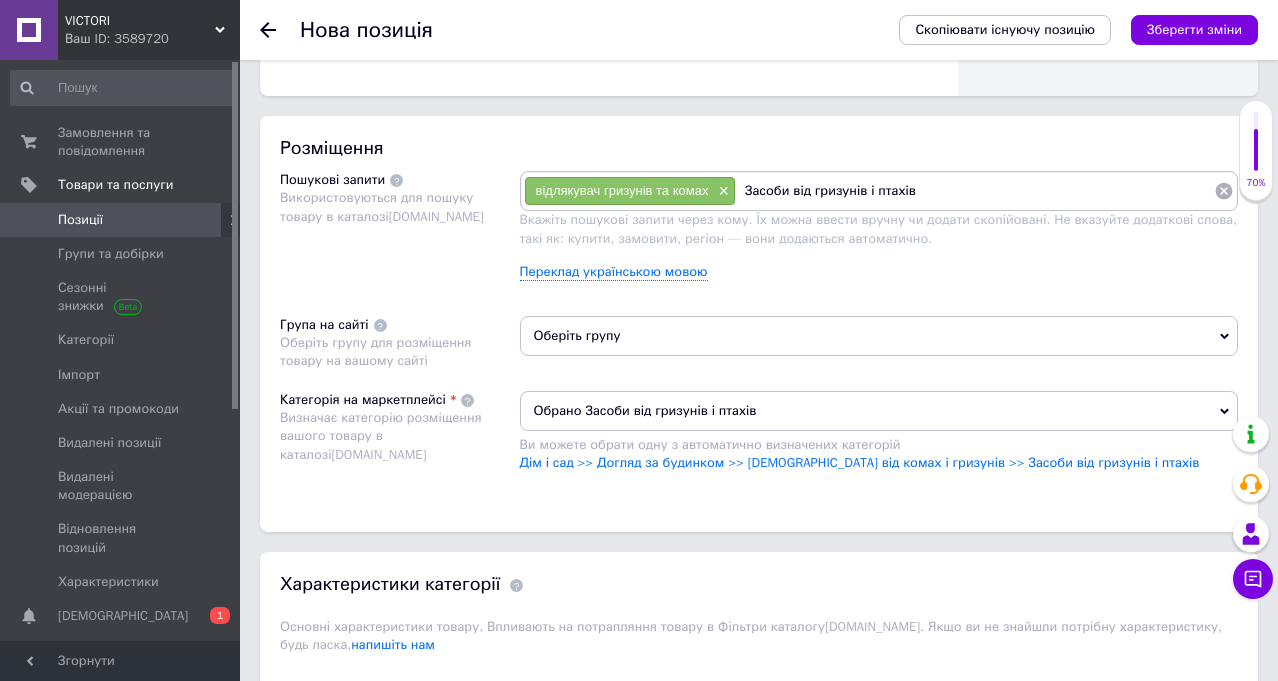 type 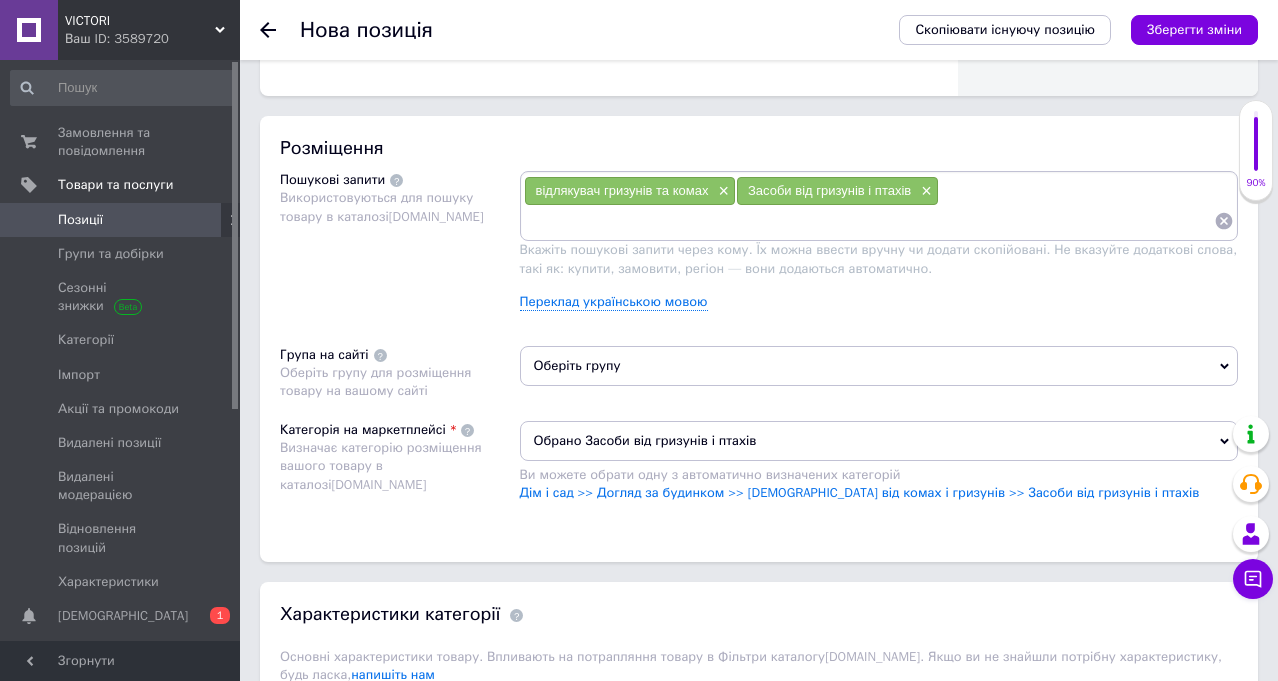 click on "Оберіть групу" at bounding box center [879, 366] 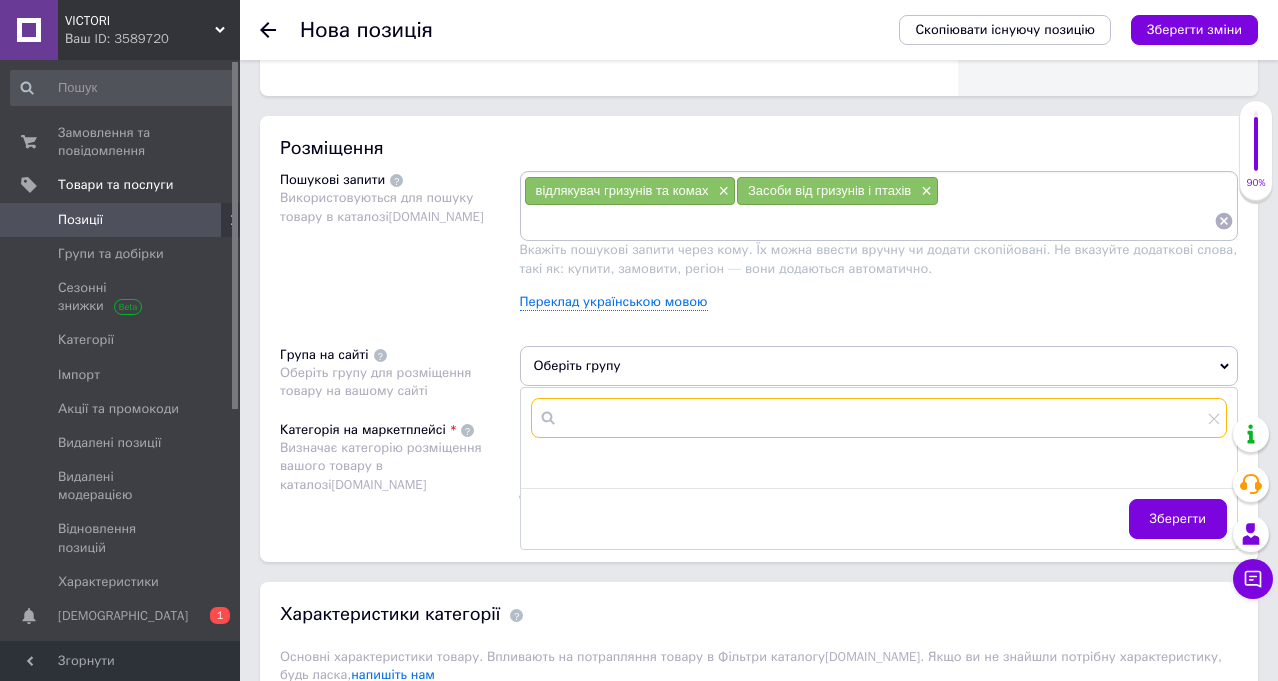click at bounding box center (879, 418) 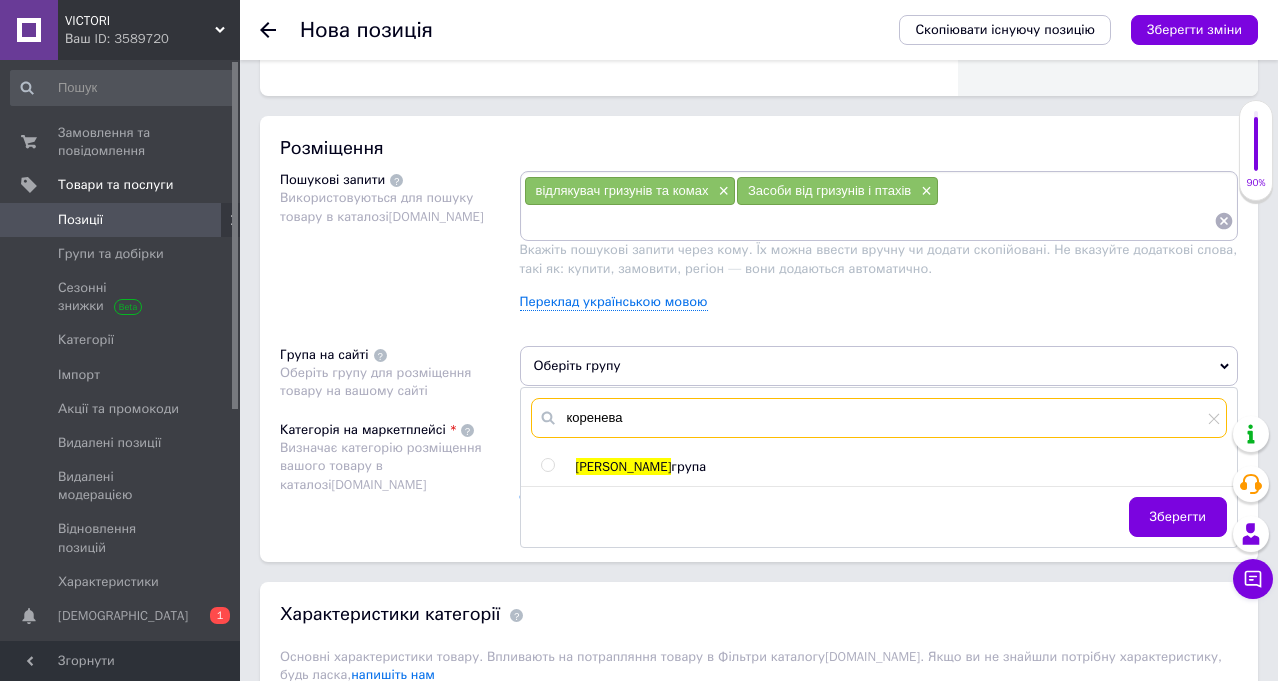 type on "коренева" 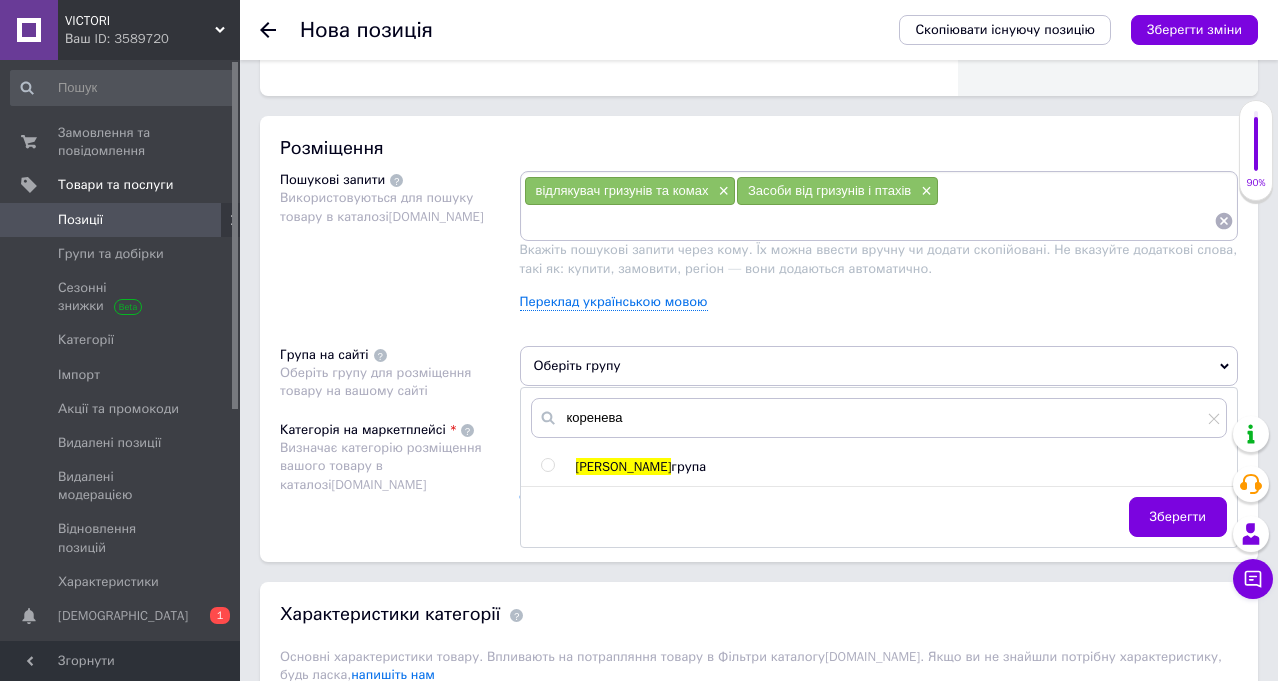 click on "[PERSON_NAME]" at bounding box center [624, 466] 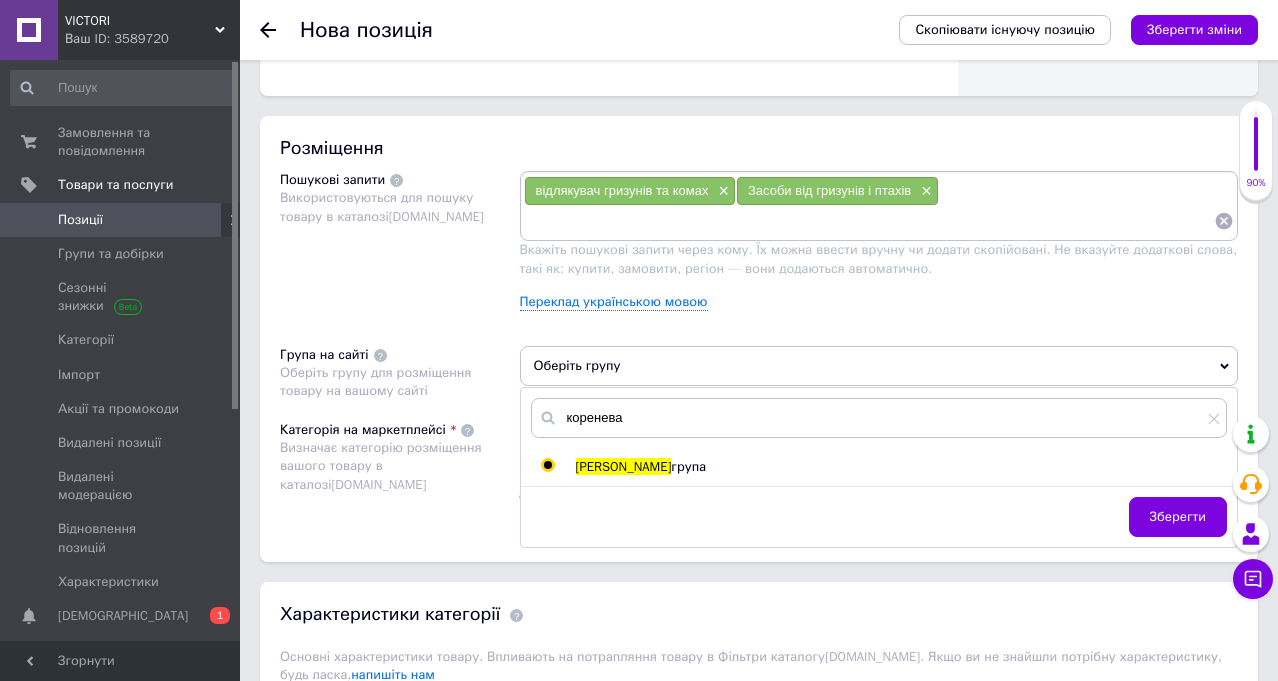 radio on "true" 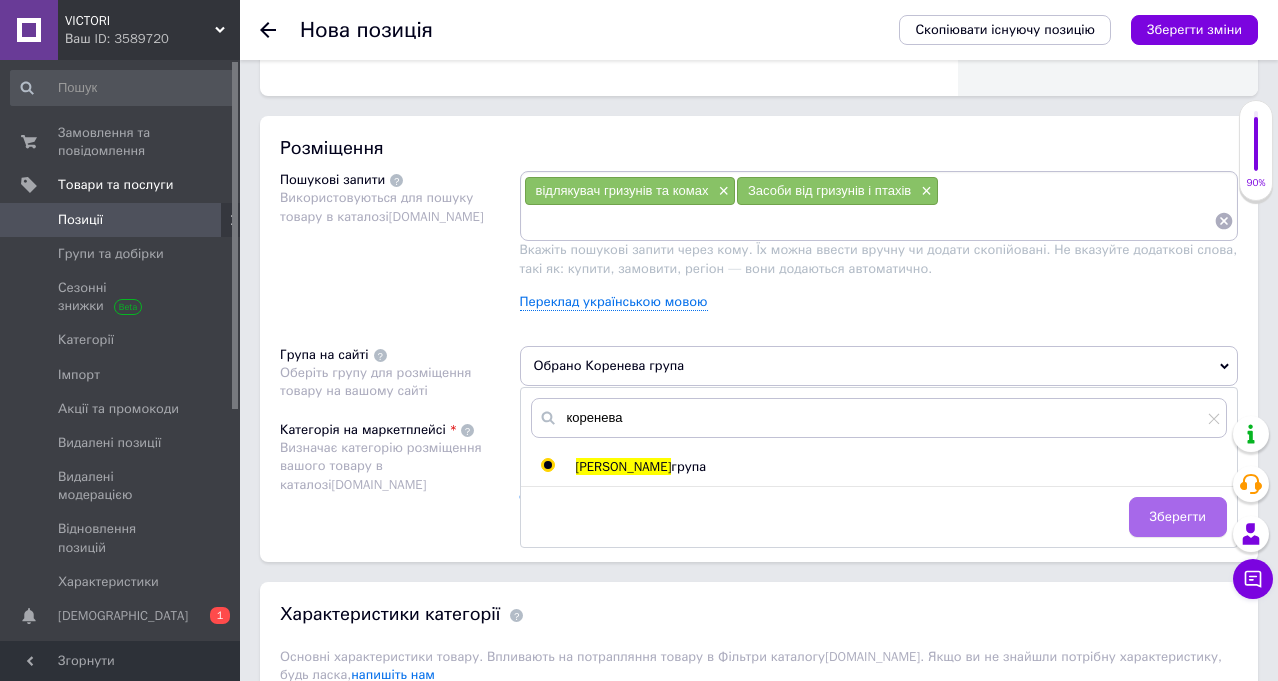 click on "Зберегти" at bounding box center [1178, 517] 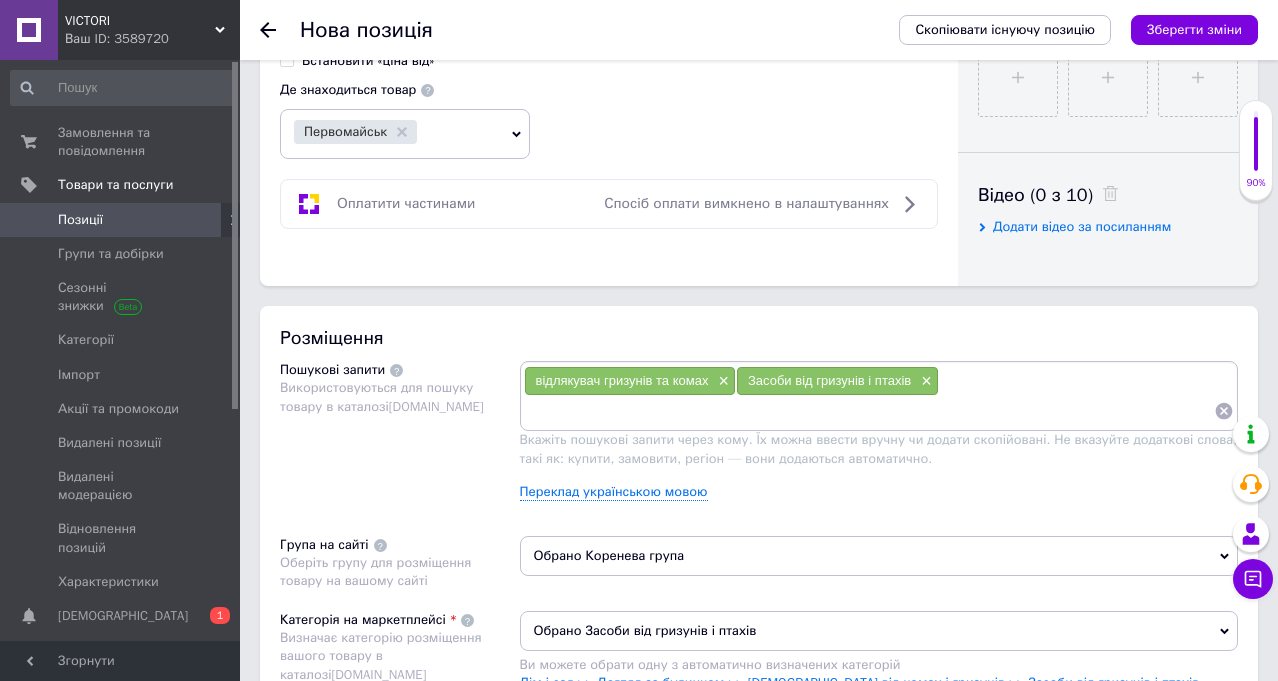 scroll, scrollTop: 600, scrollLeft: 0, axis: vertical 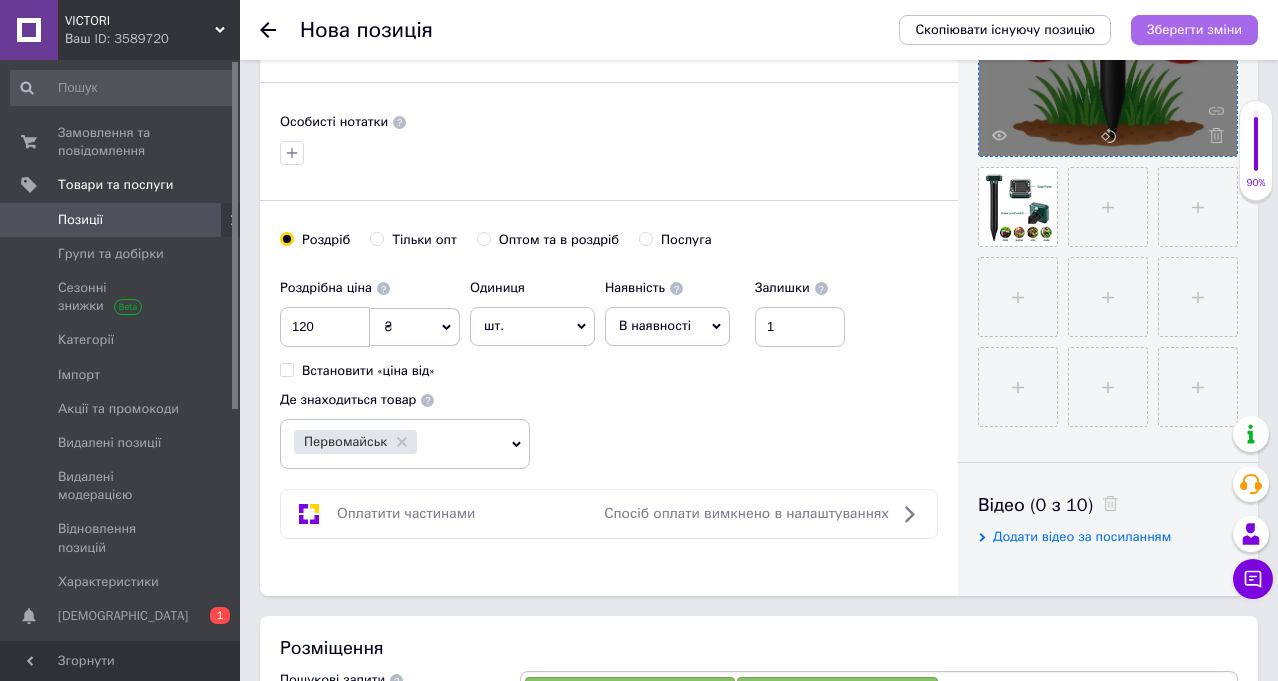 click on "Зберегти зміни" at bounding box center (1194, 29) 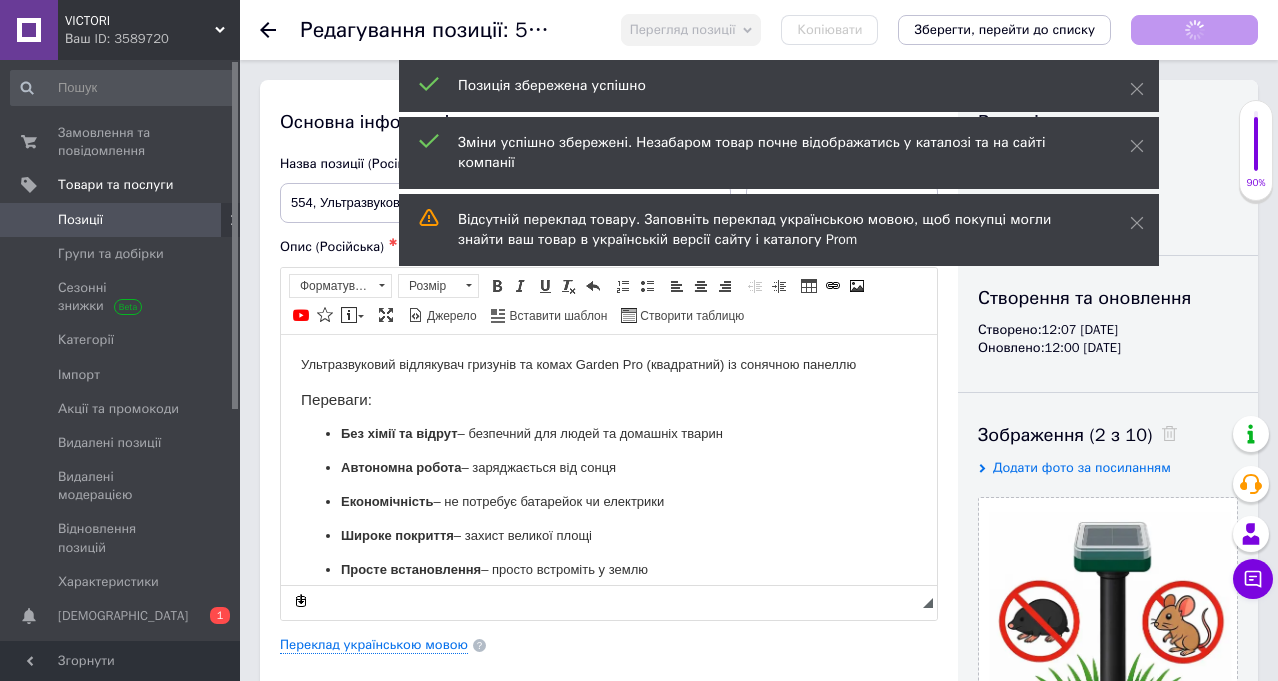 scroll, scrollTop: 0, scrollLeft: 0, axis: both 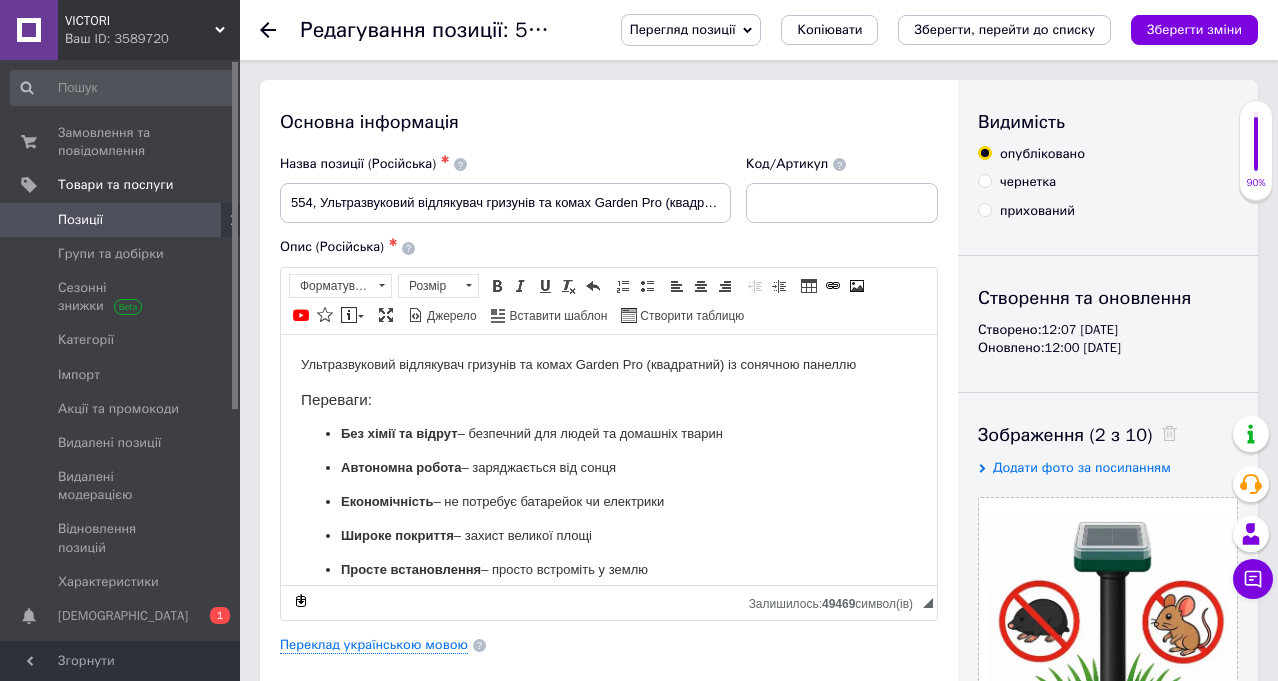 click on "Позиції" at bounding box center (121, 220) 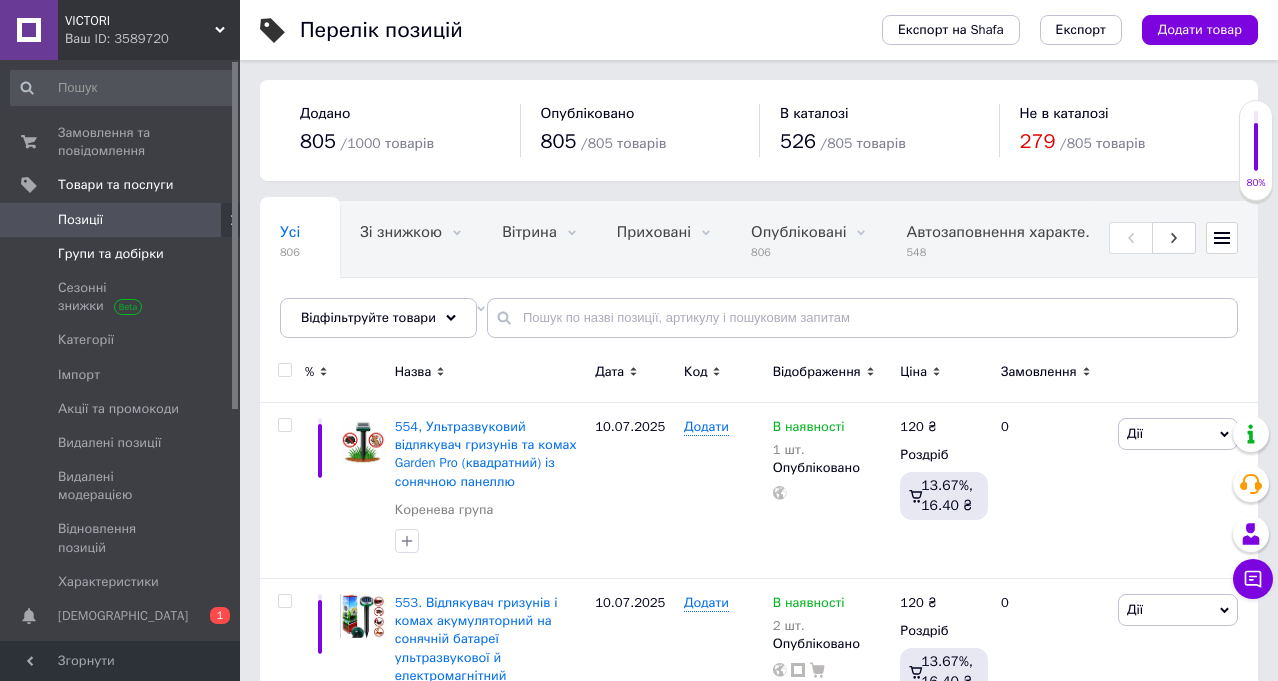 click on "Групи та добірки" at bounding box center [121, 254] 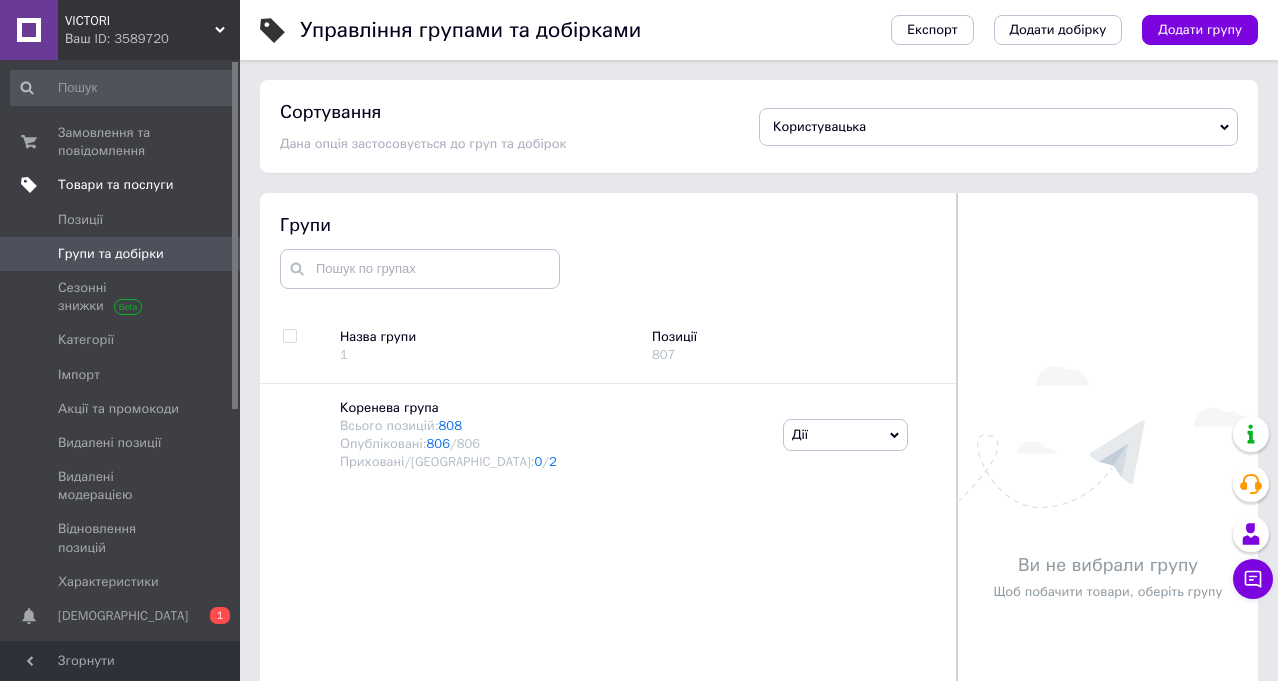 click on "Товари та послуги" at bounding box center [115, 185] 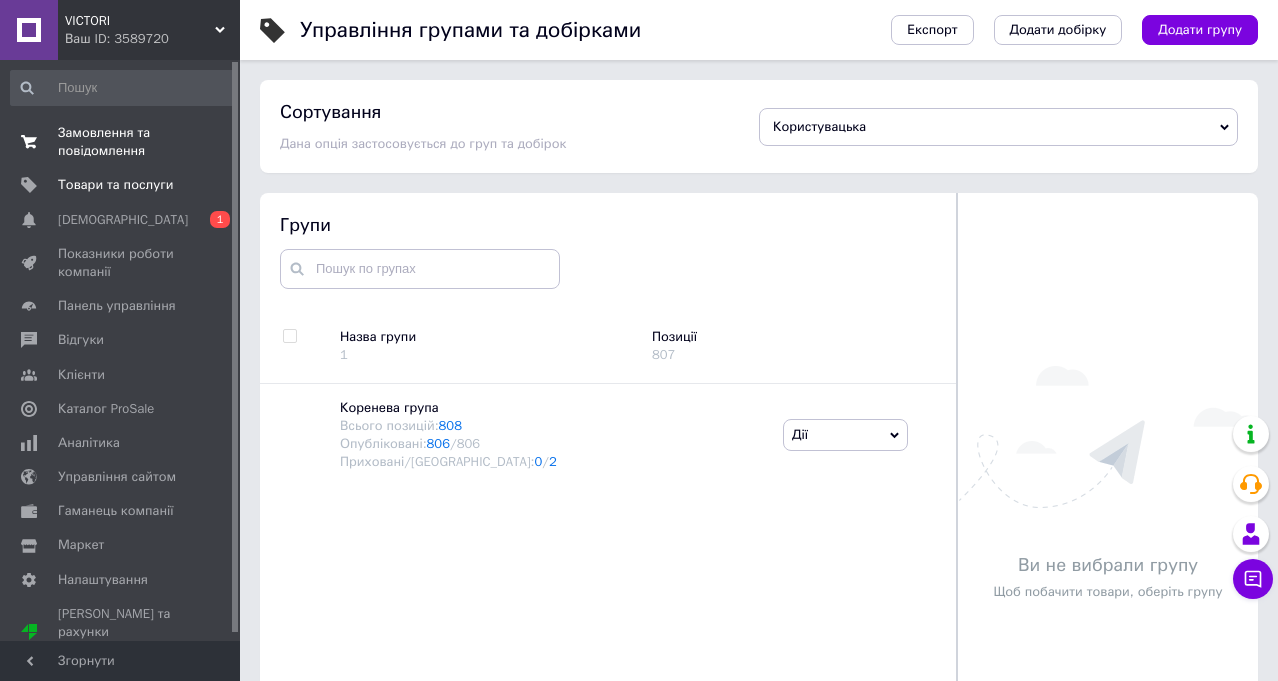 click on "Замовлення та повідомлення" at bounding box center (121, 142) 